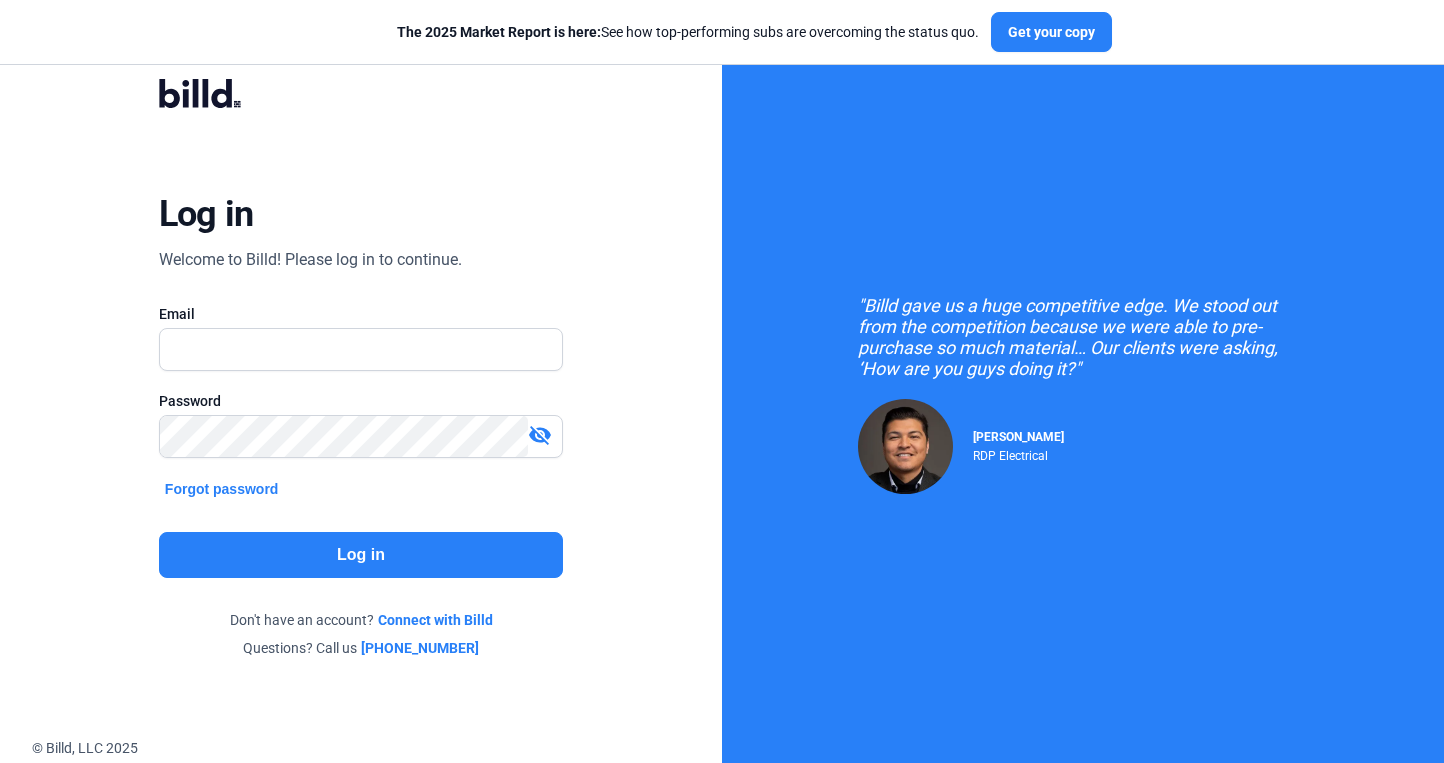 scroll, scrollTop: 0, scrollLeft: 0, axis: both 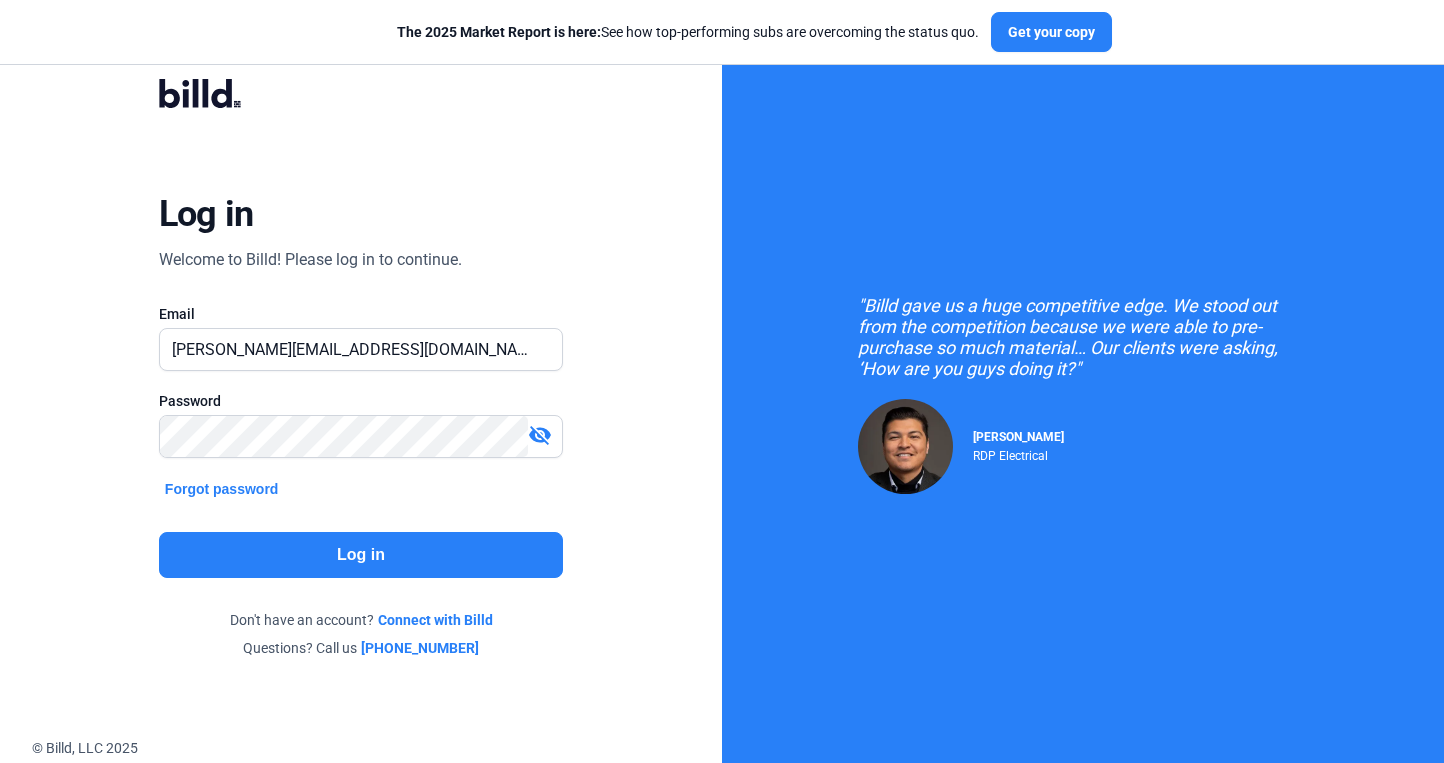 click on "Log in" 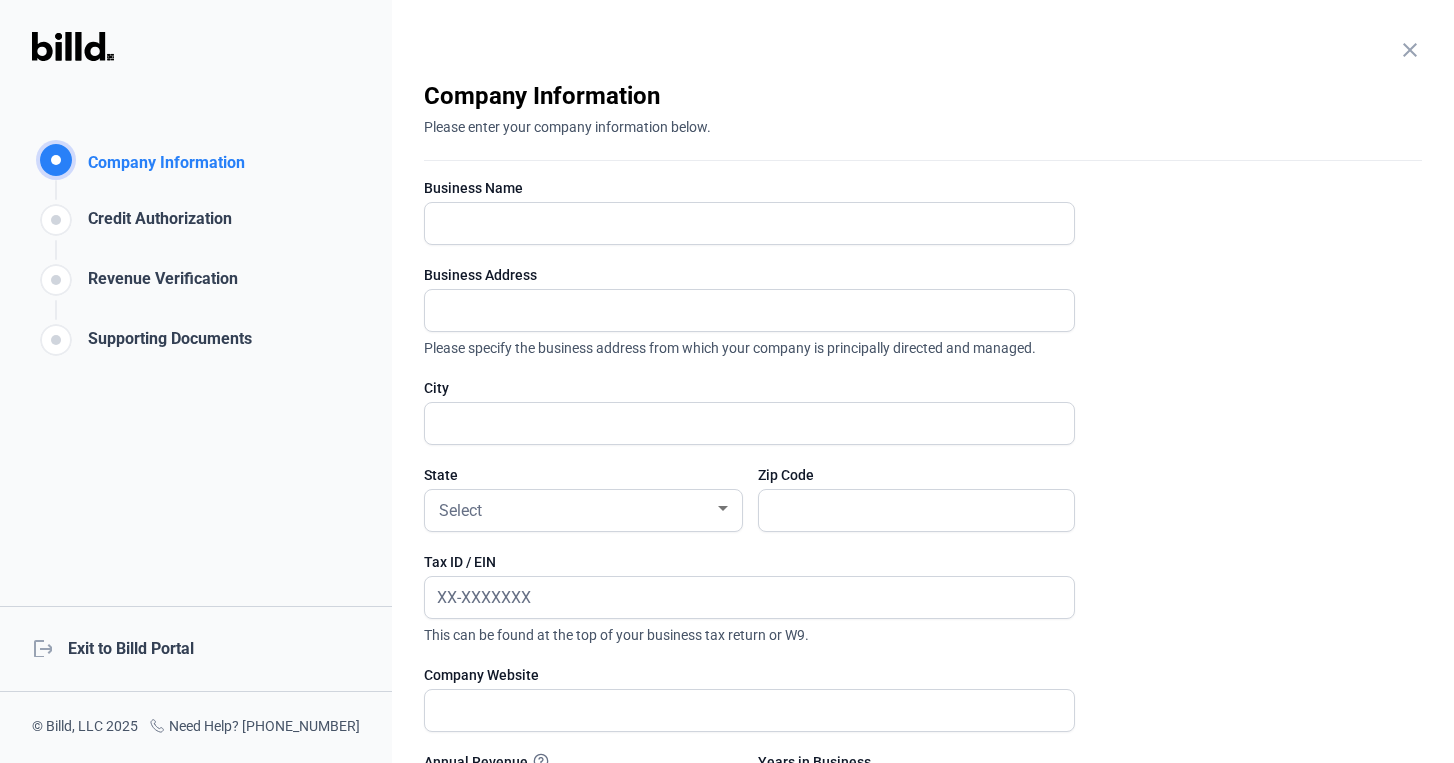 click on "logout  Exit to Billd Portal" 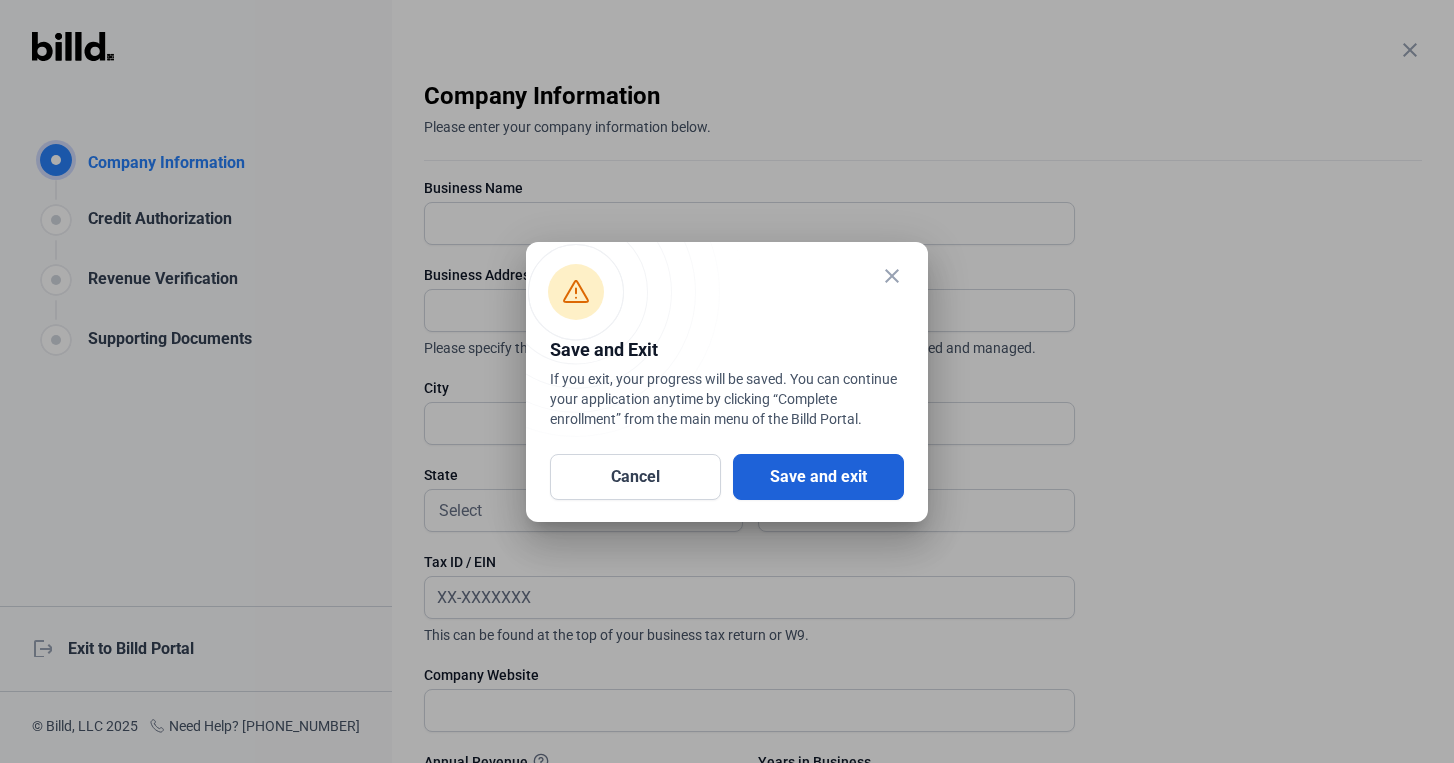 click on "Save and exit" at bounding box center (818, 477) 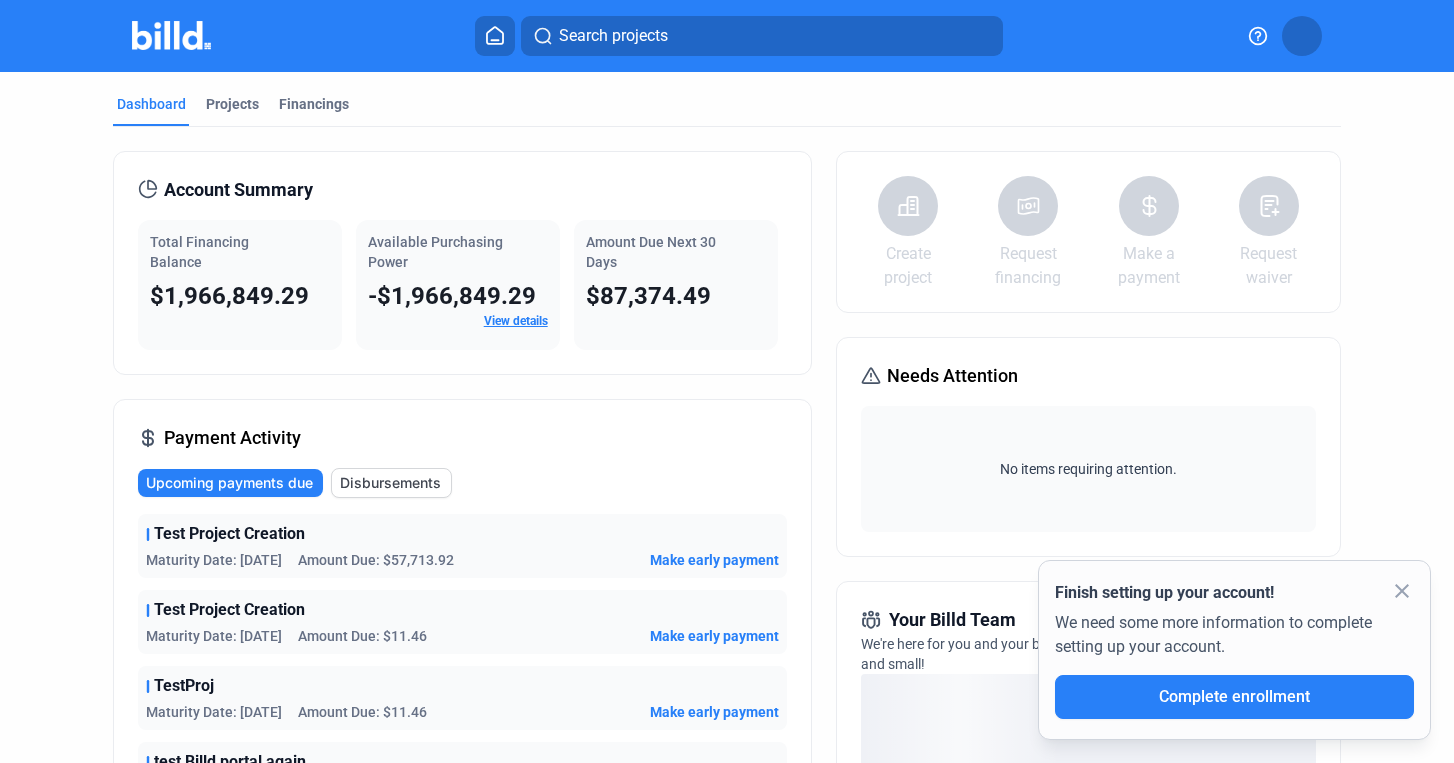 click on "close" 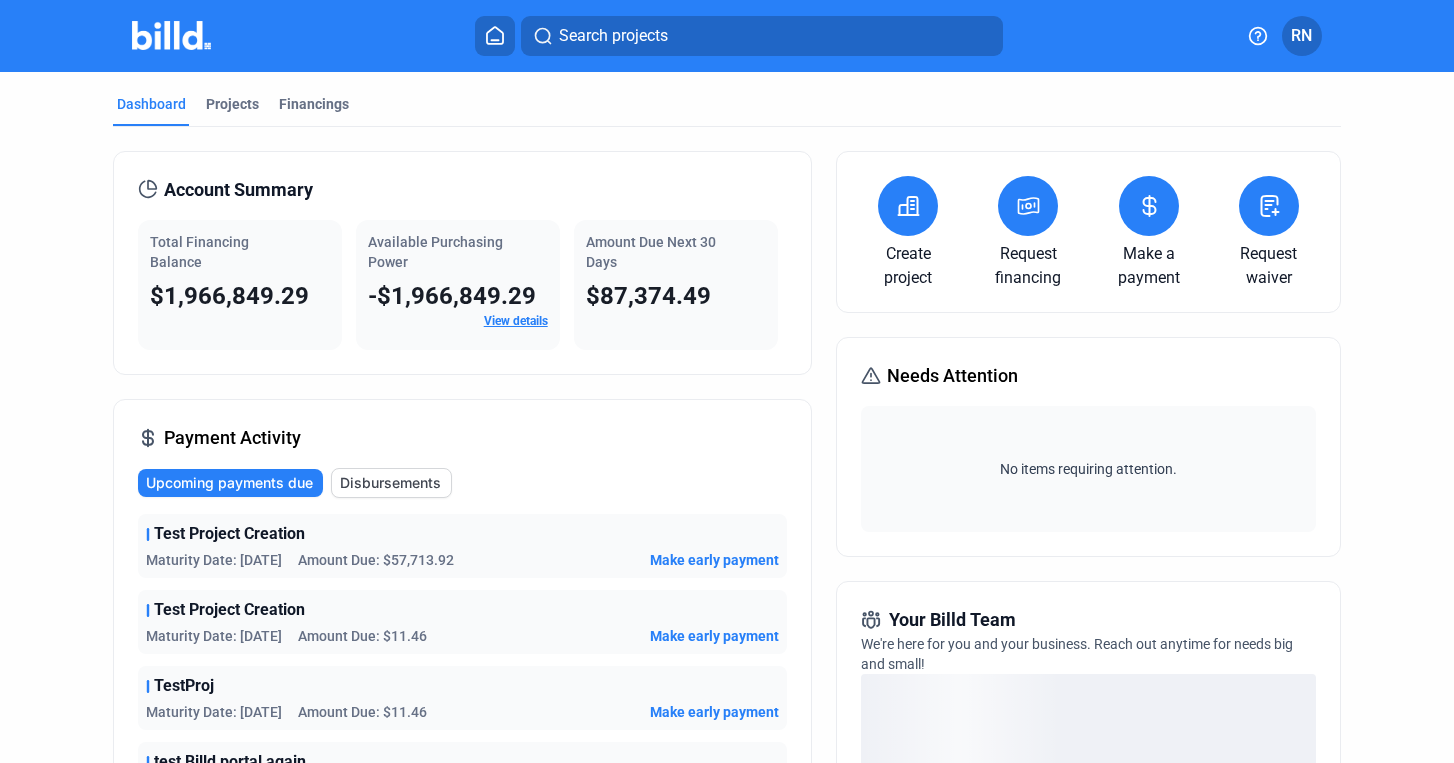 click at bounding box center (1269, 206) 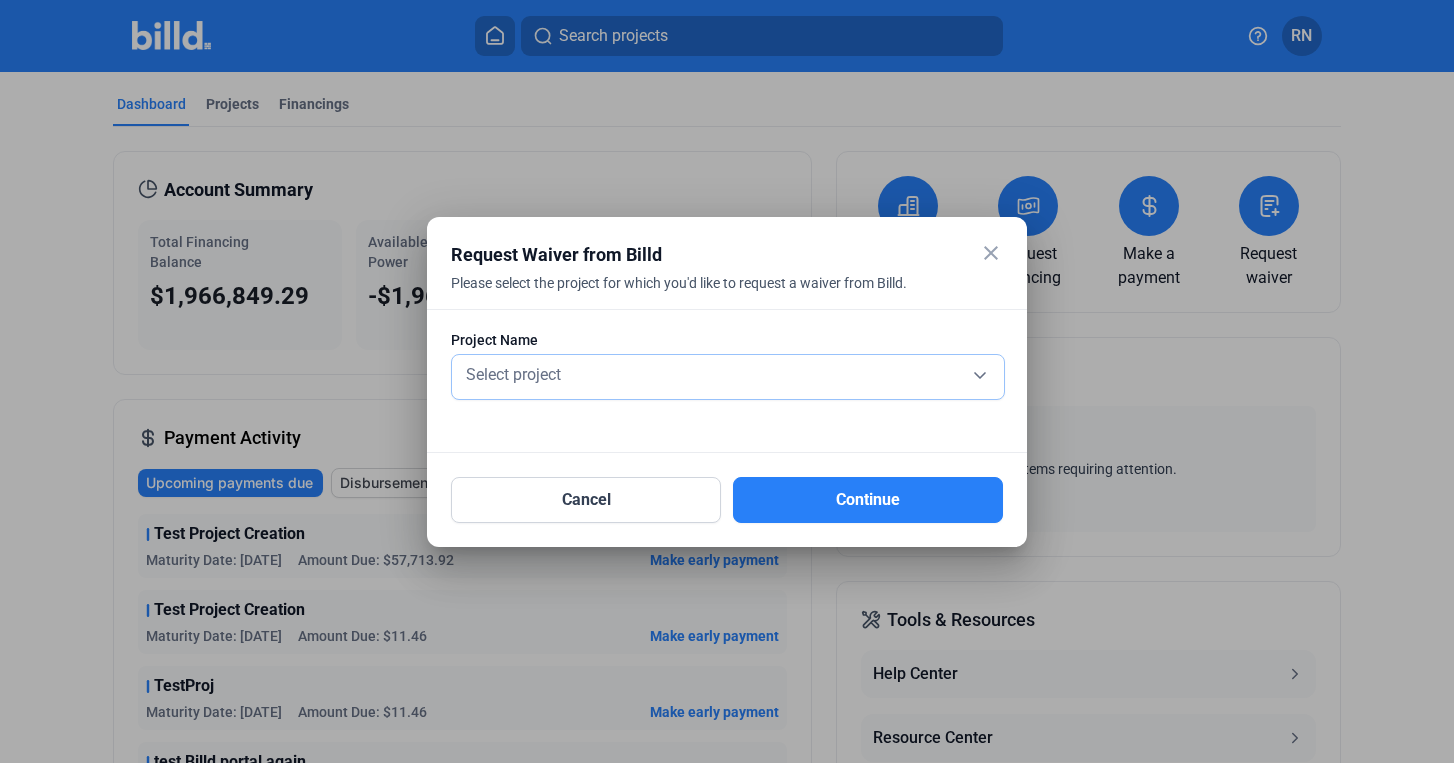click on "Select project" at bounding box center (728, 377) 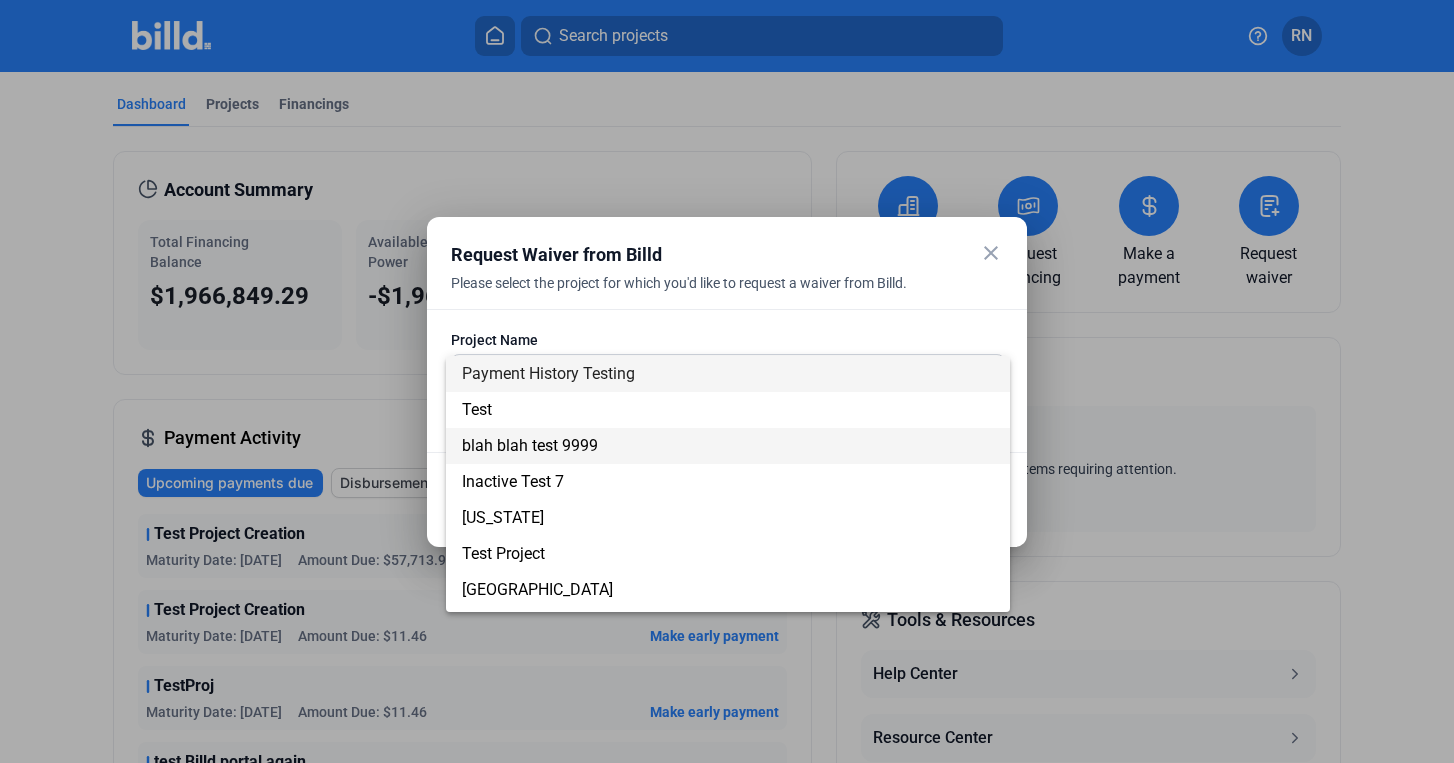 click on "blah blah test 9999" at bounding box center (728, 446) 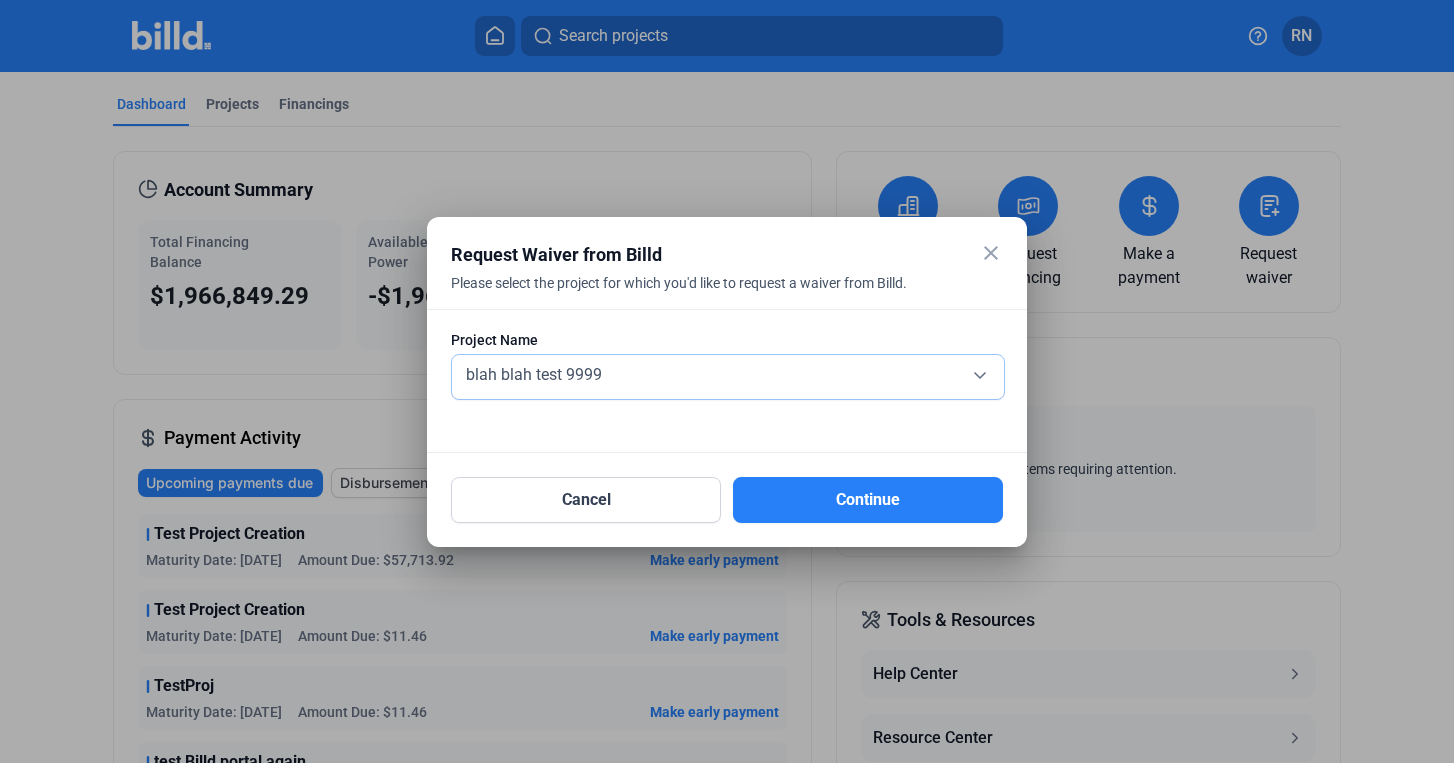 click on "blah blah test 9999" at bounding box center [728, 377] 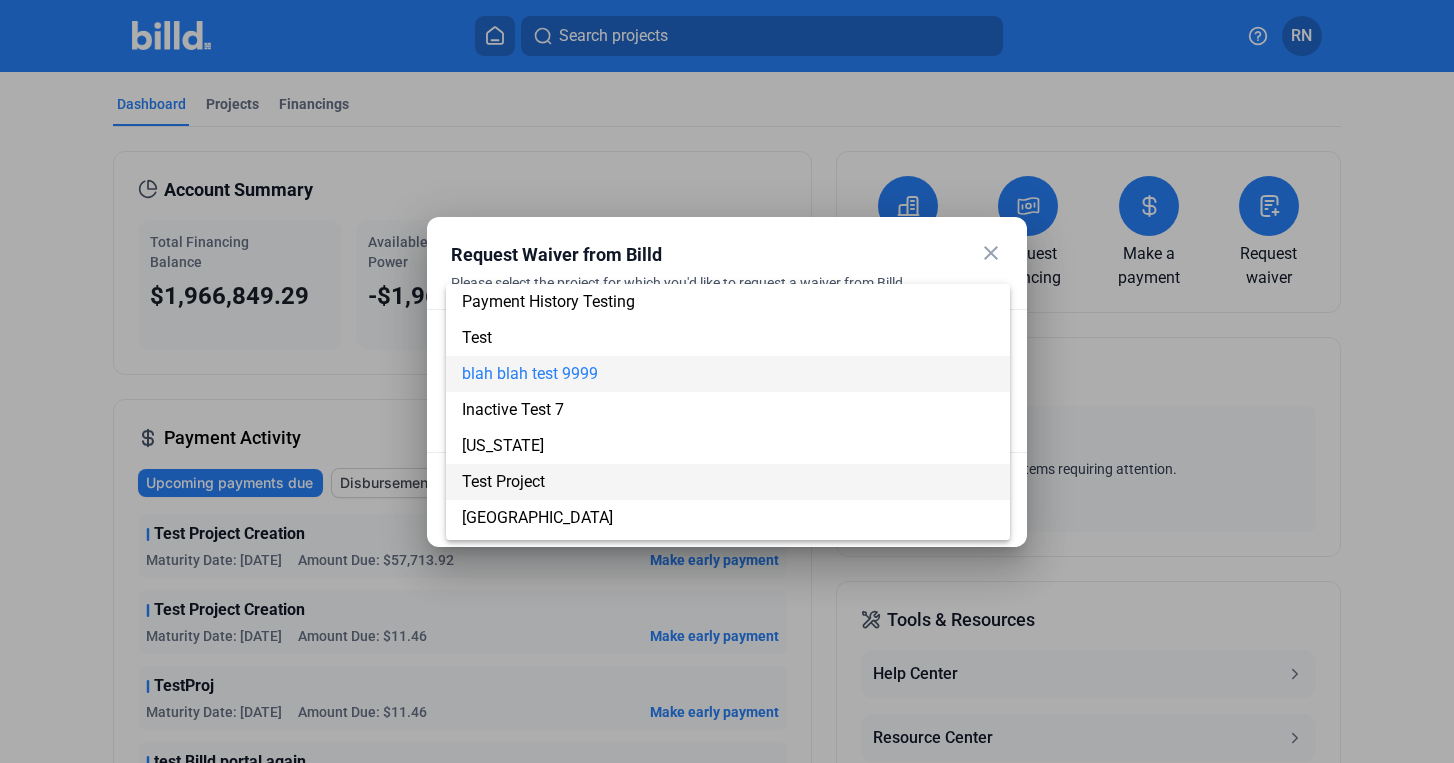 scroll, scrollTop: 392, scrollLeft: 0, axis: vertical 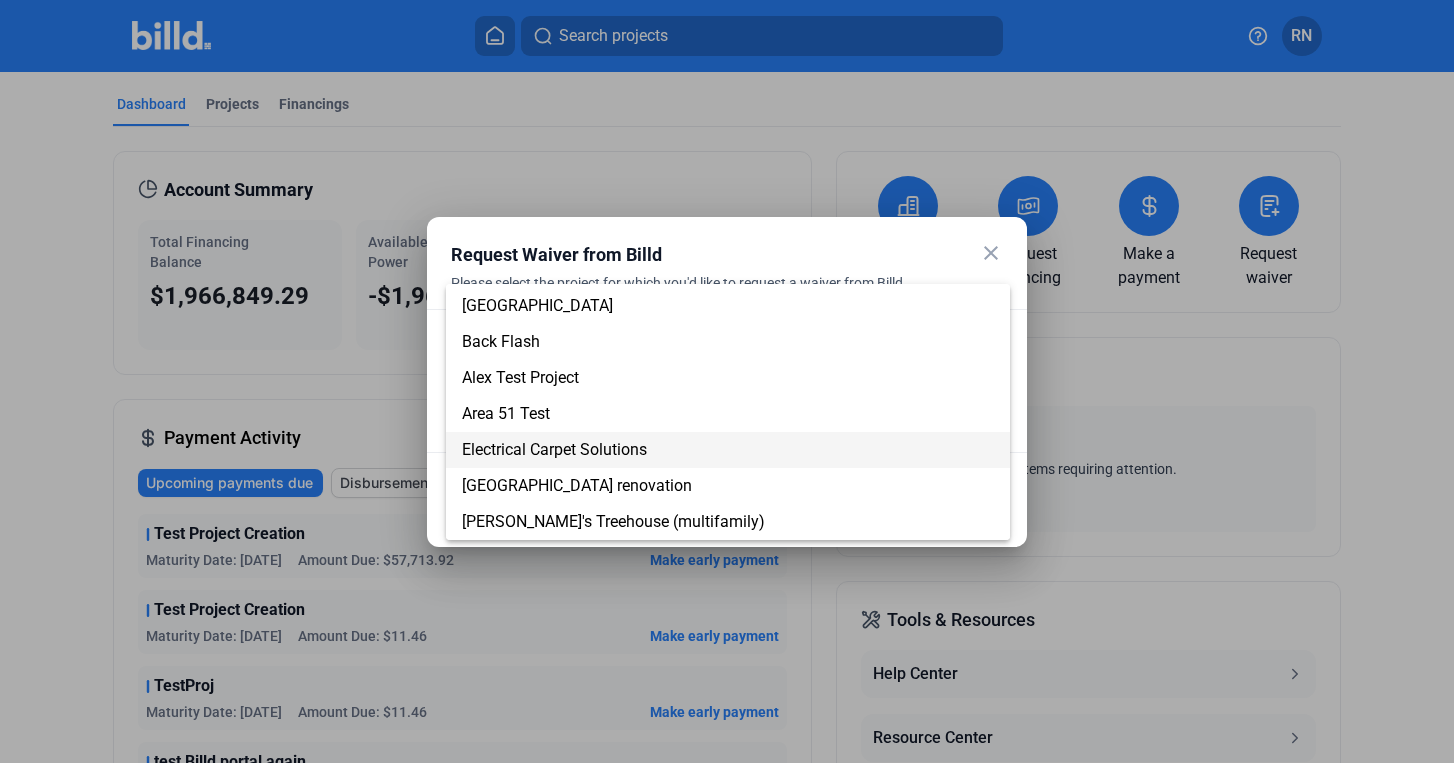 click on "Electrical Carpet Solutions" at bounding box center (728, 450) 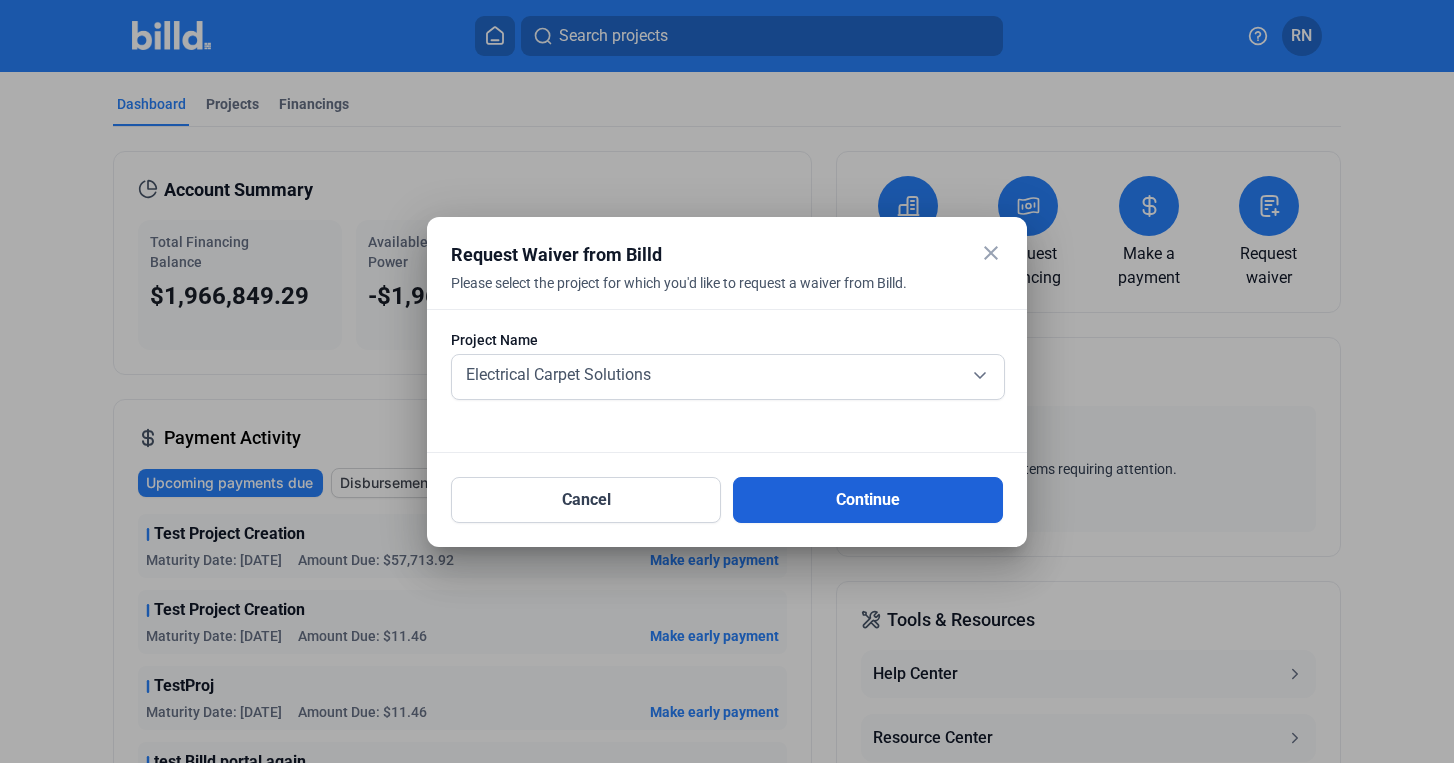 click on "Continue" at bounding box center [868, 500] 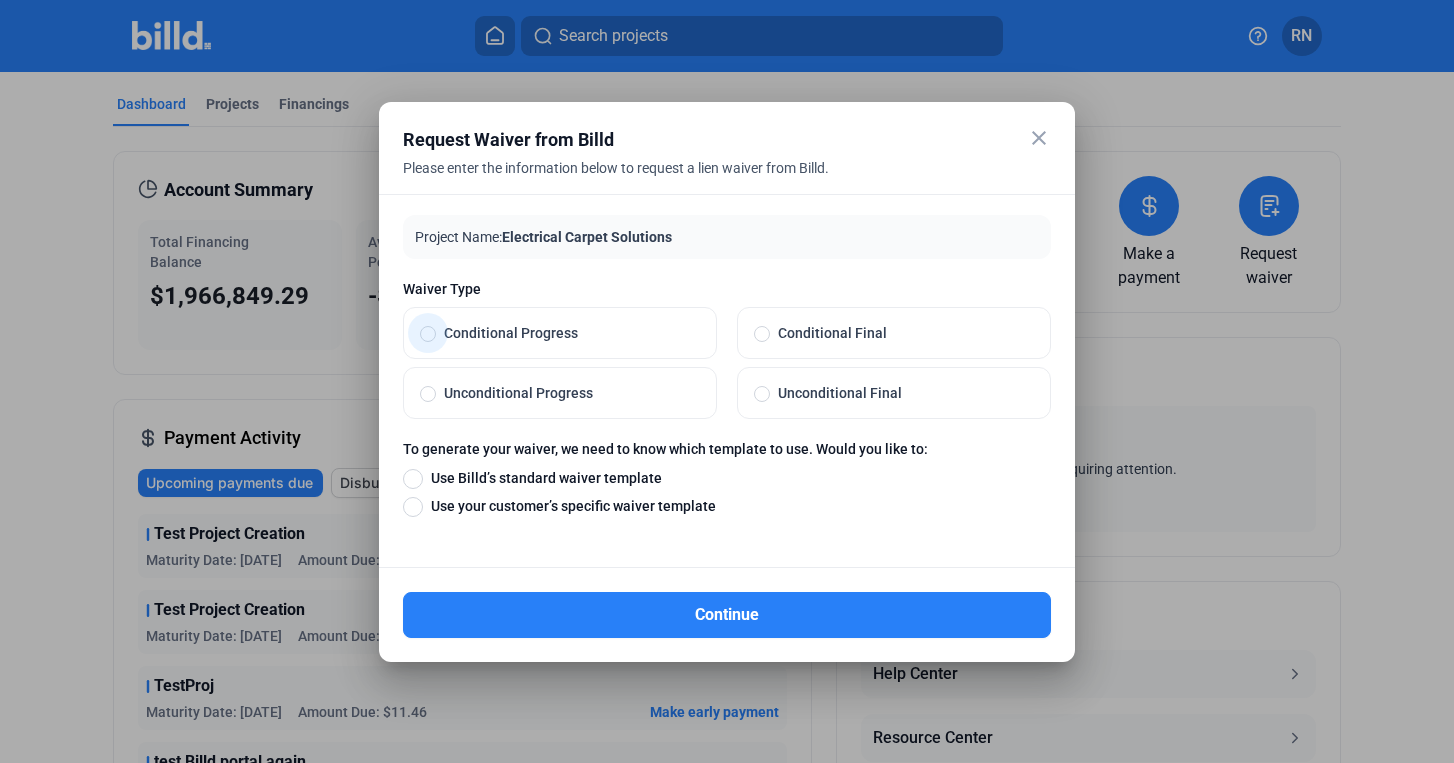 click on "Conditional Progress" at bounding box center (560, 333) 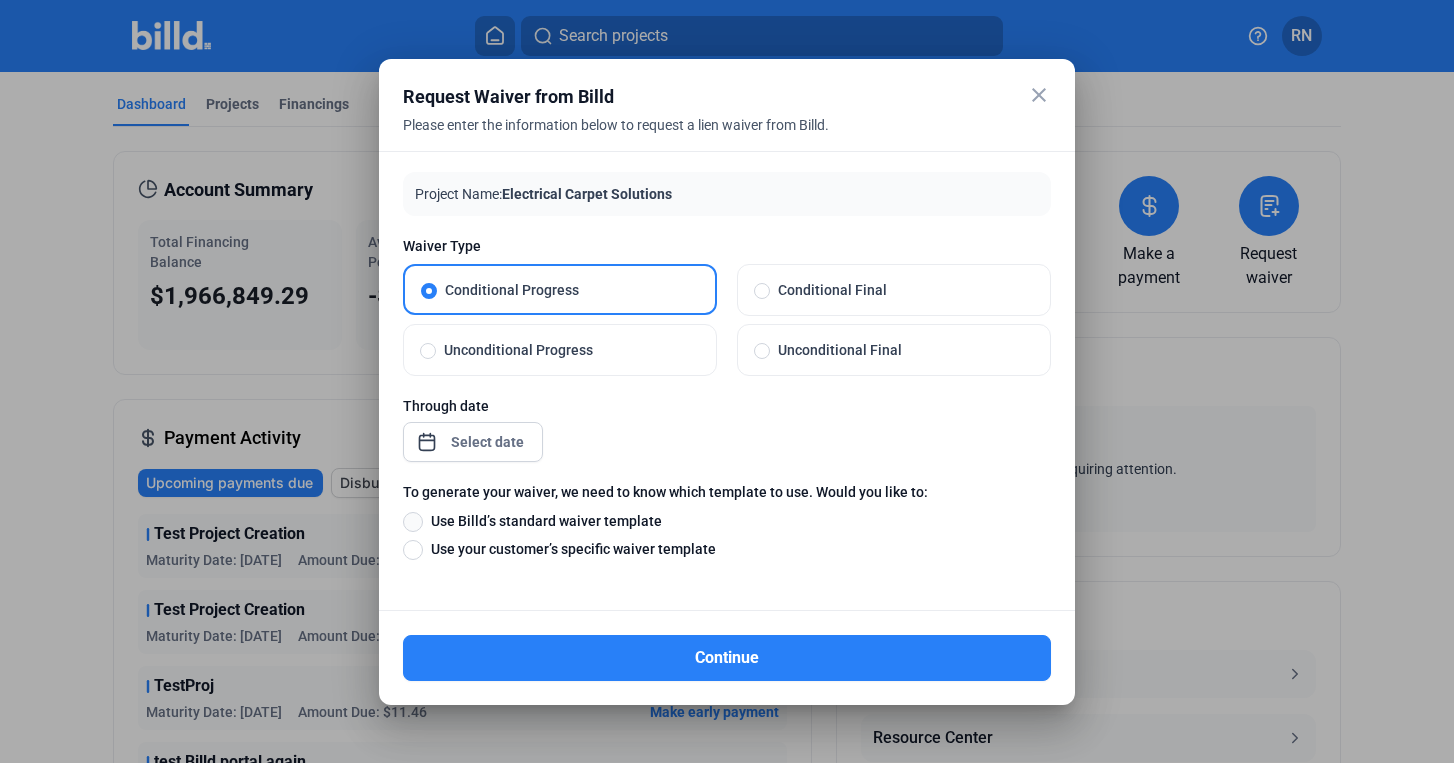 click at bounding box center (413, 522) 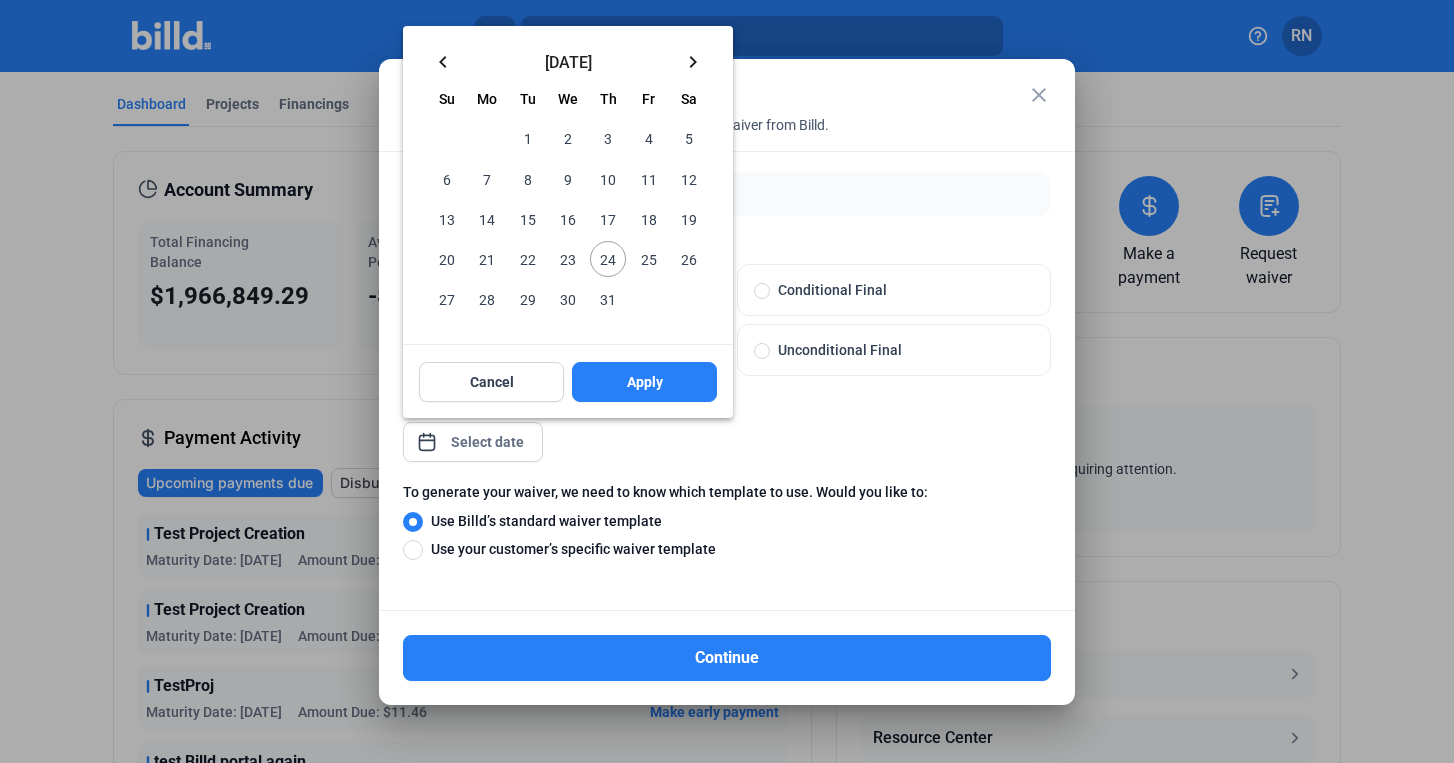 click on "close  Request Waiver from Billd   Please enter the information below to request a lien waiver from Billd.  Project Name:  Electrical Carpet Solutions Waiver Type    Conditional Progress     Conditional Final     Unconditional Progress     Unconditional Final   Through date   To generate your waiver, we need to know which template to use. Would you like to:     Use Billd’s standard waiver template     Use your customer’s specific waiver template   Waiver Template    Please upload your customer’s specific waiver template below.  Click to upload  Tap to upload or drag and drop  Up to 20 files, max size per file is 15MB   Continue  keyboard_arrow_left July 2025 keyboard_arrow_right Sunday Su Monday Mo Tuesday Tu Wednesday We Thursday Th Friday Fr Saturday Sa  JUL      1   2   3   4   5   6   7   8   9   10   11   12   13   14   15   16   17   18   19   20   21   22   23   24   25   26   27   28   29   30   31
Cancel  Apply  Close calendar" at bounding box center [727, 381] 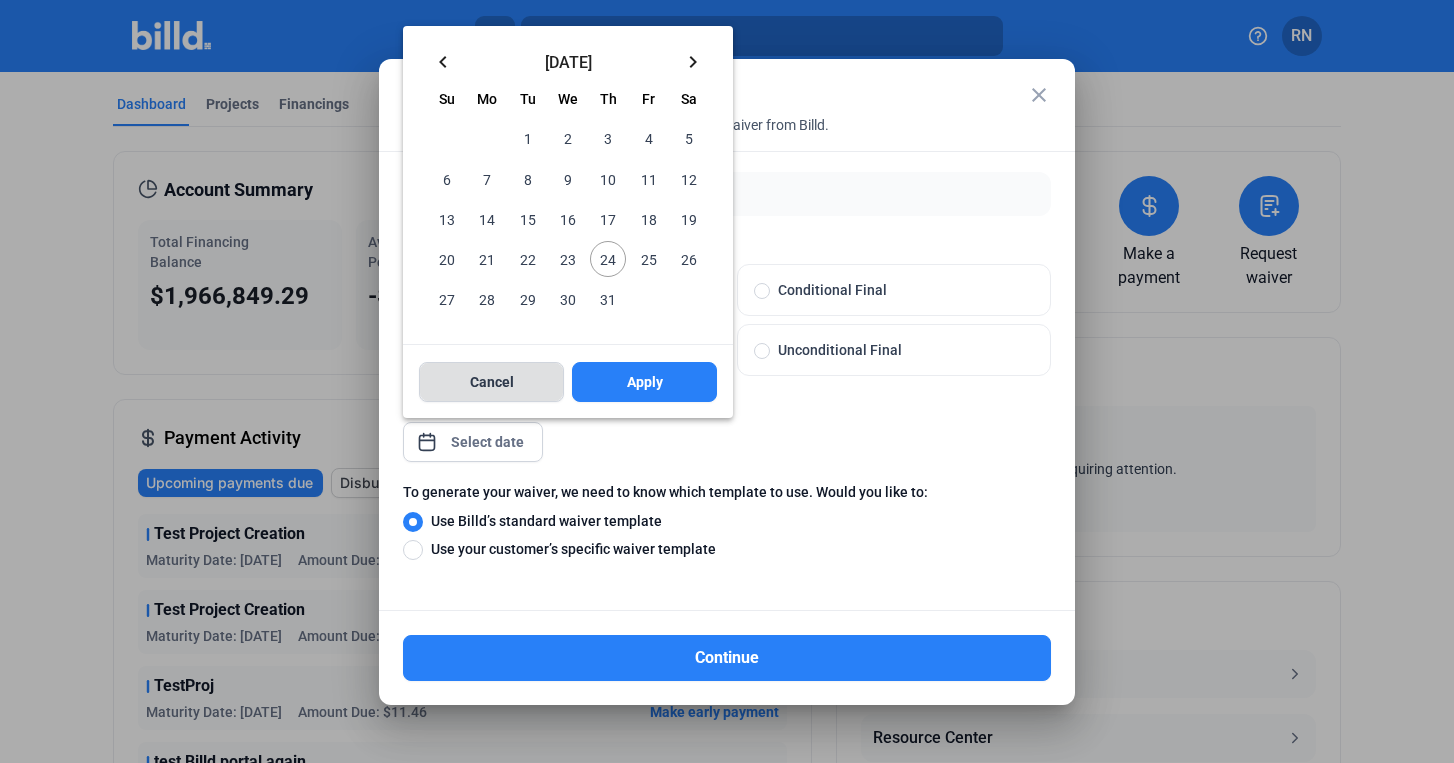 click on "Cancel" at bounding box center [491, 382] 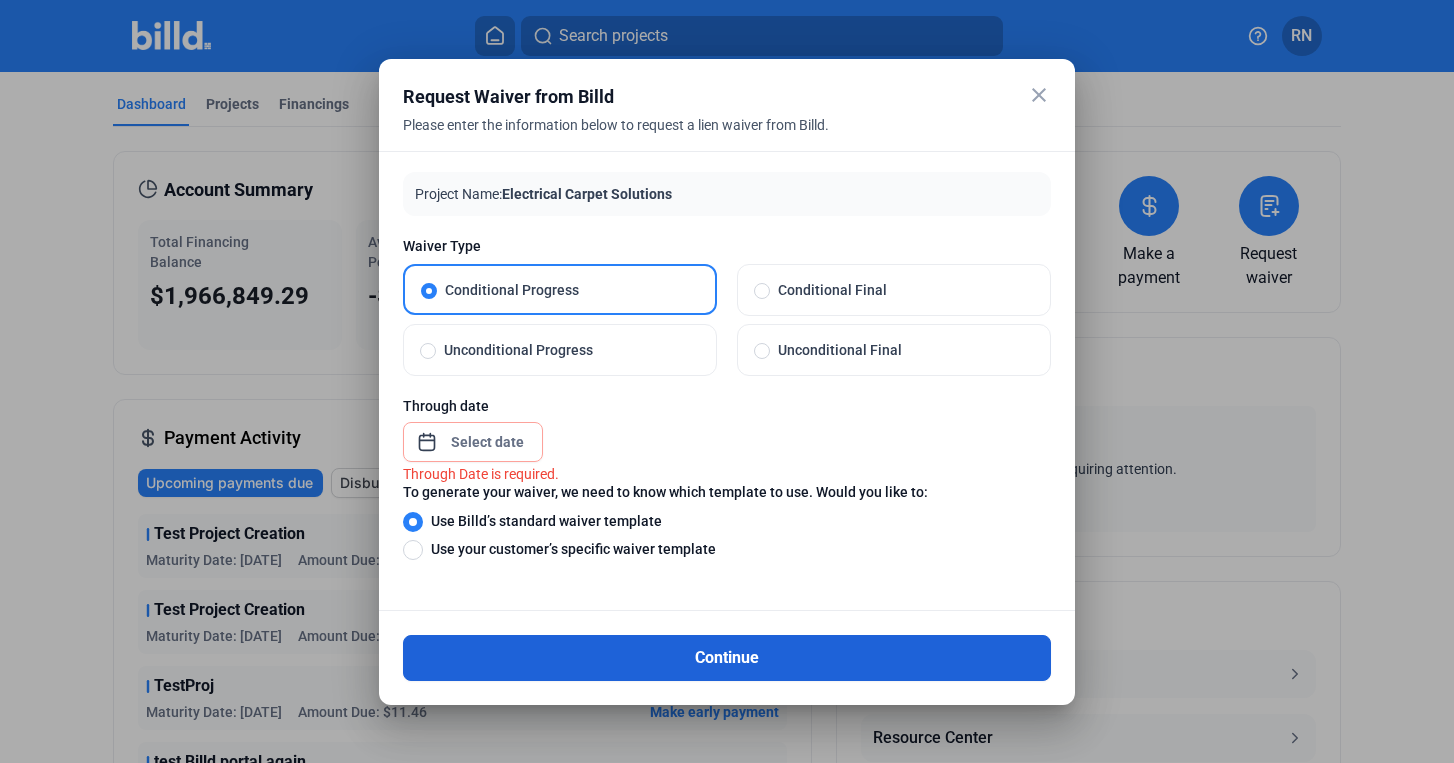 drag, startPoint x: 583, startPoint y: 678, endPoint x: 574, endPoint y: 648, distance: 31.320919 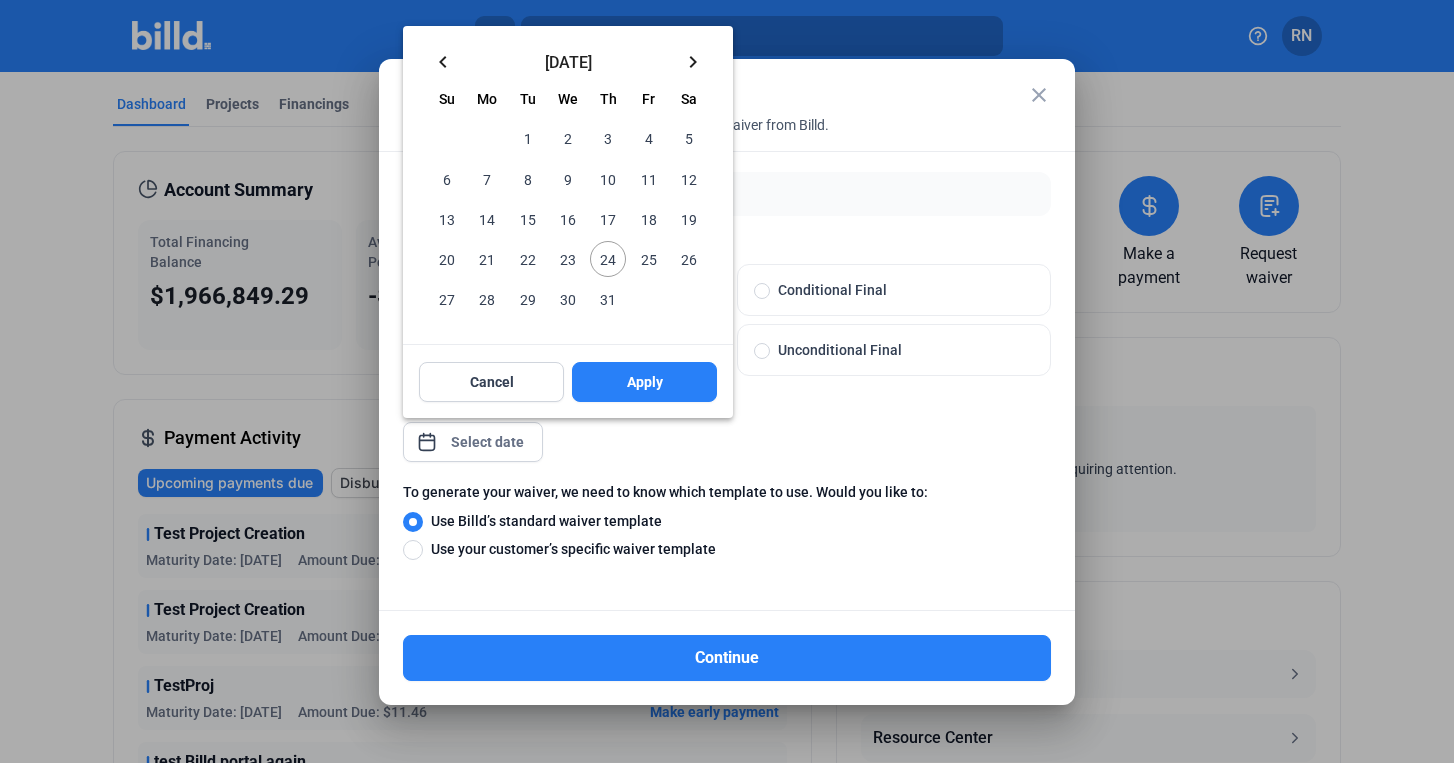 click on "close  Request Waiver from Billd   Please enter the information below to request a lien waiver from Billd.  Project Name:  Electrical Carpet Solutions Waiver Type    Conditional Progress     Conditional Final     Unconditional Progress     Unconditional Final   Through date   To generate your waiver, we need to know which template to use. Would you like to:     Use Billd’s standard waiver template     Use your customer’s specific waiver template   Waiver Template    Please upload your customer’s specific waiver template below.  Click to upload  Tap to upload or drag and drop  Up to 20 files, max size per file is 15MB   Continue  keyboard_arrow_left July 2025 keyboard_arrow_right Sunday Su Monday Mo Tuesday Tu Wednesday We Thursday Th Friday Fr Saturday Sa  JUL      1   2   3   4   5   6   7   8   9   10   11   12   13   14   15   16   17   18   19   20   21   22   23   24   25   26   27   28   29   30   31
Cancel  Apply  Close calendar" at bounding box center [727, 381] 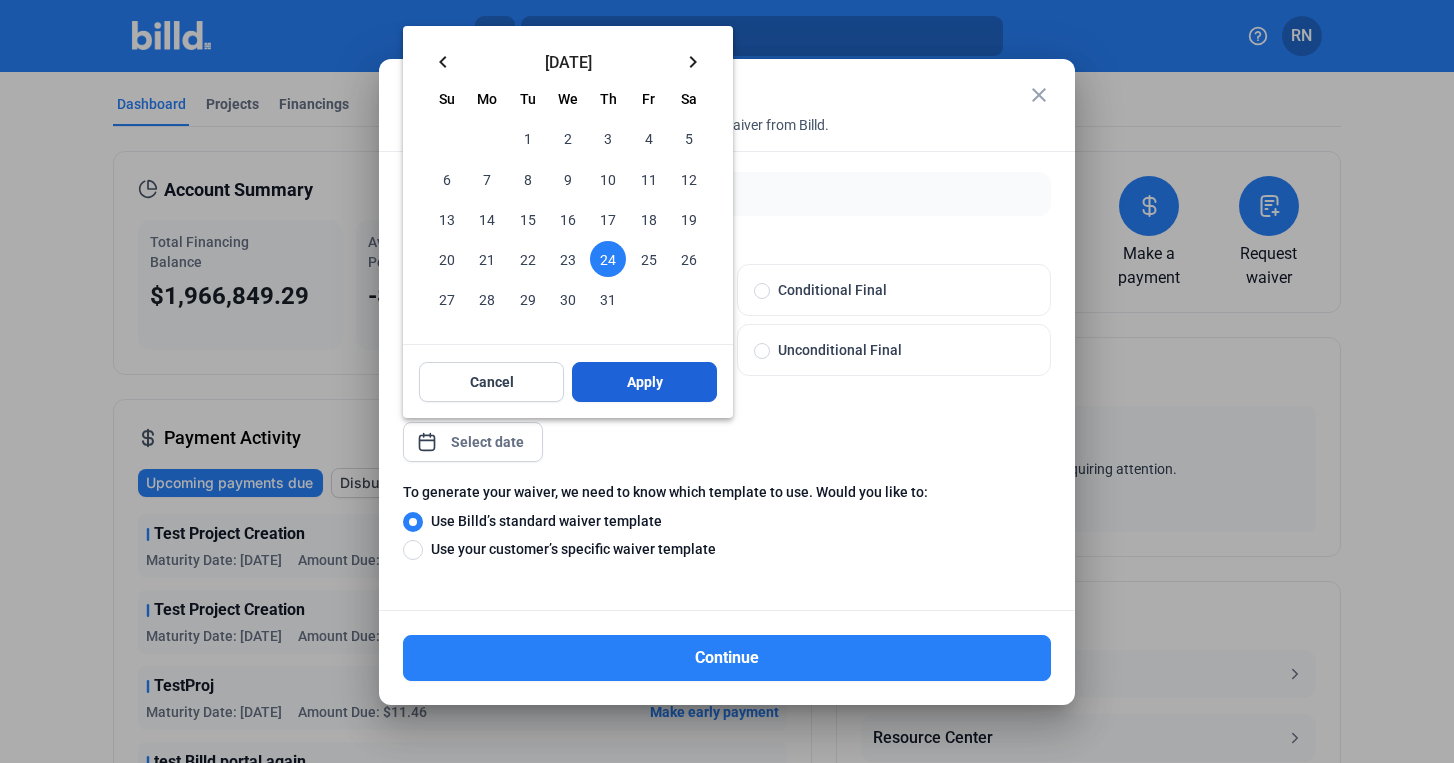 click on "Apply" at bounding box center (644, 382) 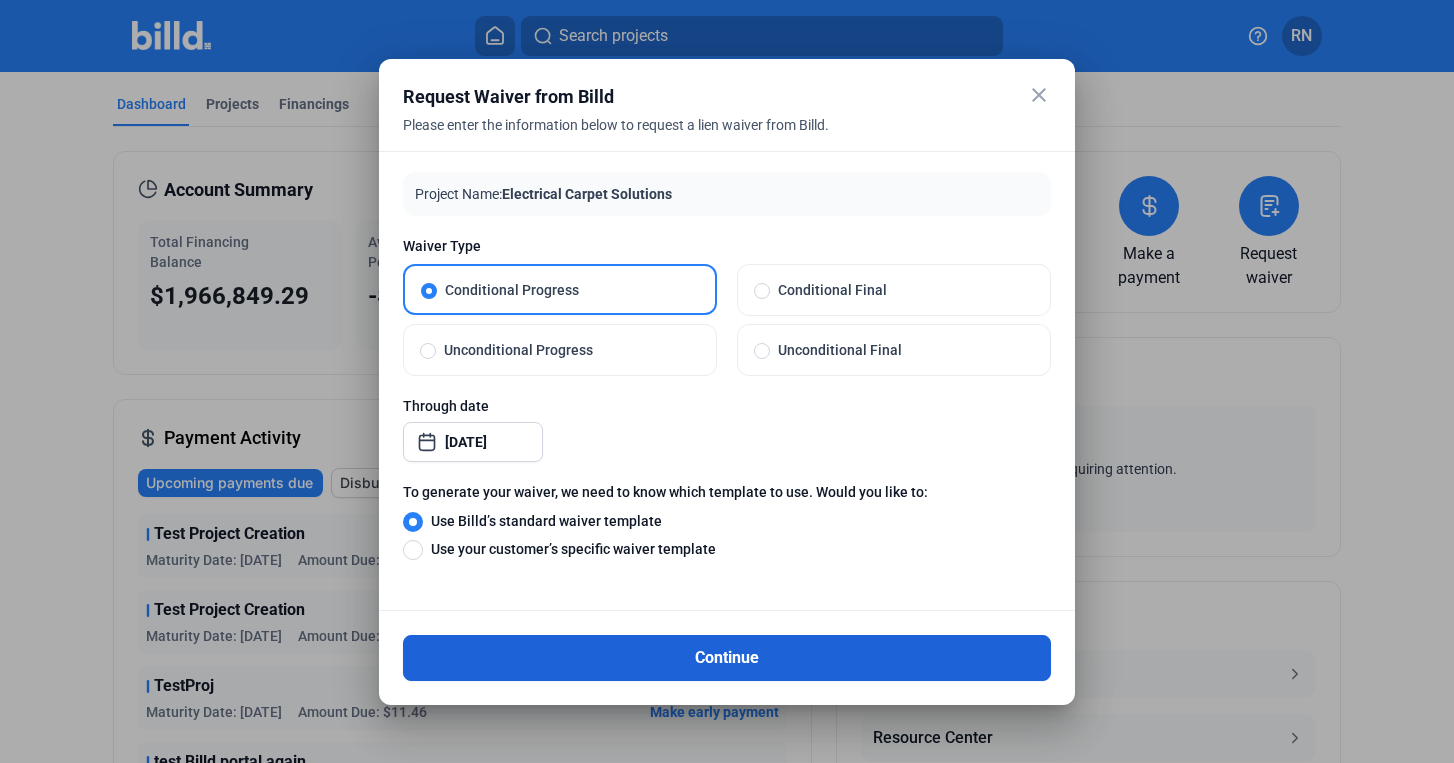 click on "Continue" at bounding box center [727, 658] 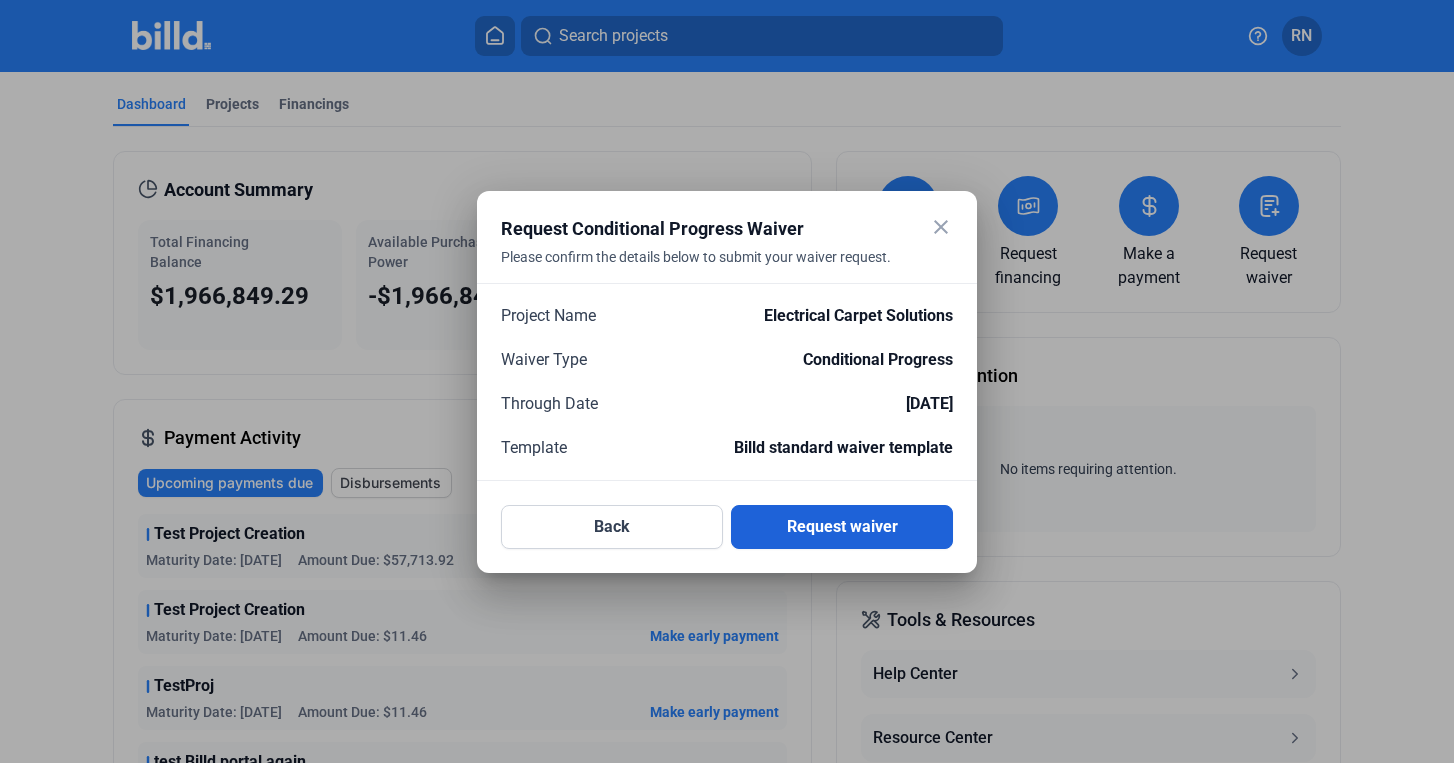 click on "Request waiver" at bounding box center (842, 527) 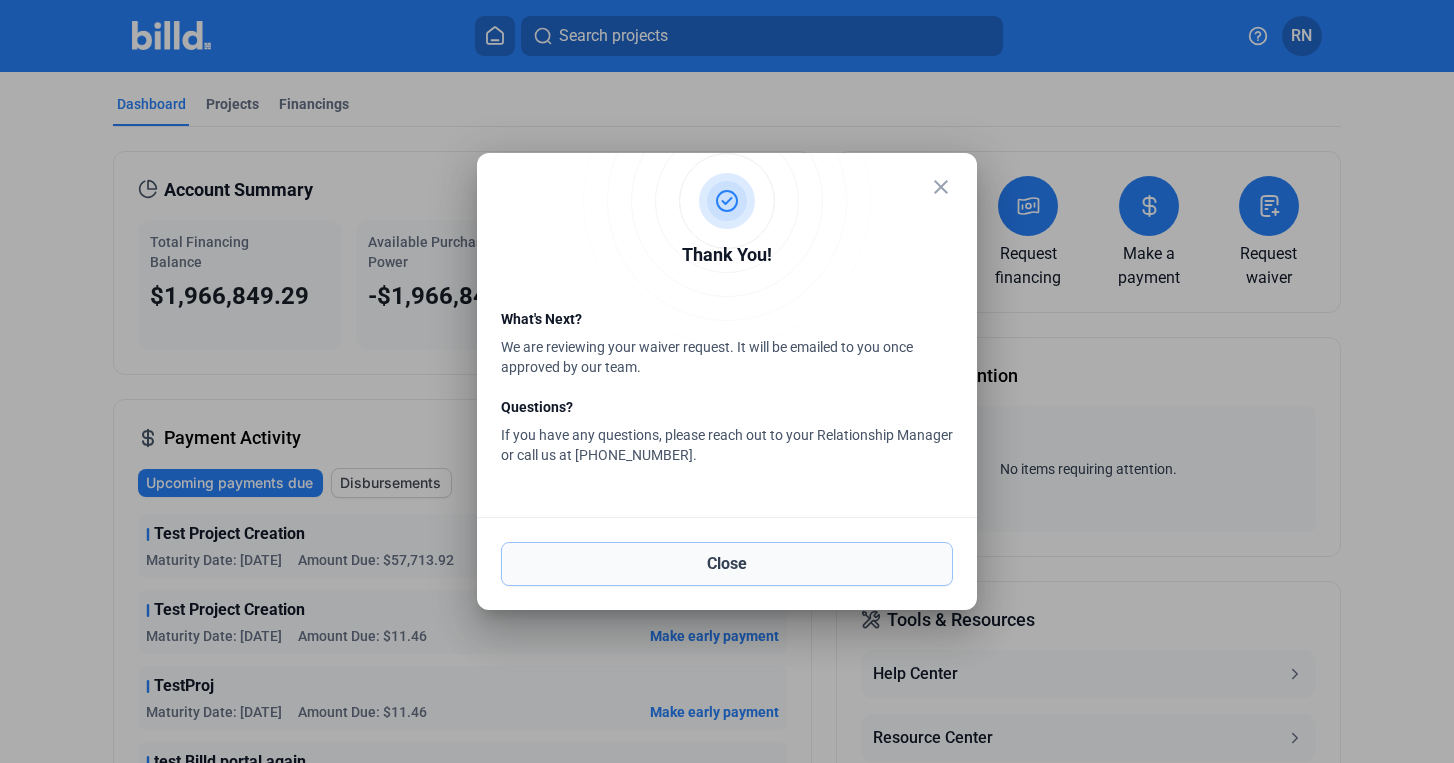 click on "Close" at bounding box center (727, 564) 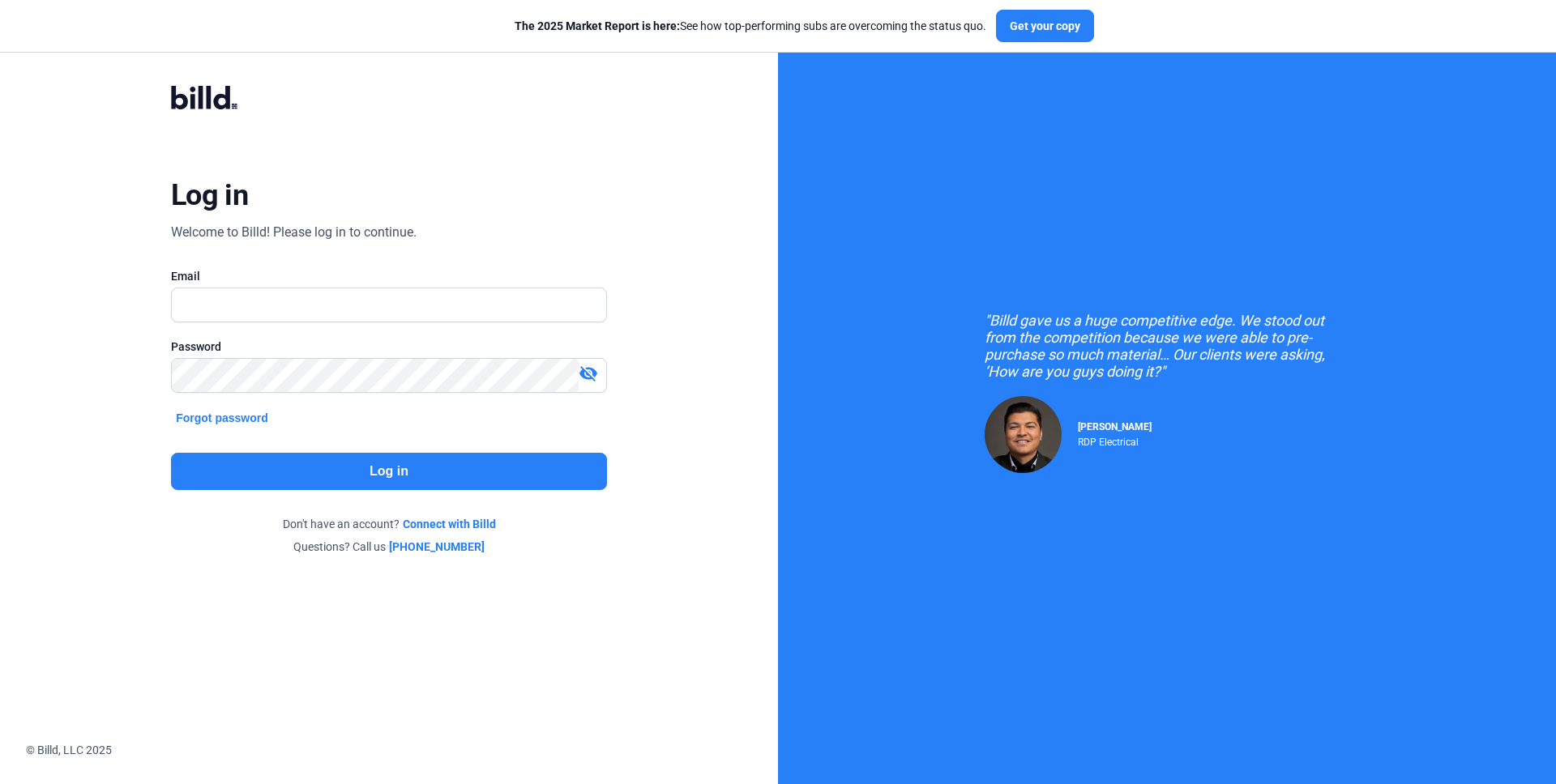 scroll, scrollTop: 0, scrollLeft: 0, axis: both 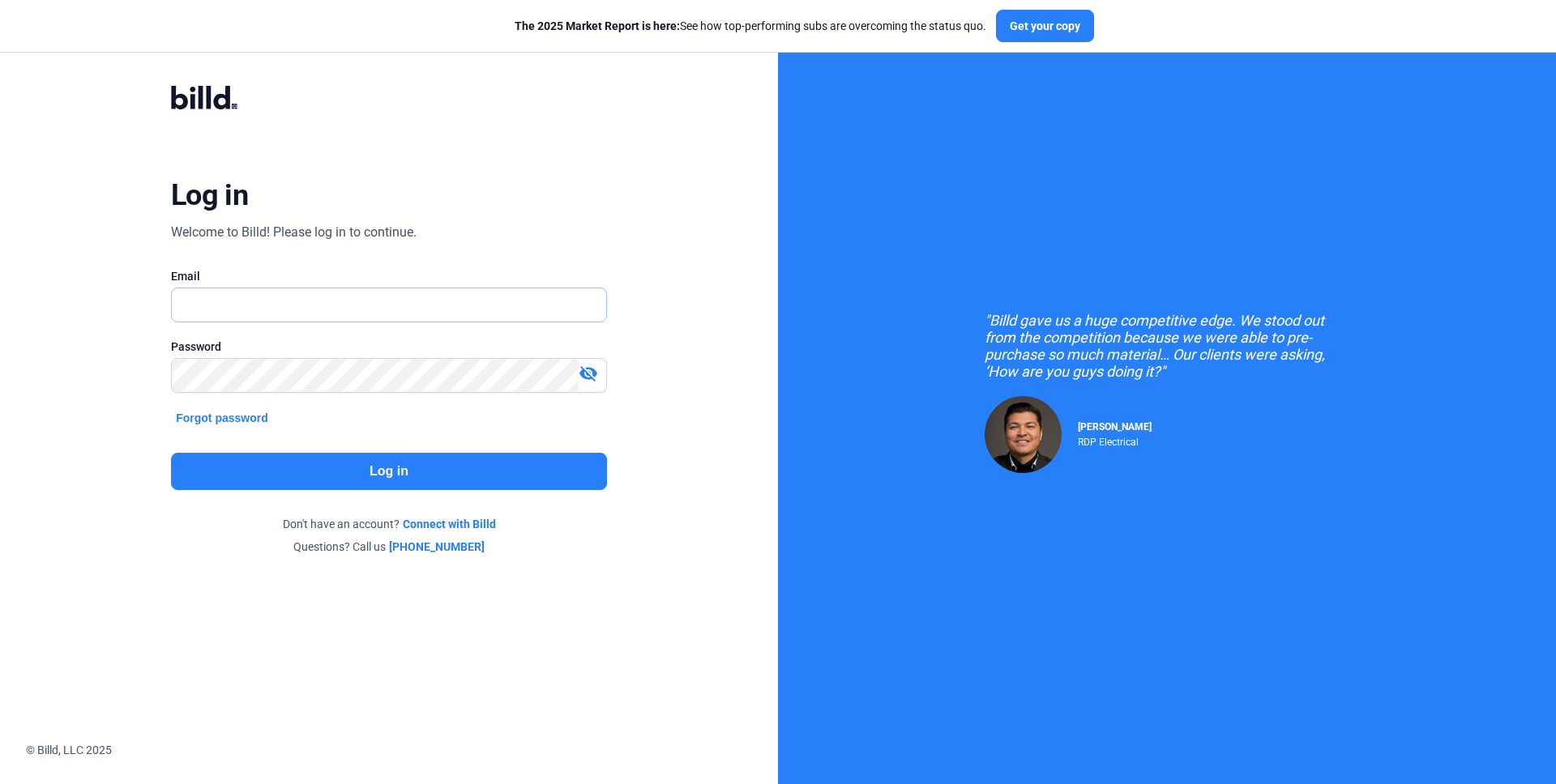 type on "[PERSON_NAME][EMAIL_ADDRESS][DOMAIN_NAME]" 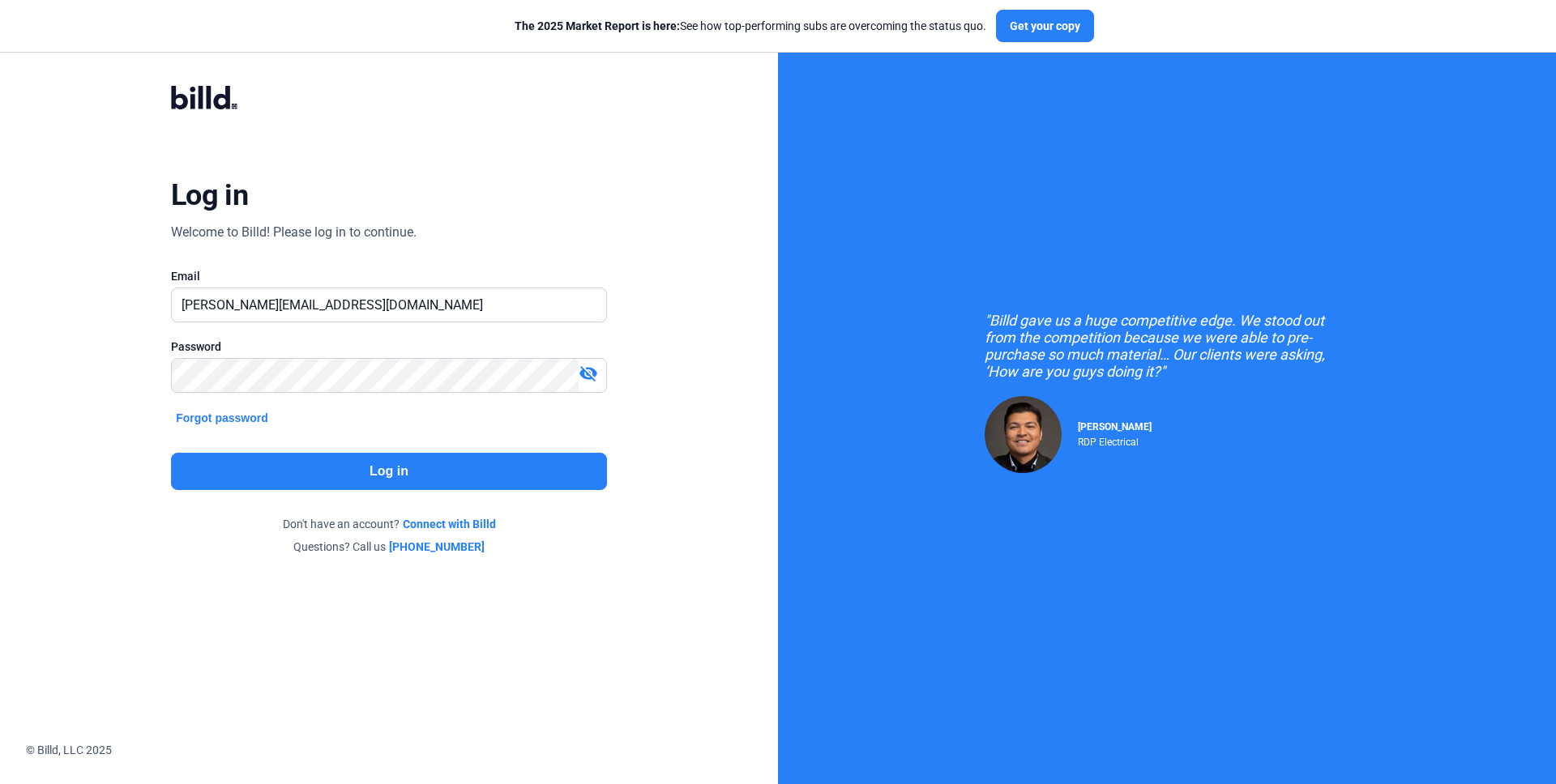 click on "Forgot password" 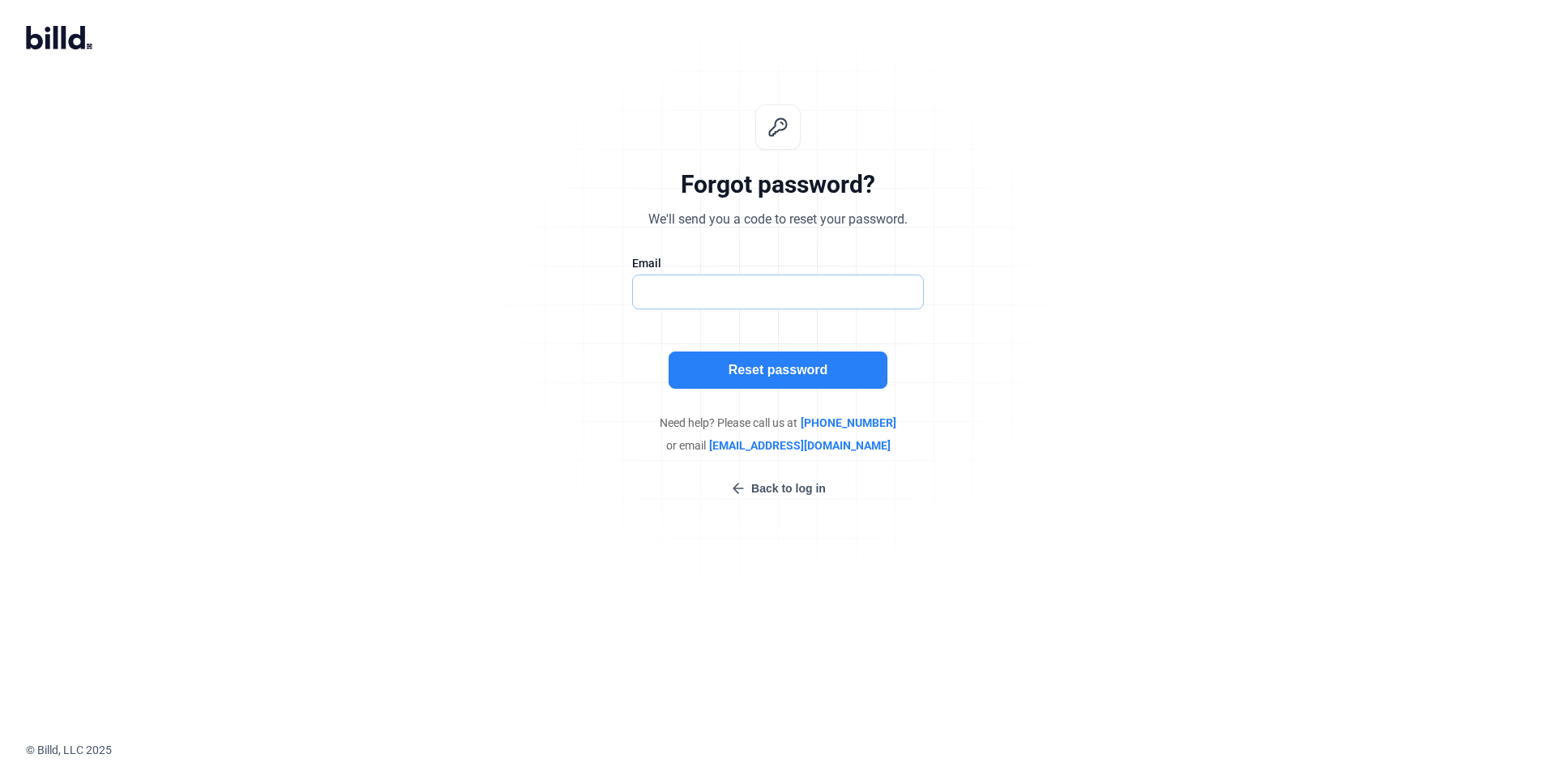click at bounding box center (769, 292) 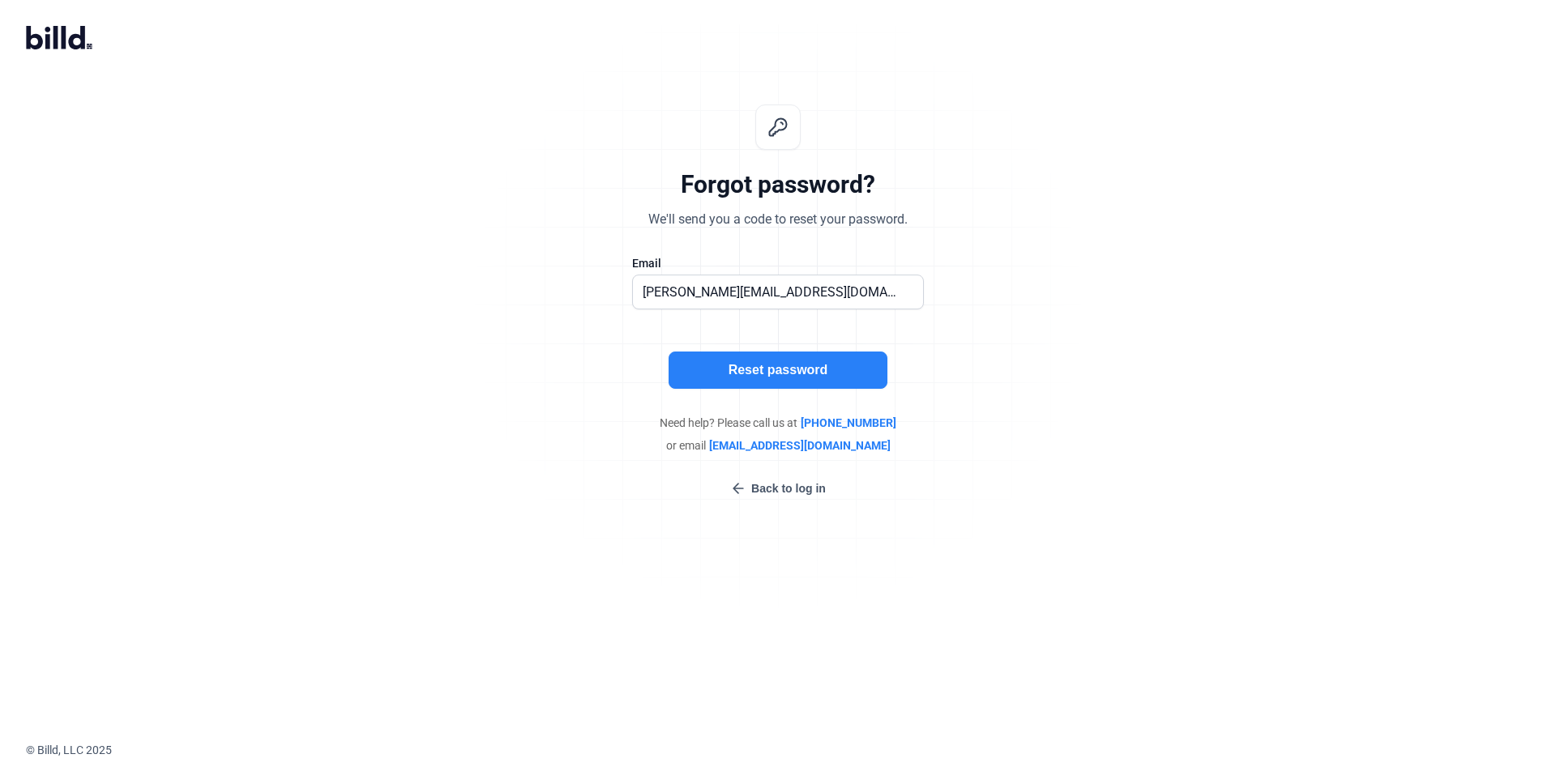 click on "Reset password" 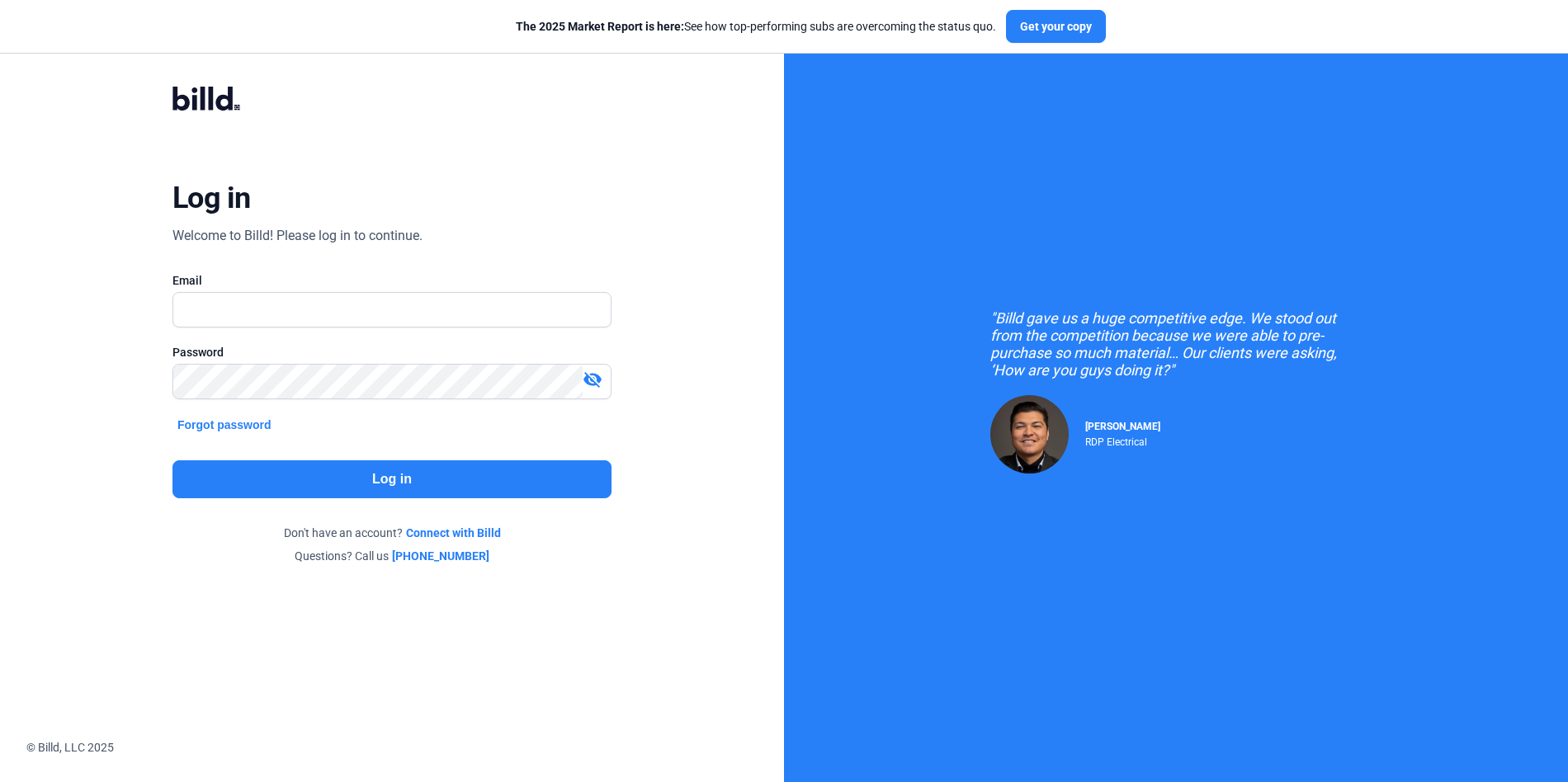 scroll, scrollTop: 0, scrollLeft: 0, axis: both 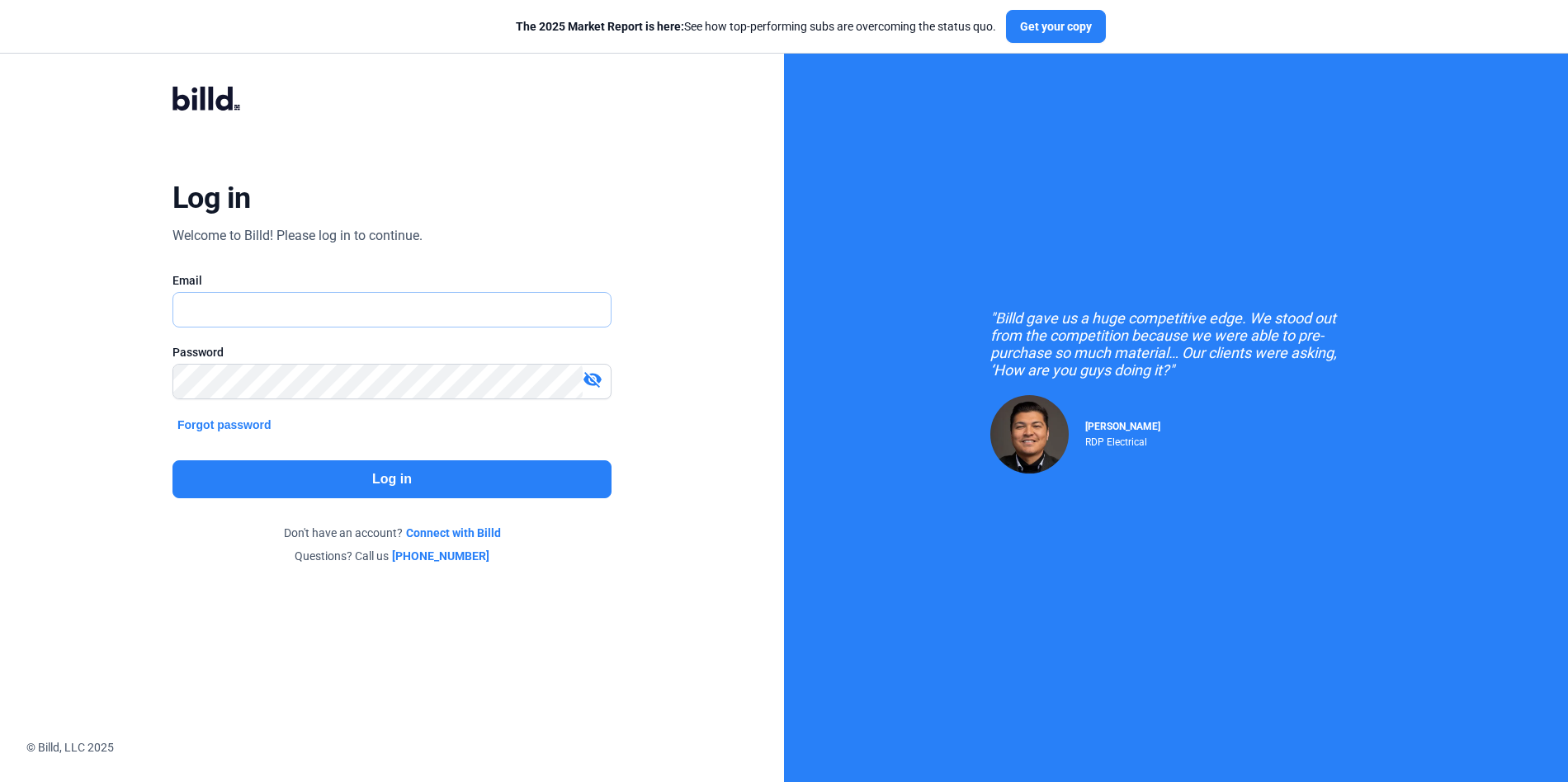 type on "[PERSON_NAME][EMAIL_ADDRESS][DOMAIN_NAME]" 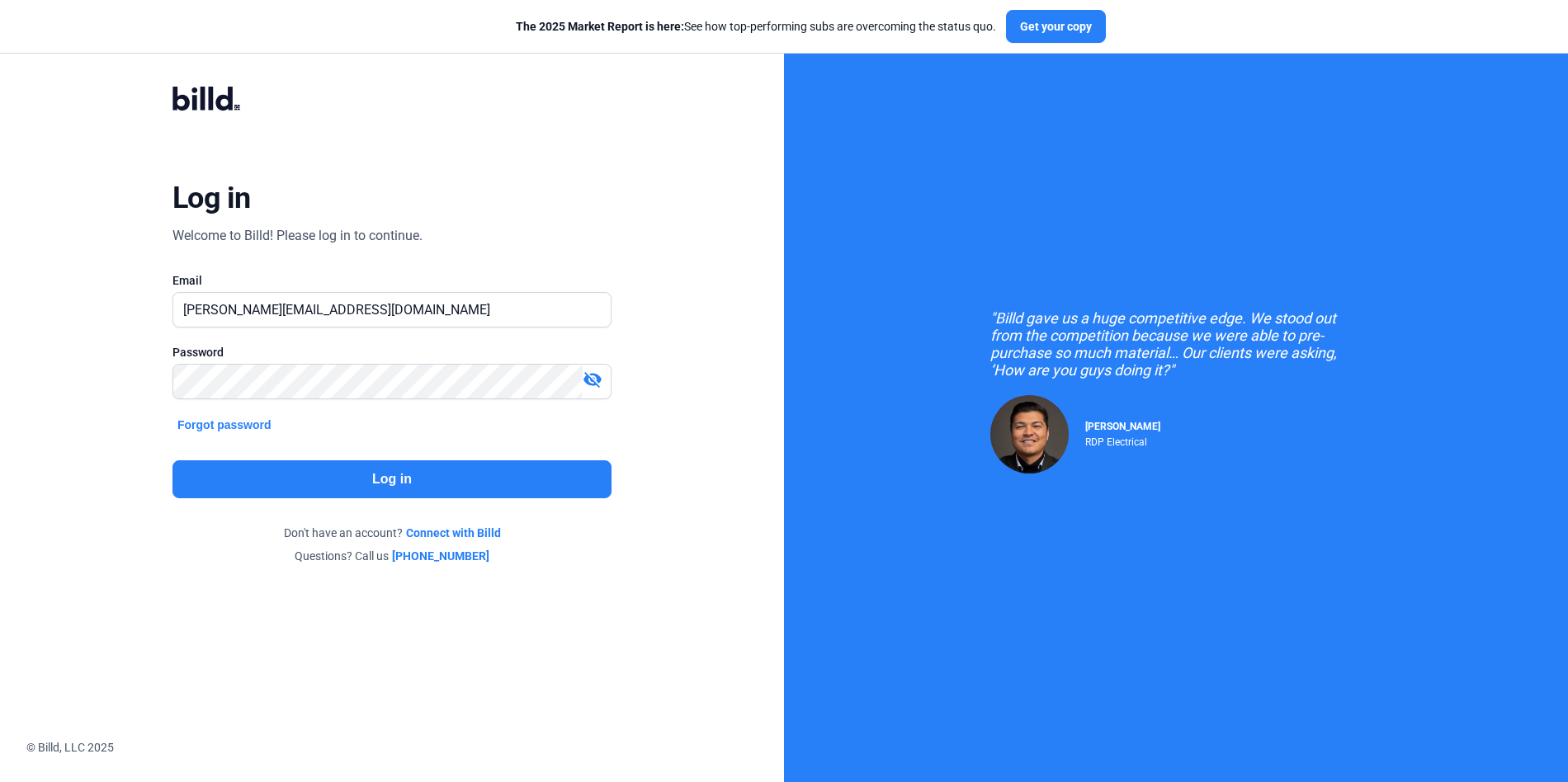 click on "Log in  Welcome to Billd! Please log in to continue.   Email  russell@billd.com  Password   visibility_off   Forgot password  Log in  Don't have an account?  Connect with Billd  Questions? Call us  512-270-4805" 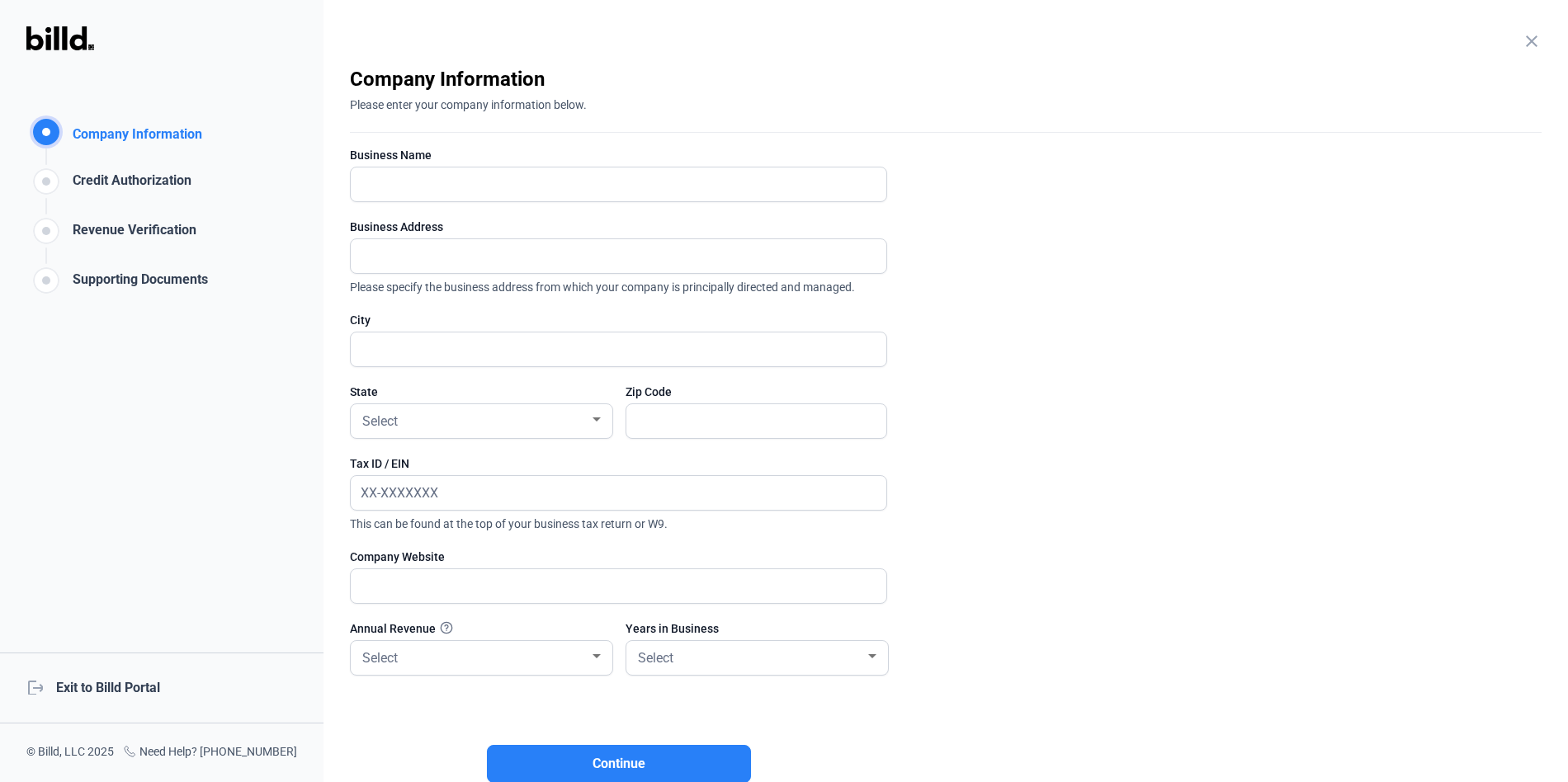 click on "logout  Exit to Billd Portal" 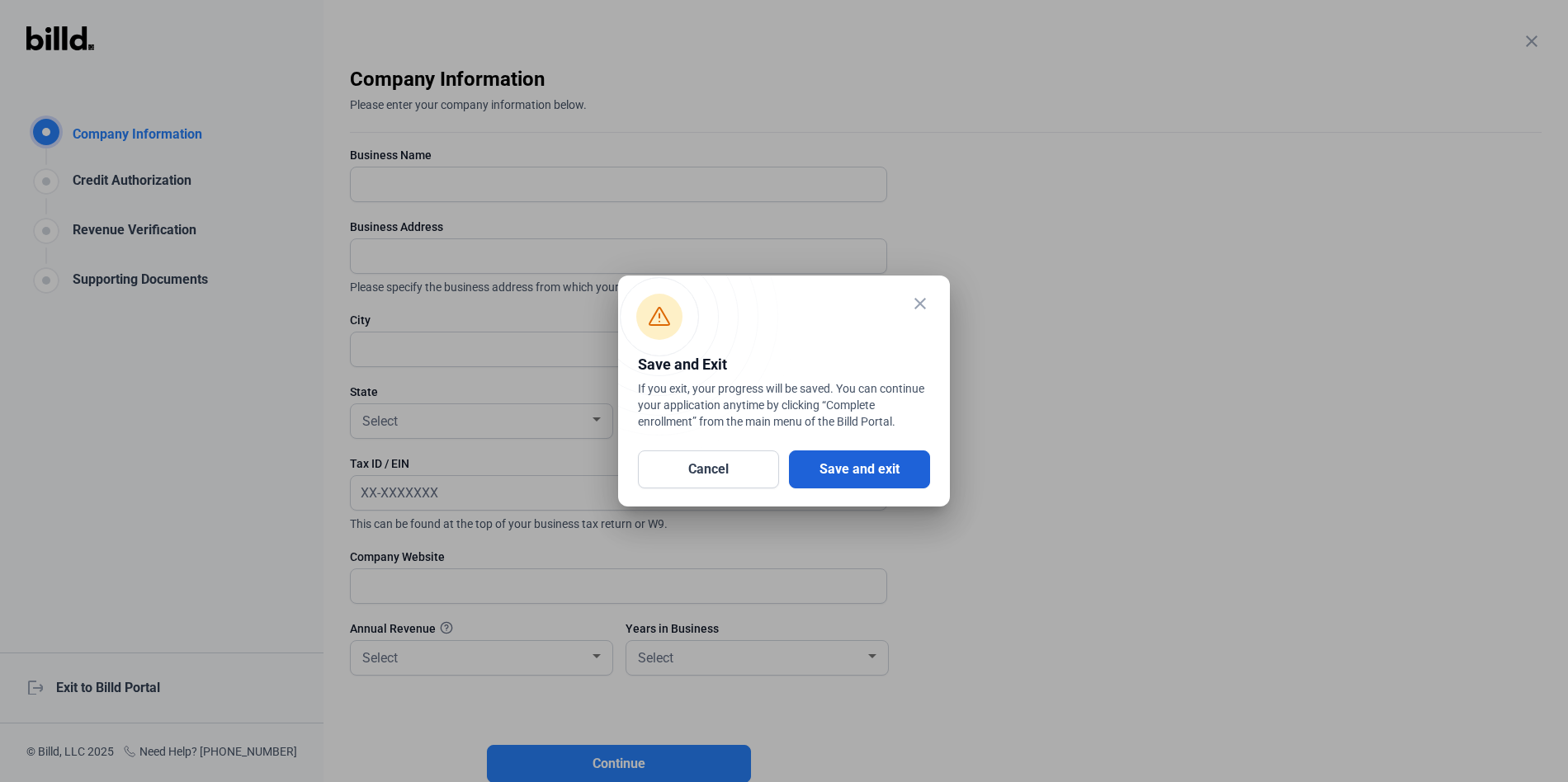 click on "Save and exit" at bounding box center [859, 469] 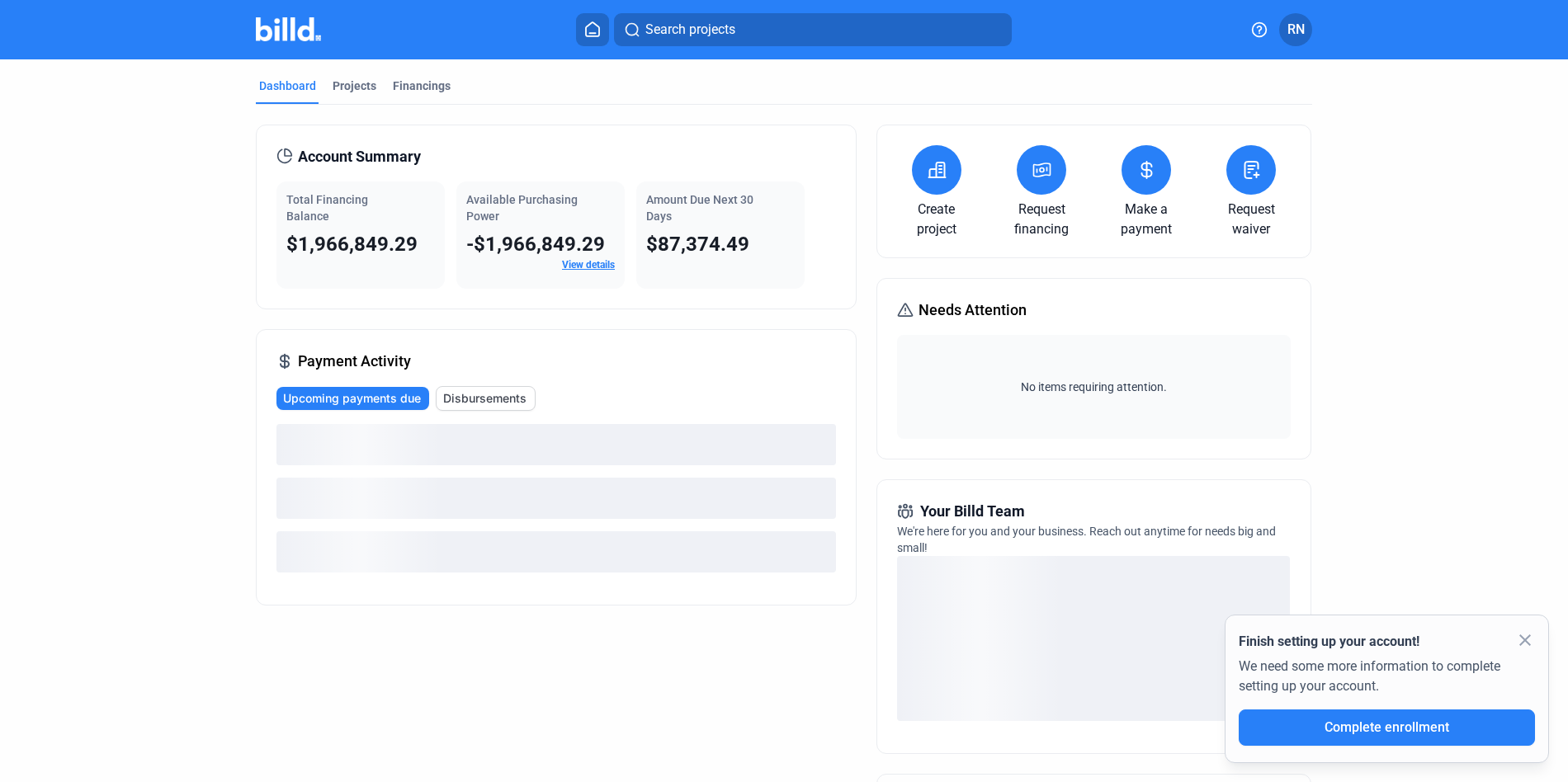 click on "RN" 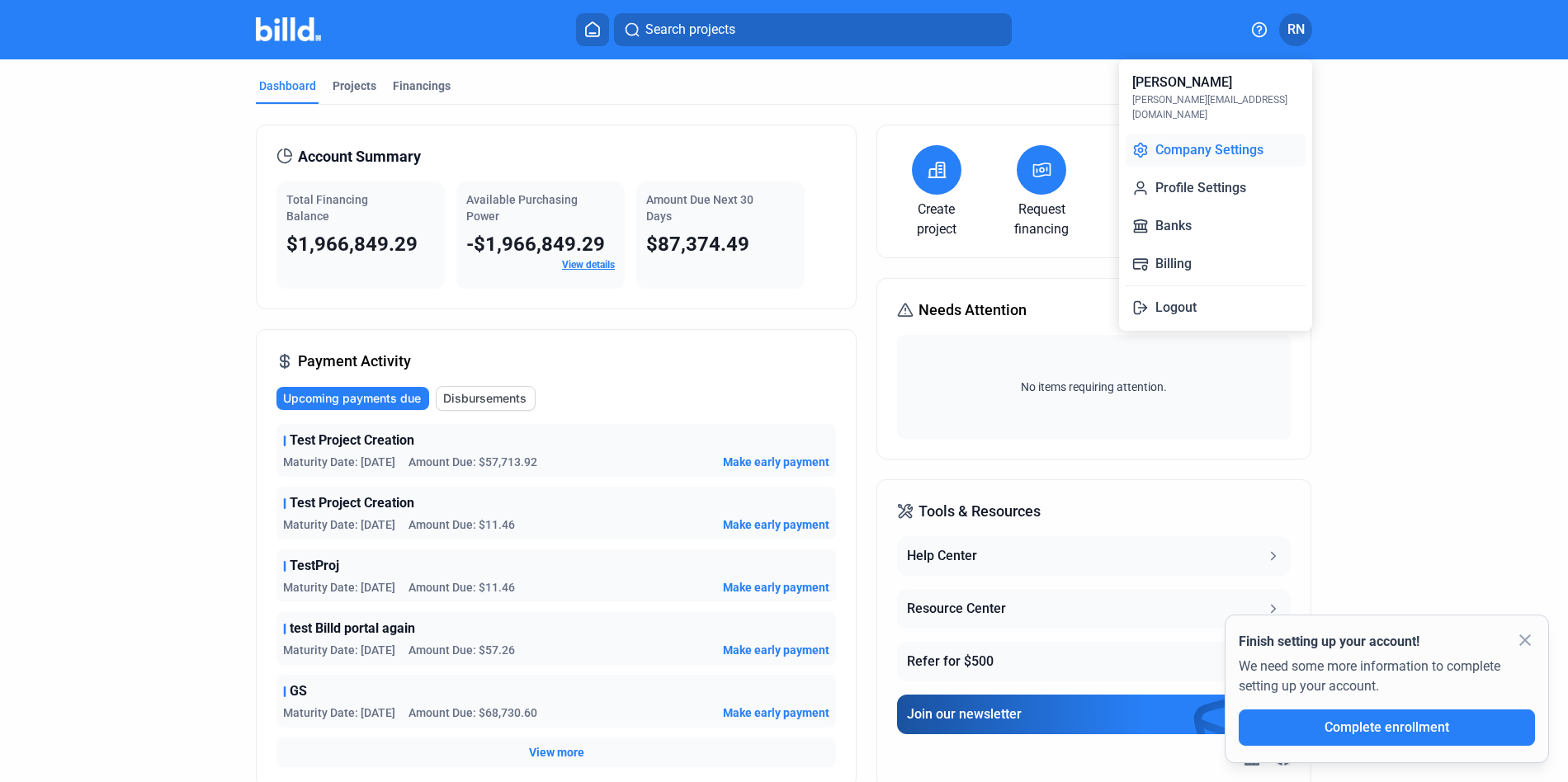 click on "Company Settings" at bounding box center [1216, 150] 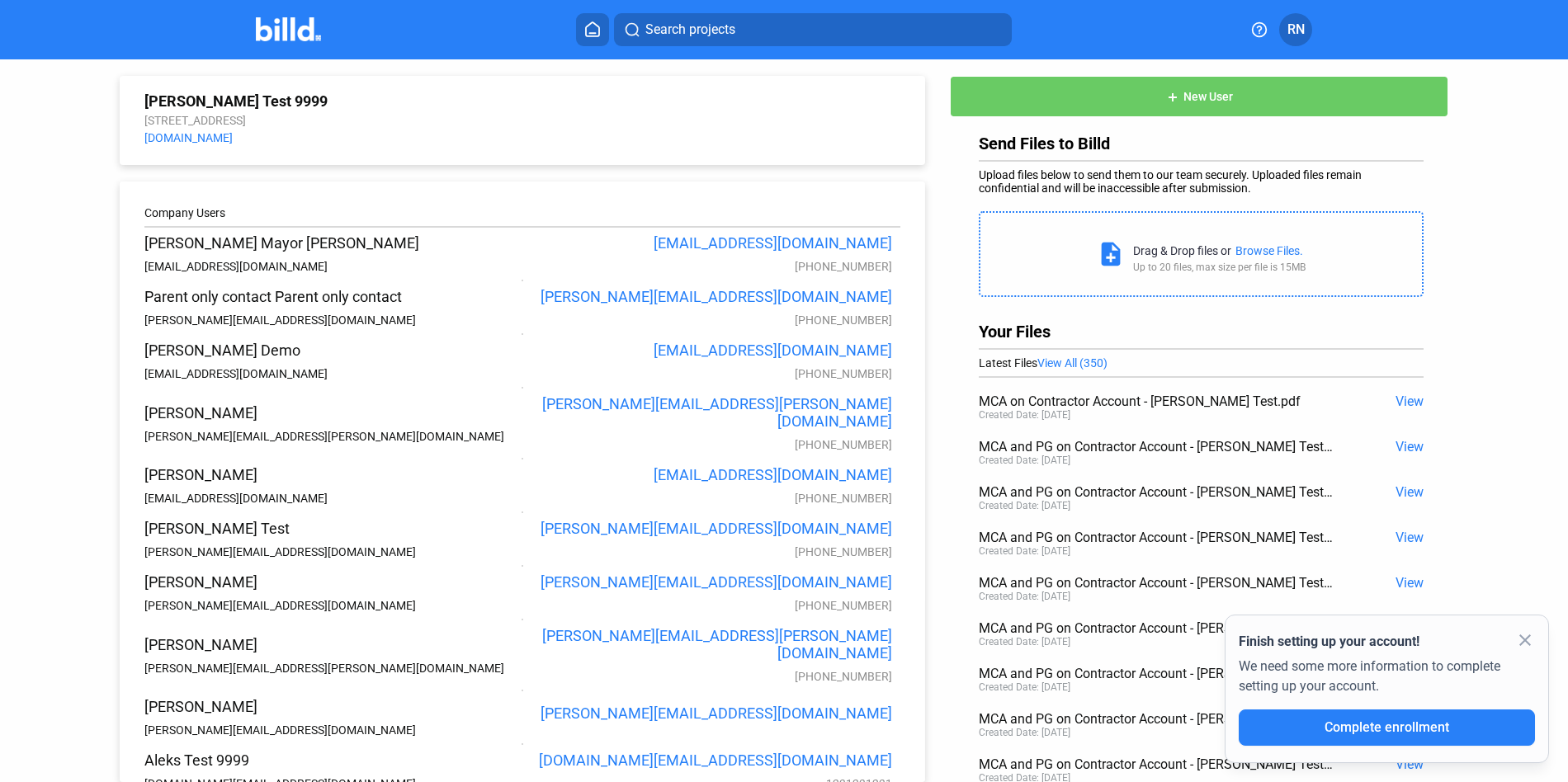 click on "Browse Files." 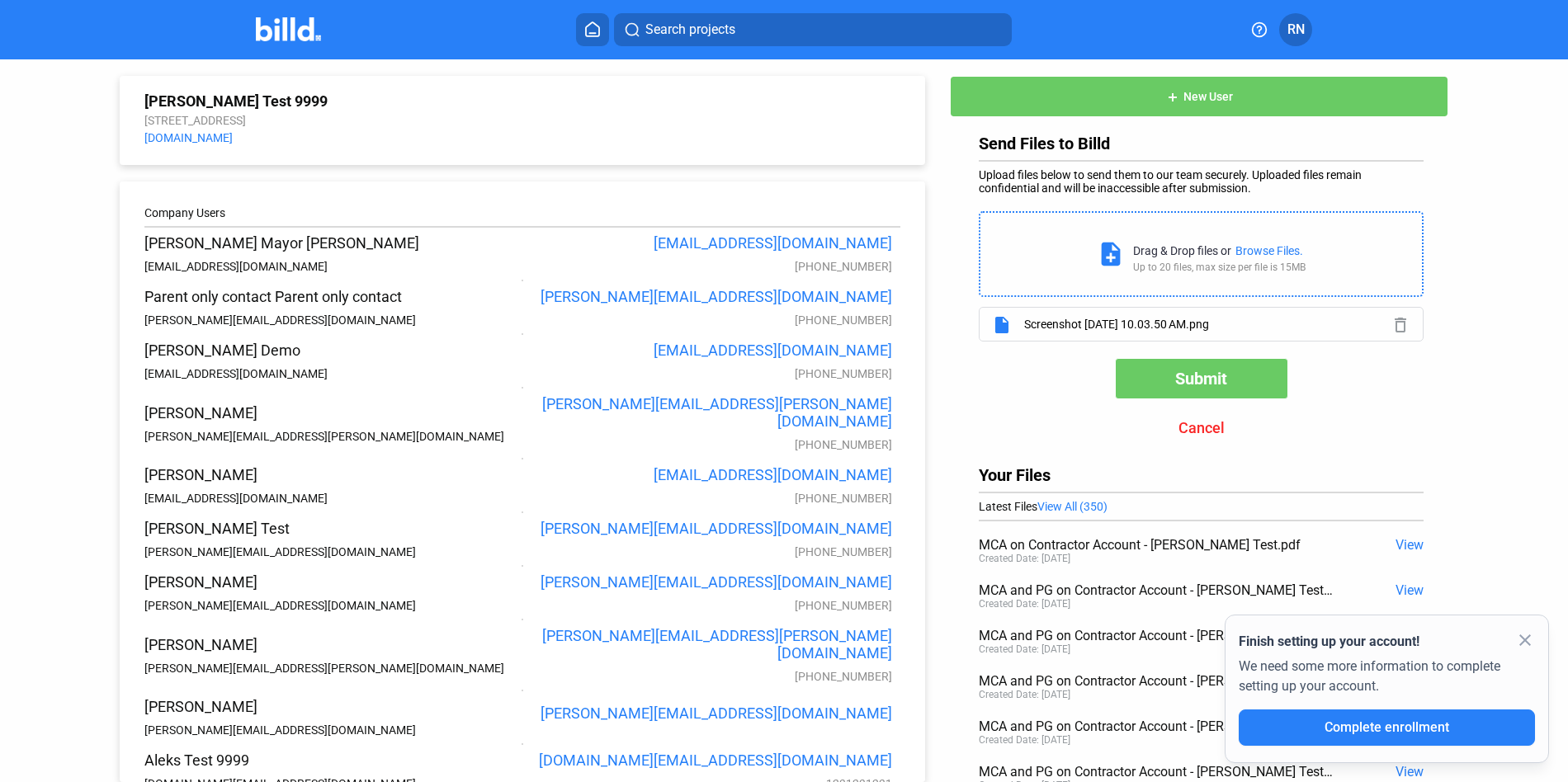 click on "Submit" 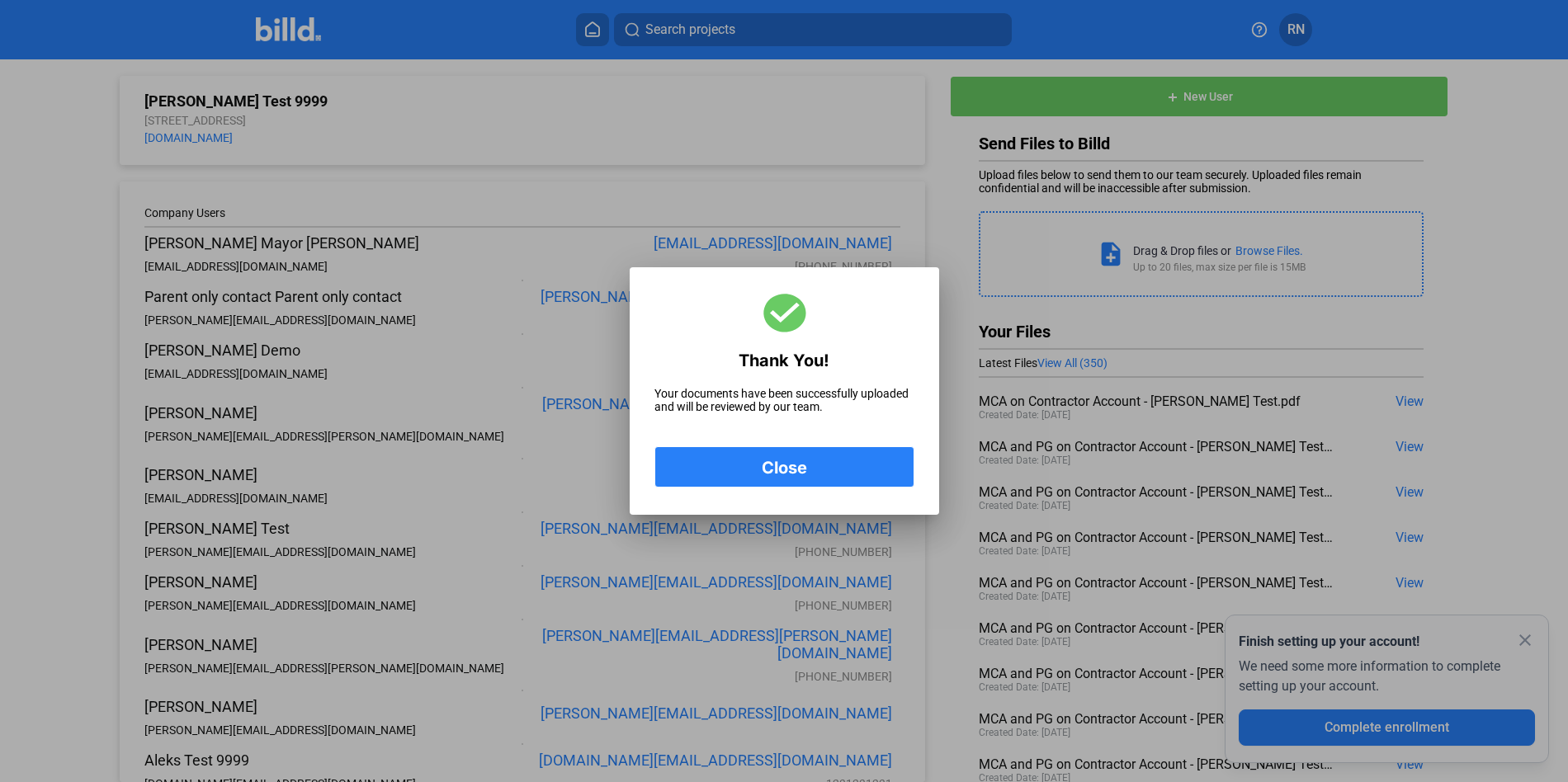 click on "Close" at bounding box center [784, 467] 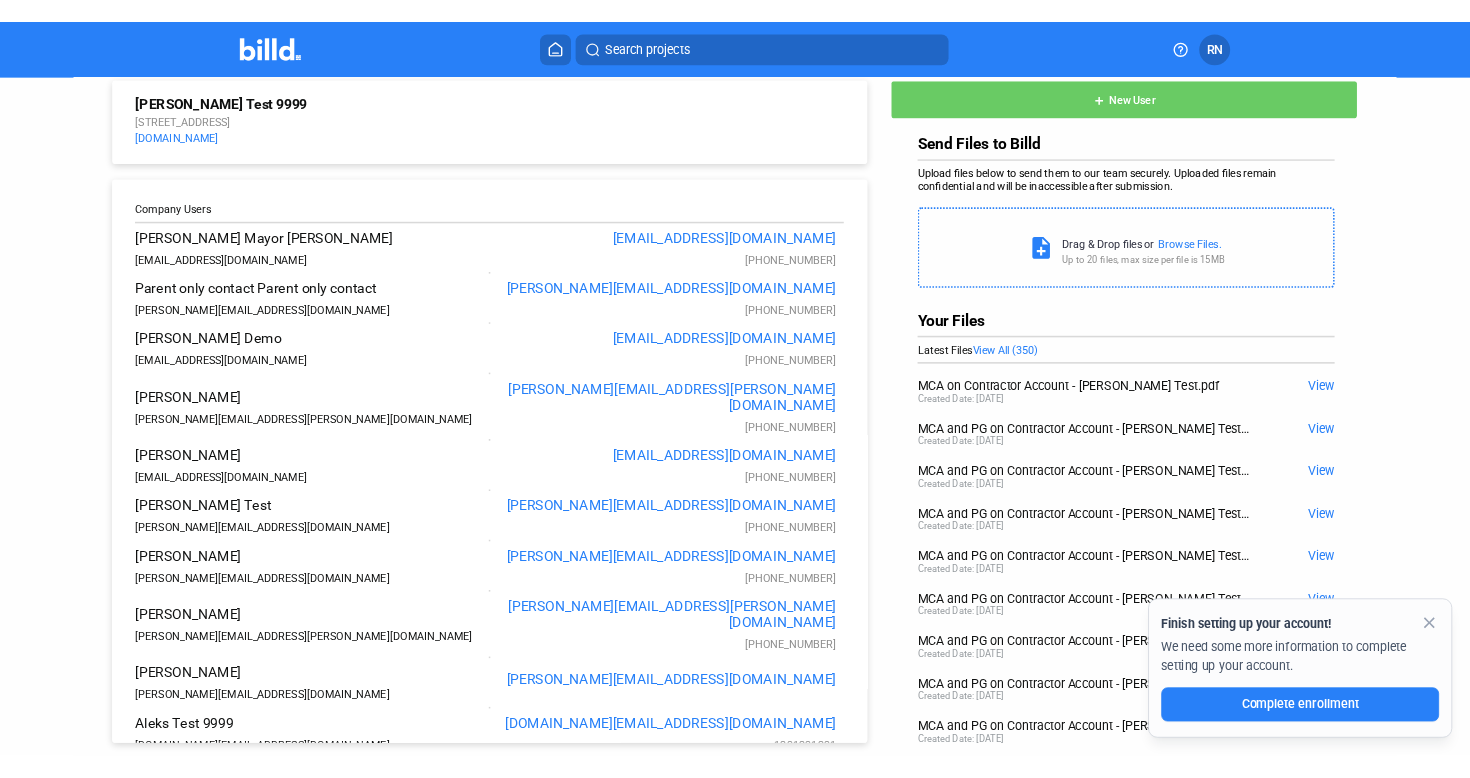 scroll, scrollTop: 0, scrollLeft: 0, axis: both 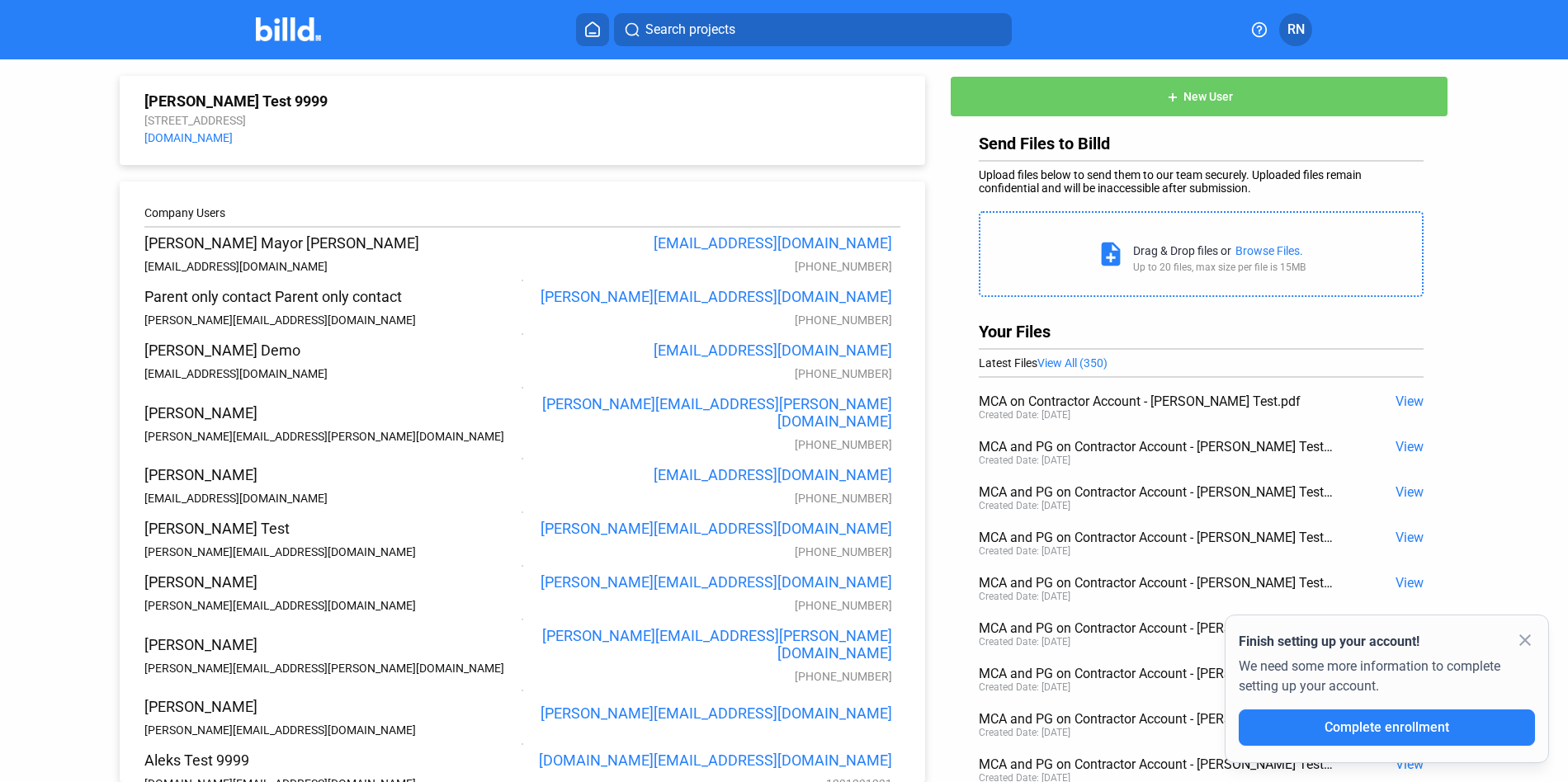 drag, startPoint x: 1262, startPoint y: 186, endPoint x: 971, endPoint y: 173, distance: 291.29023 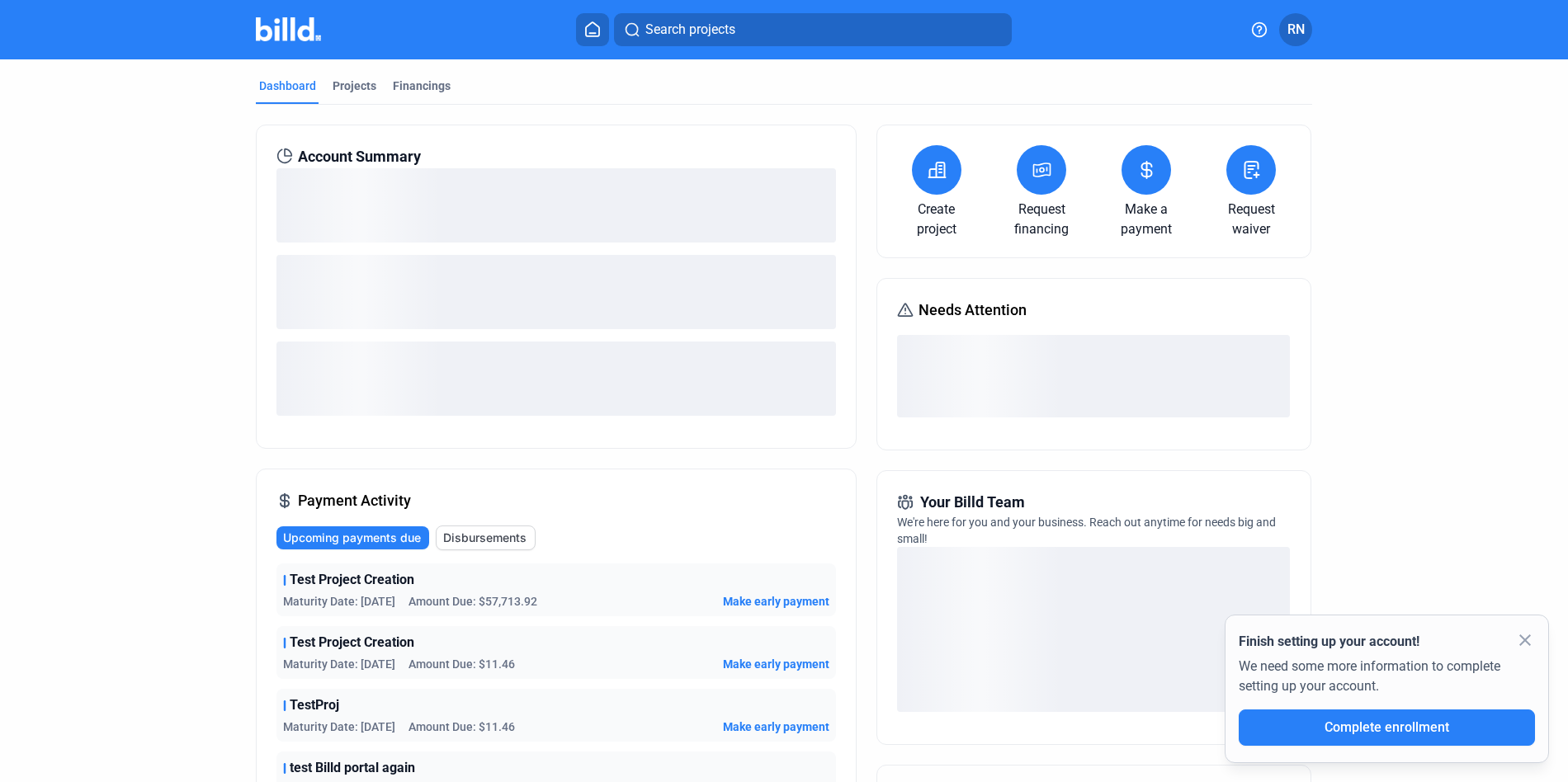 click at bounding box center (1041, 170) 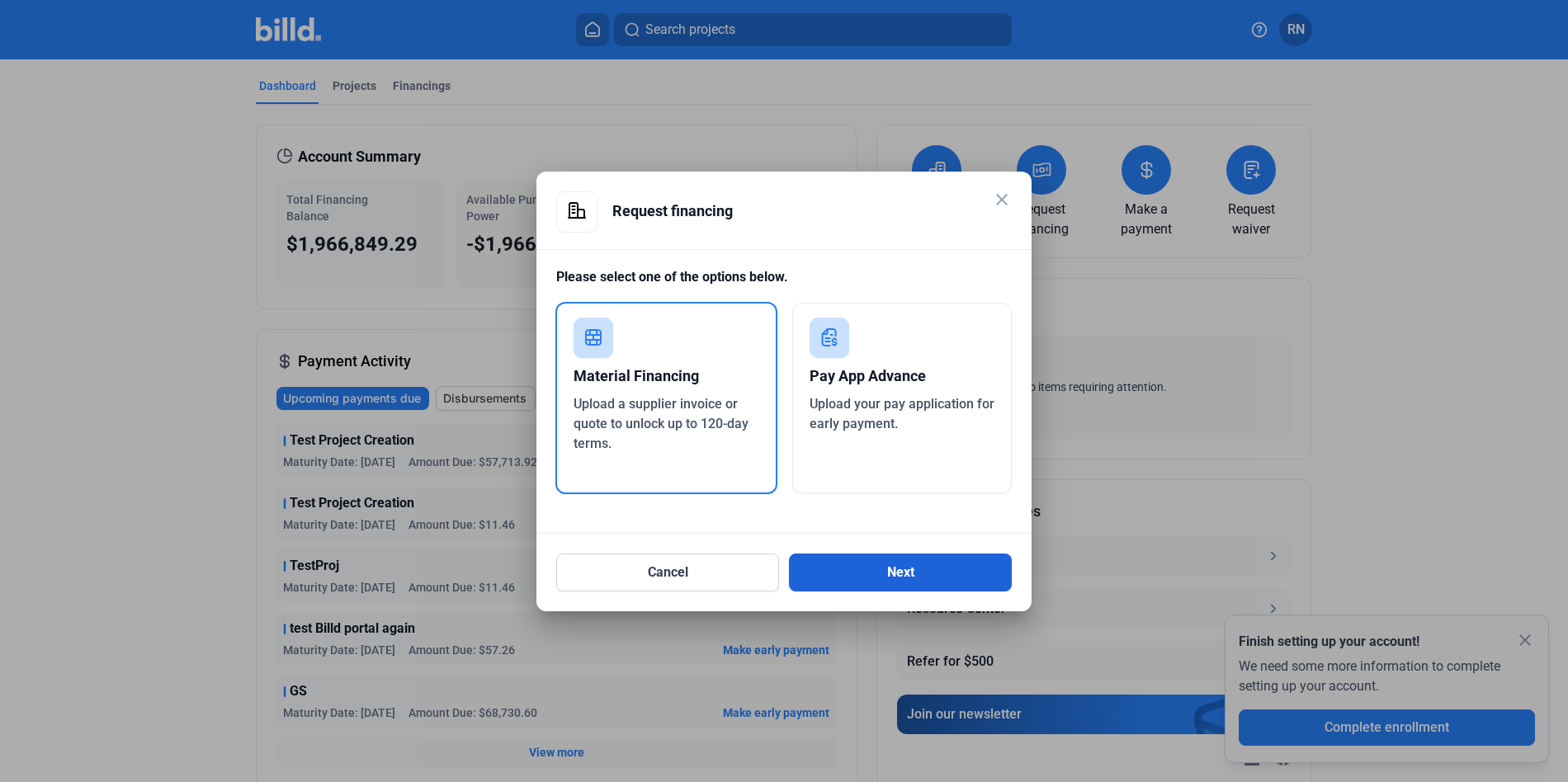 click on "Next" at bounding box center (900, 572) 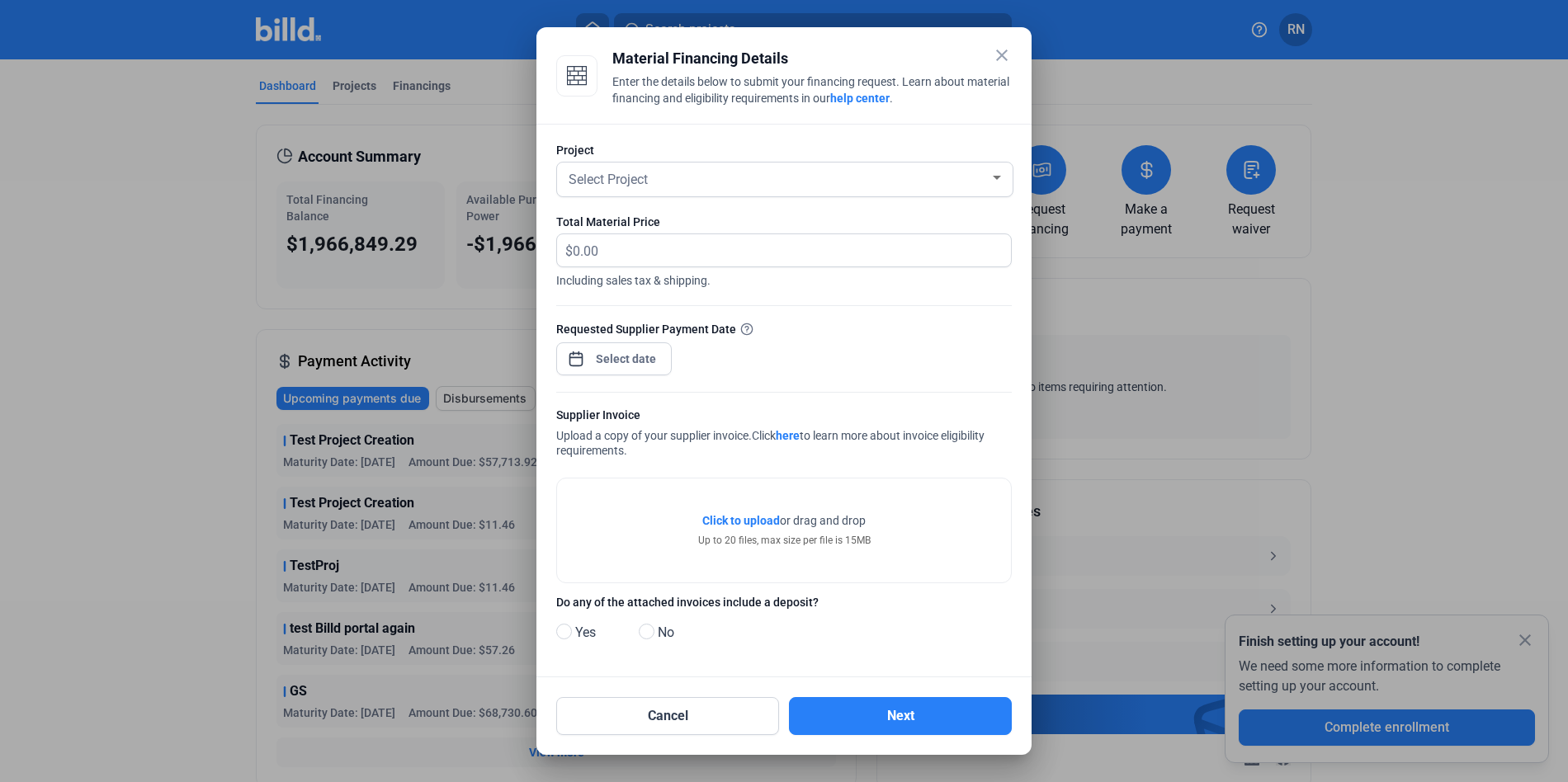 click on "close" at bounding box center [1002, 55] 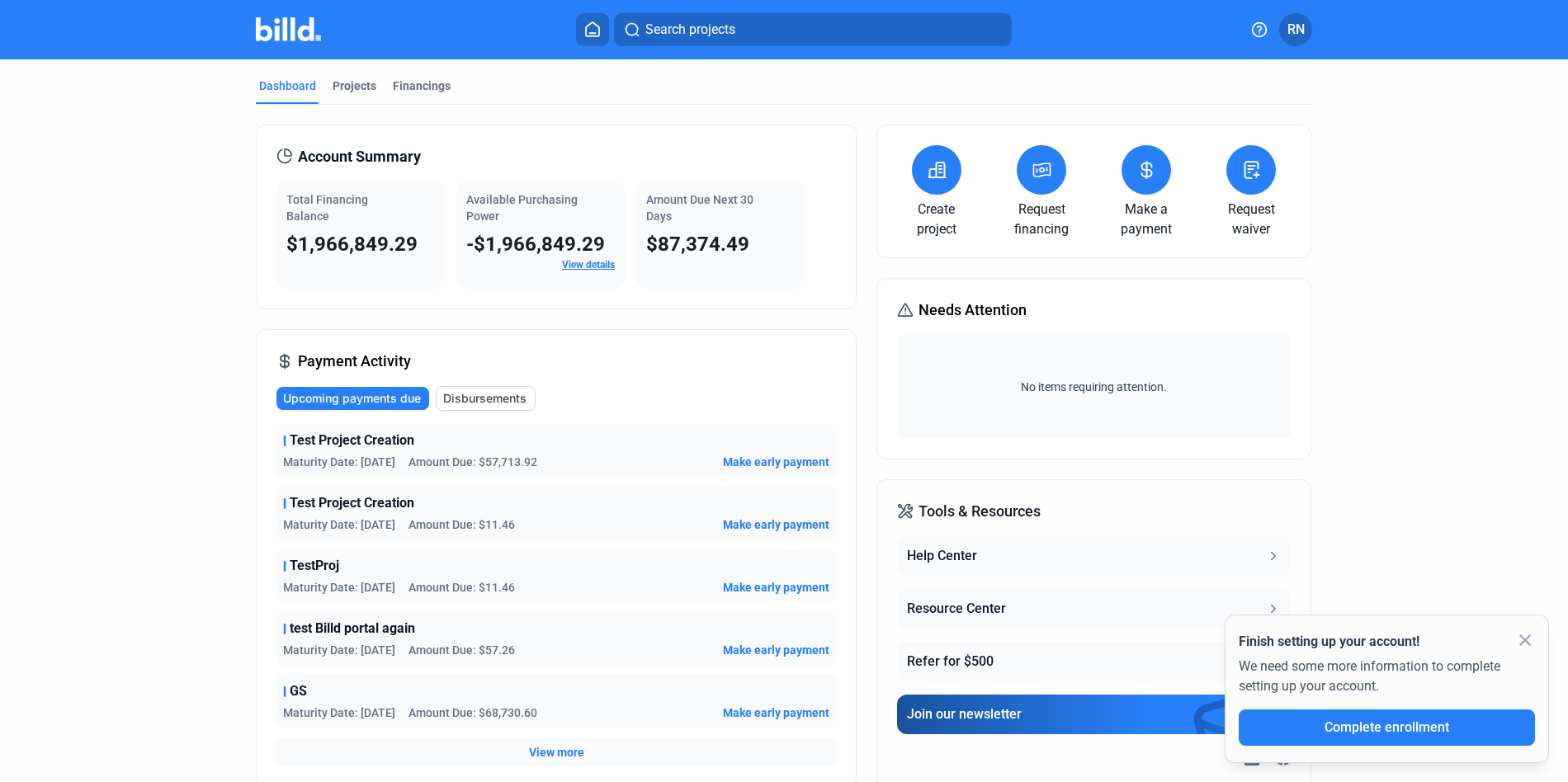 click on "Make early payment" 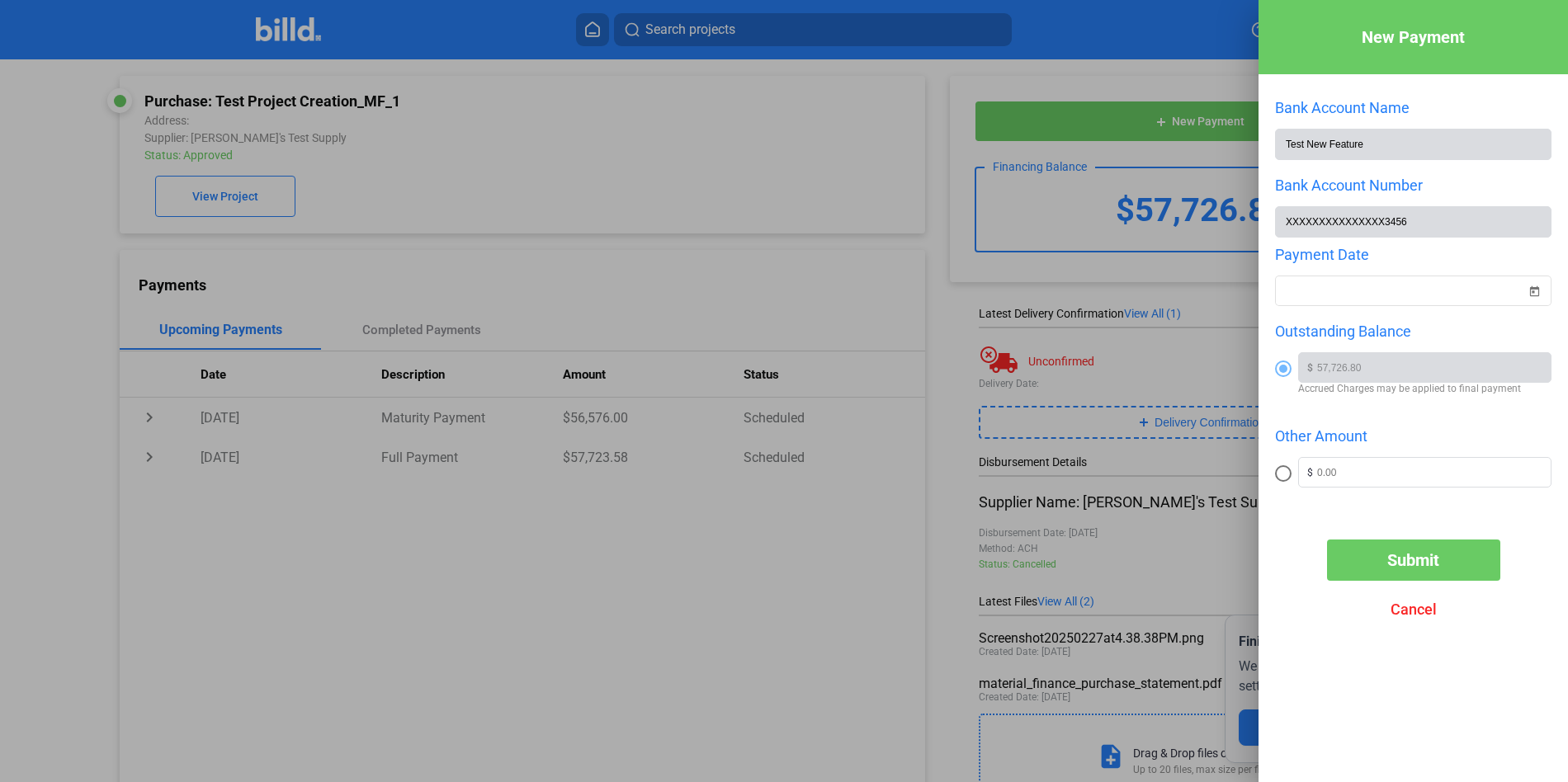 click at bounding box center [784, 391] 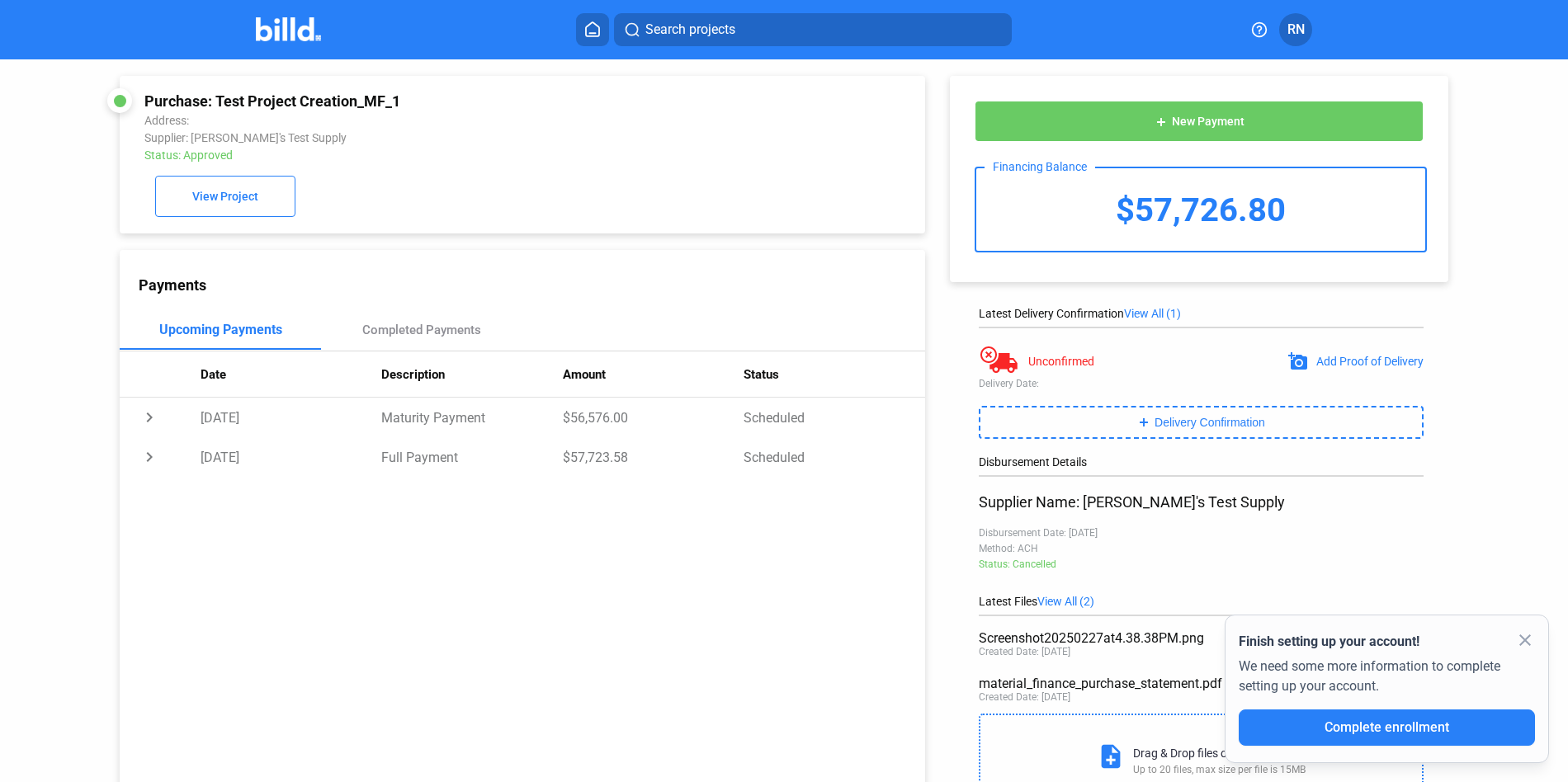 click 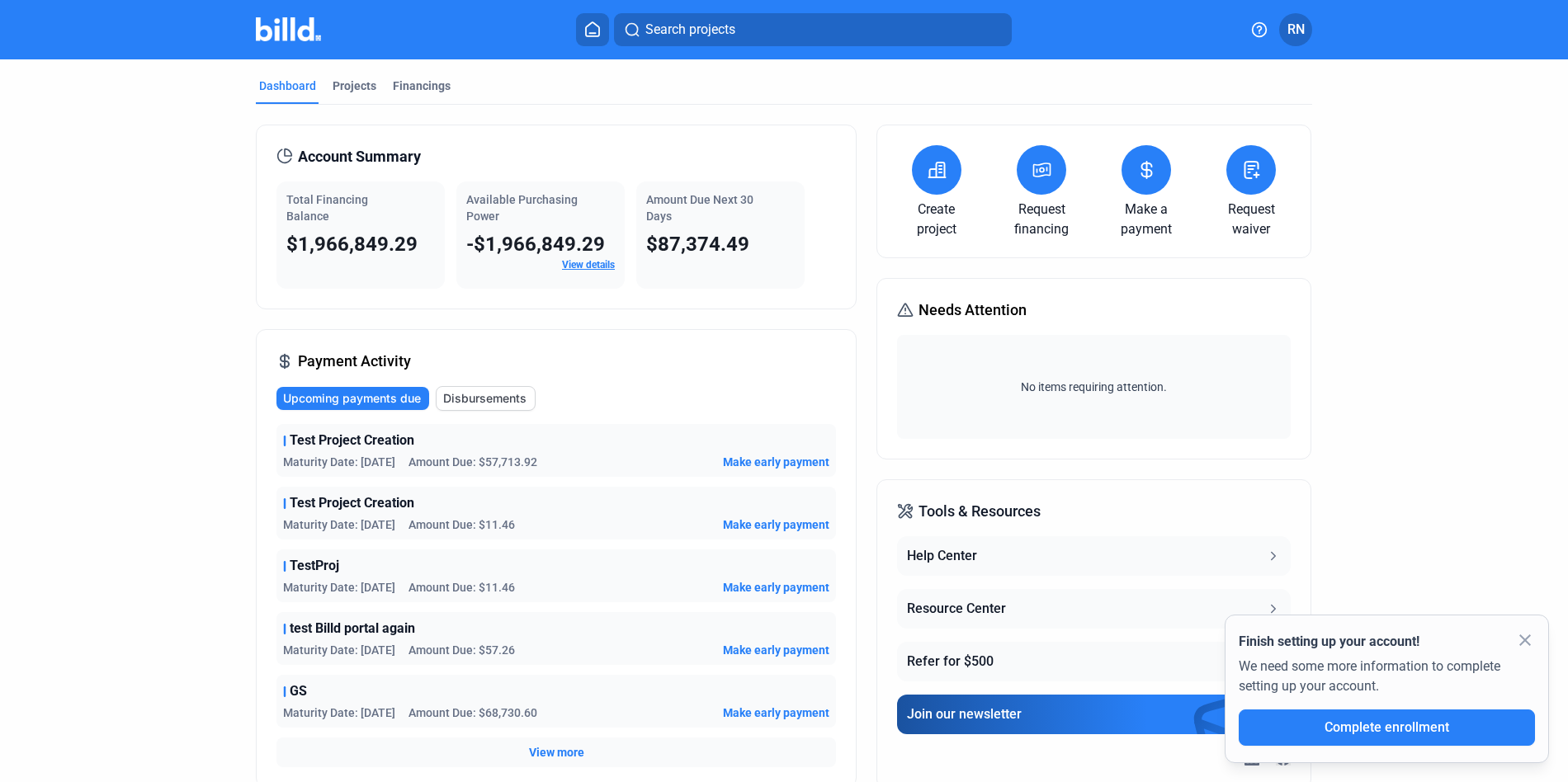 click at bounding box center (1146, 170) 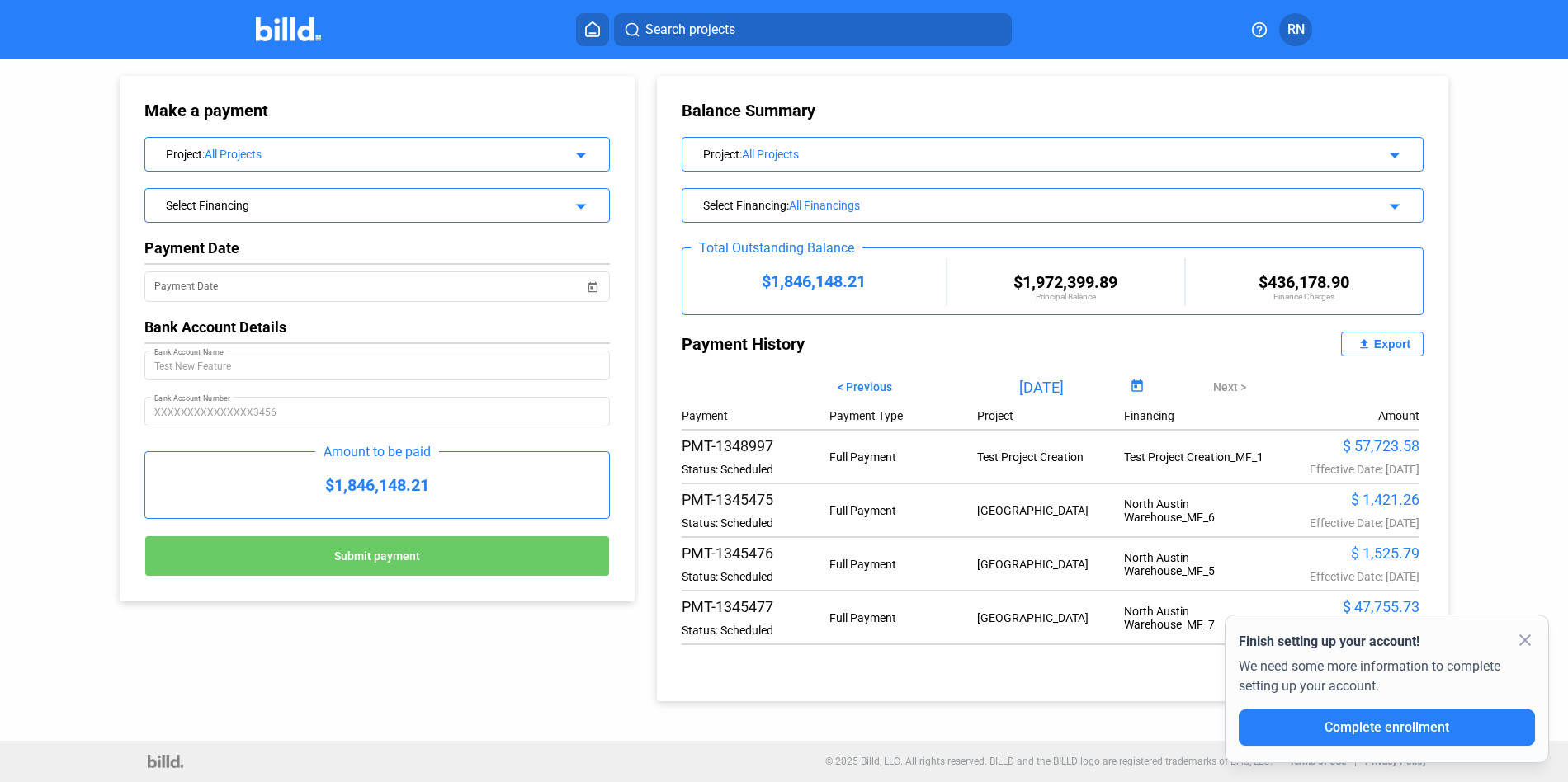 click on "Select Financing" 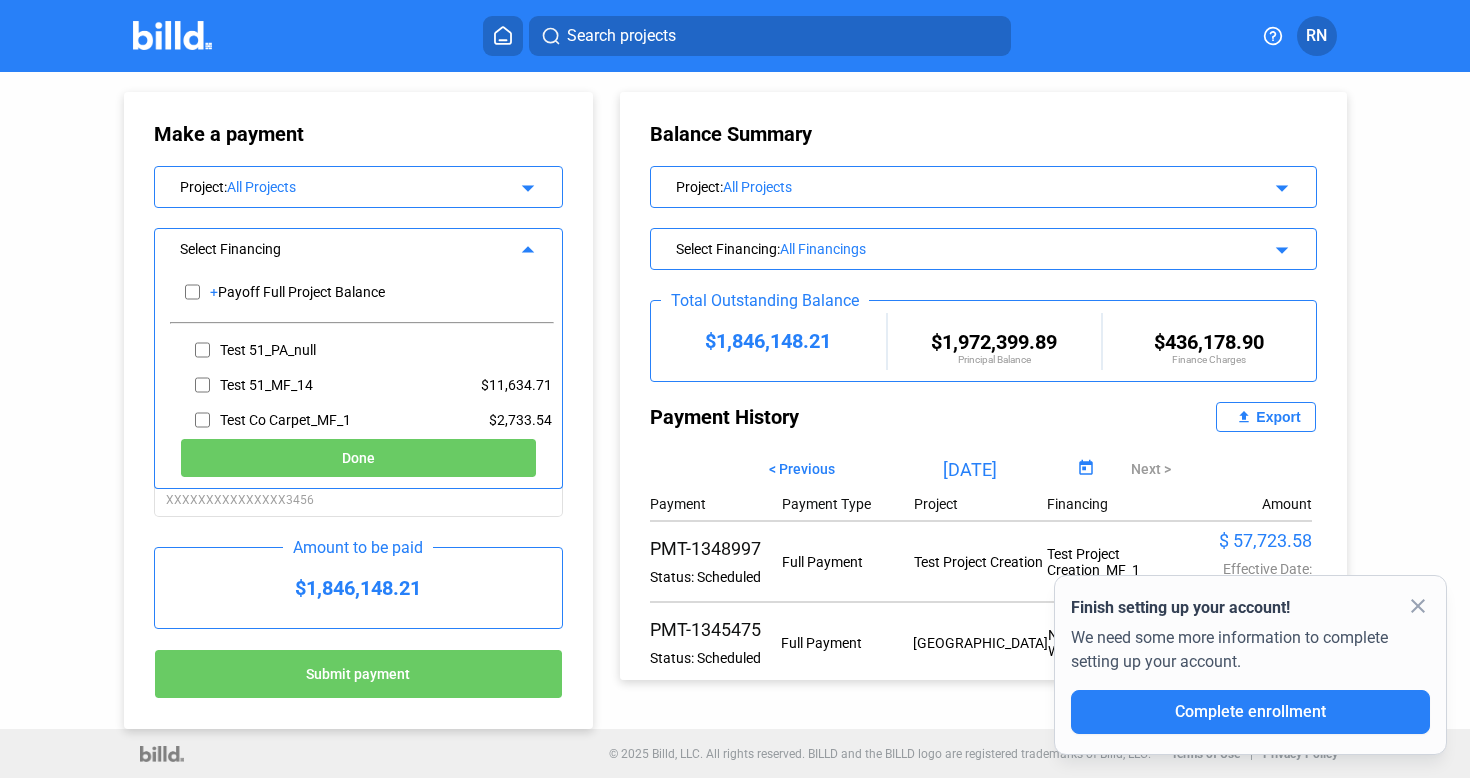 click at bounding box center [503, 36] 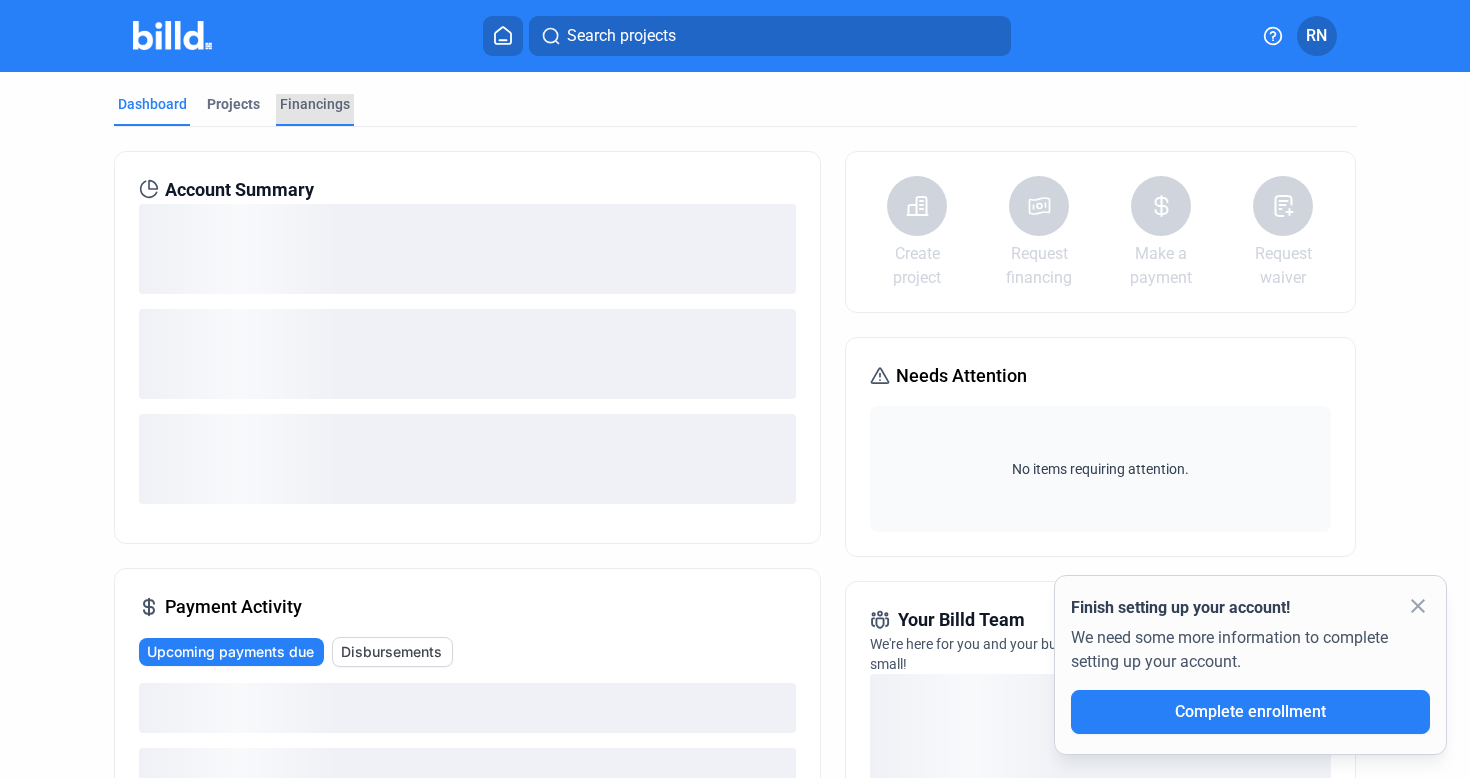 click on "Financings" at bounding box center (315, 104) 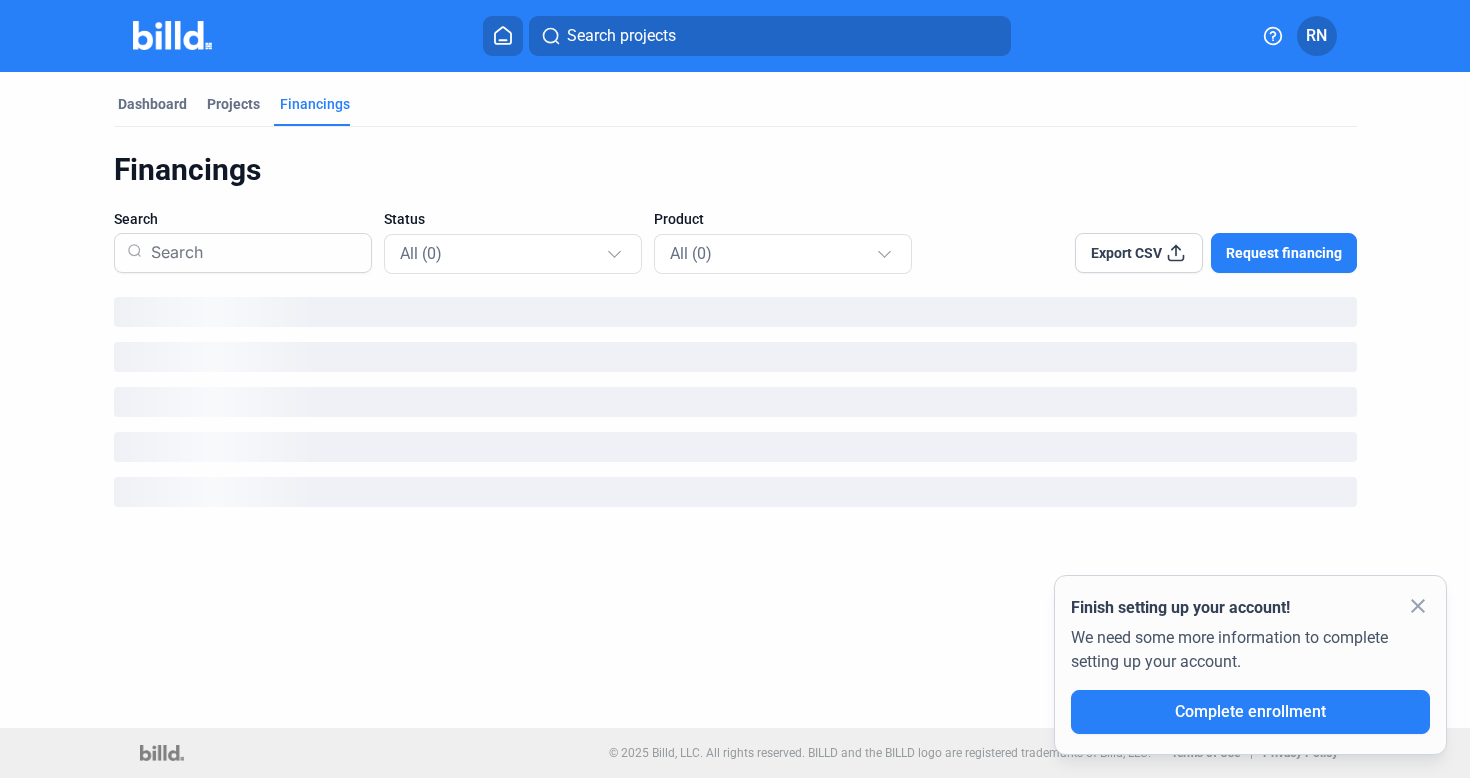 click on "close" 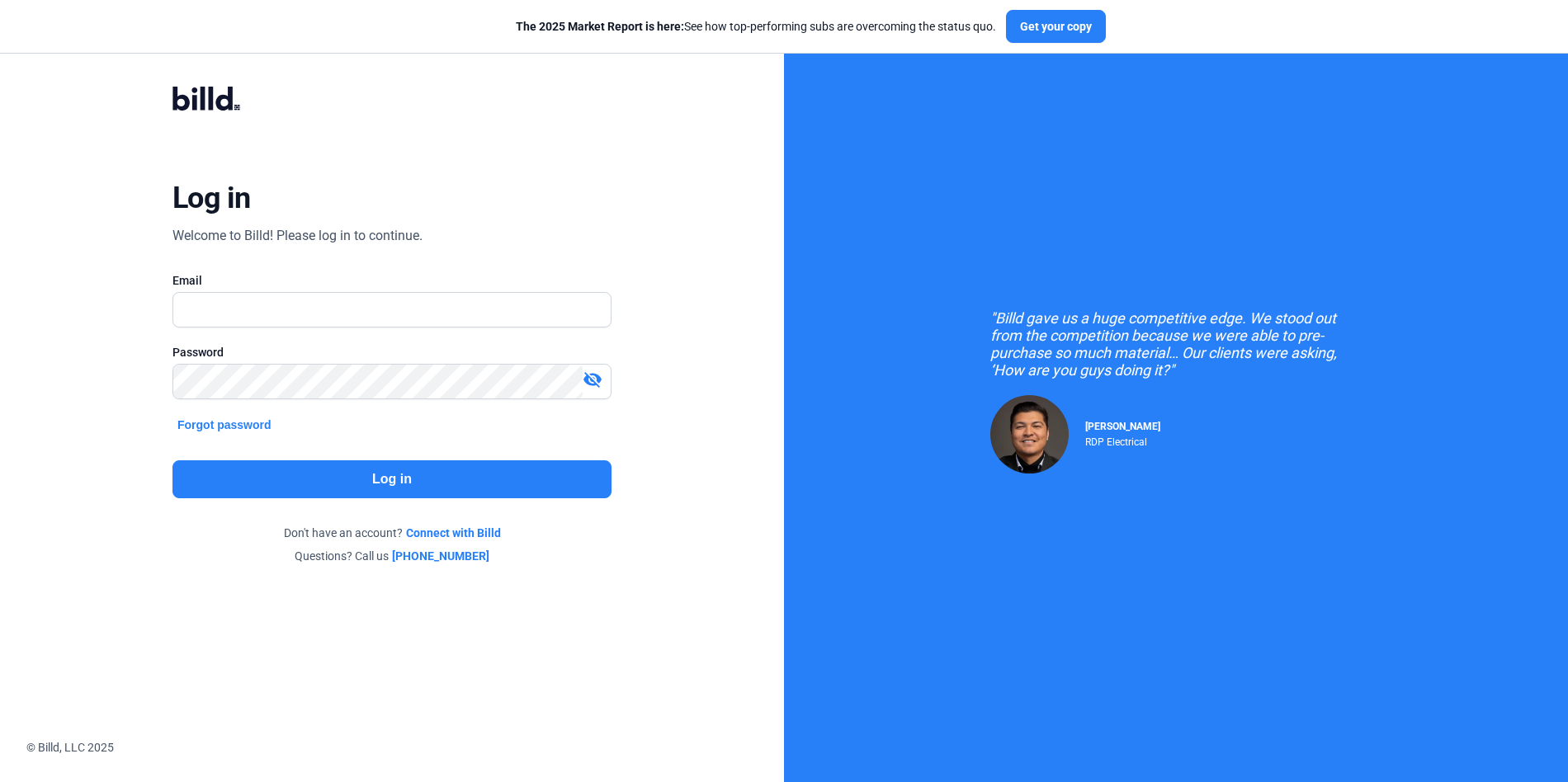 scroll, scrollTop: 0, scrollLeft: 0, axis: both 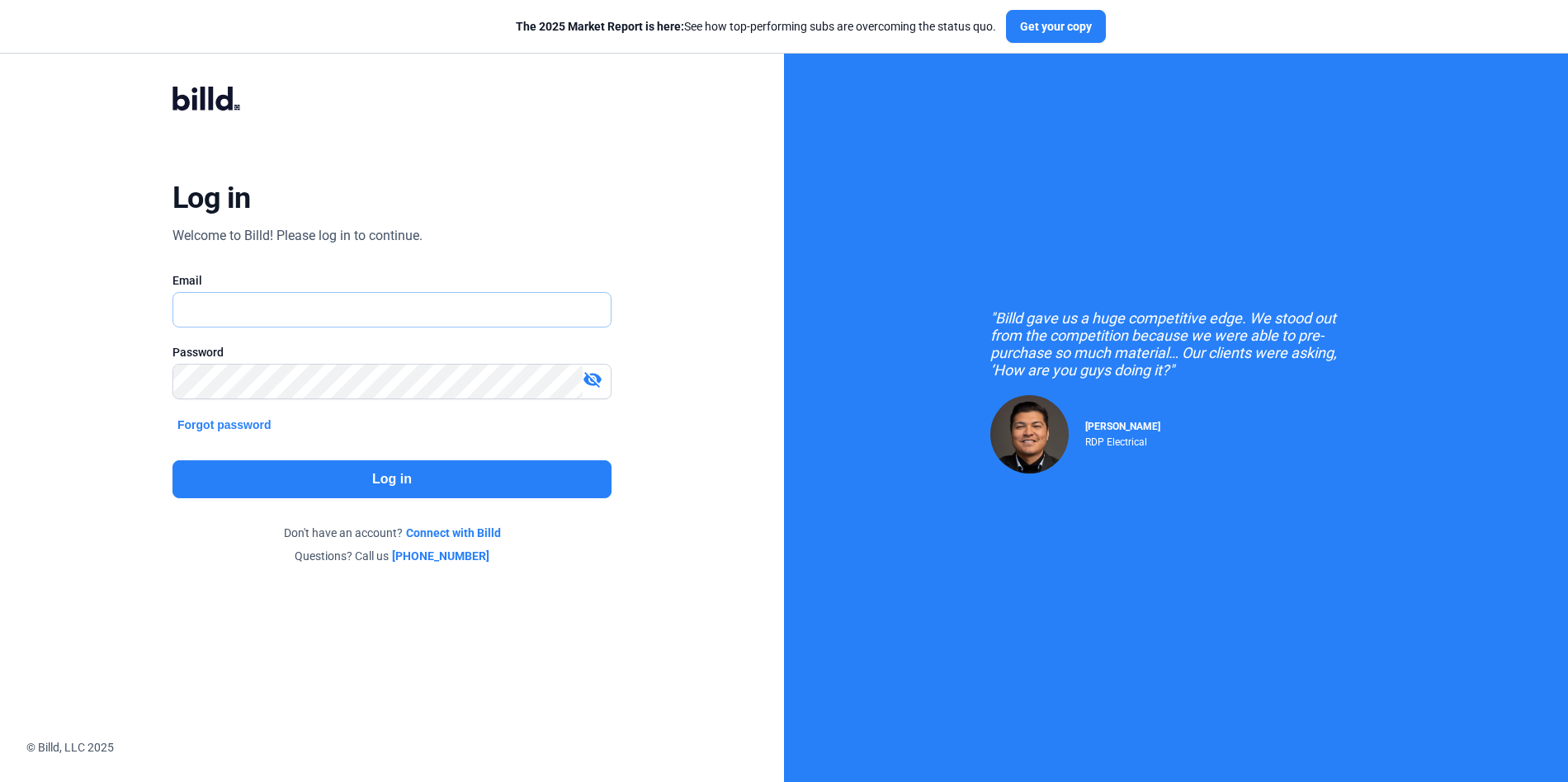 type on "[PERSON_NAME][EMAIL_ADDRESS][DOMAIN_NAME]" 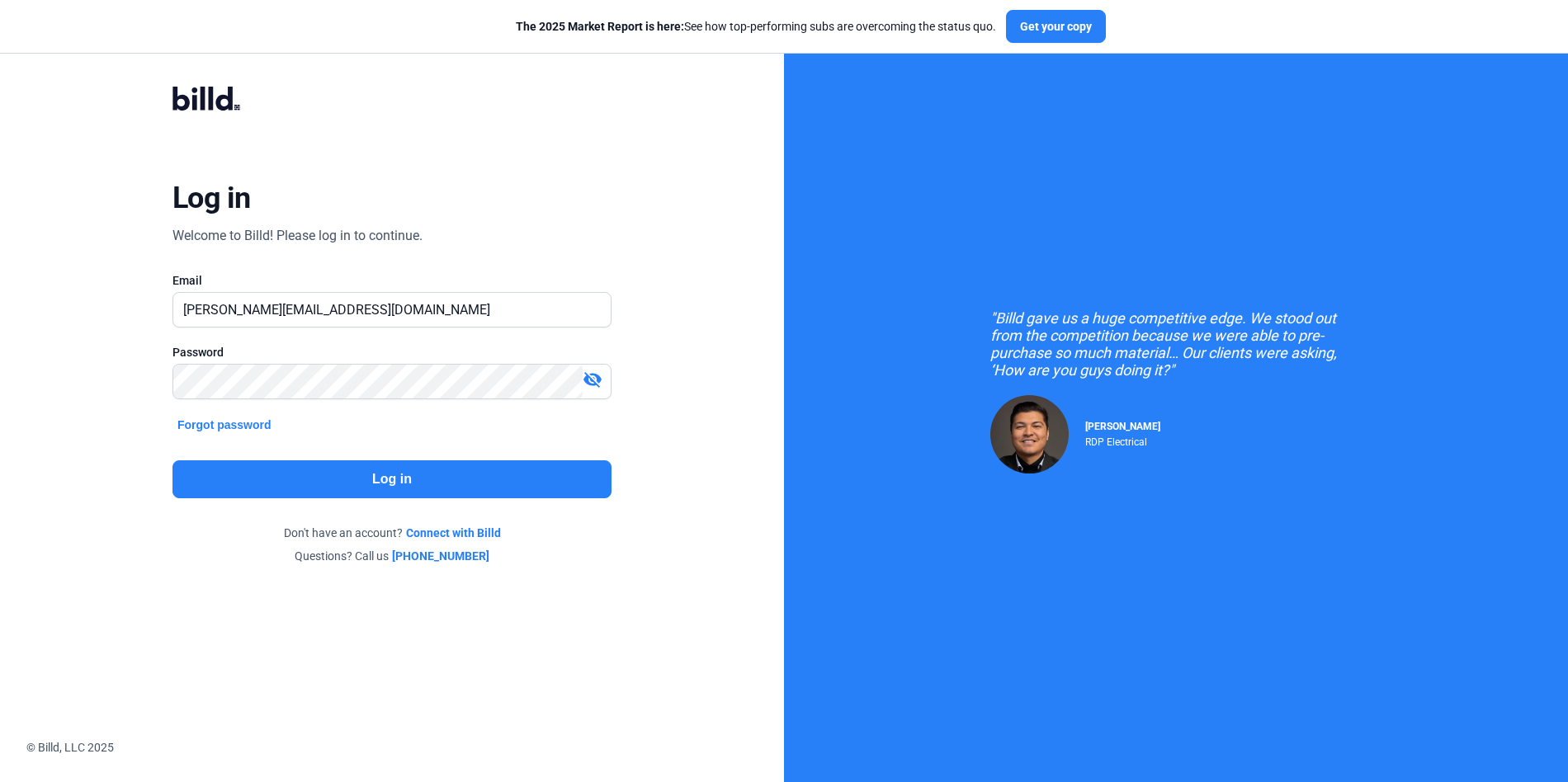 click on "Log in" 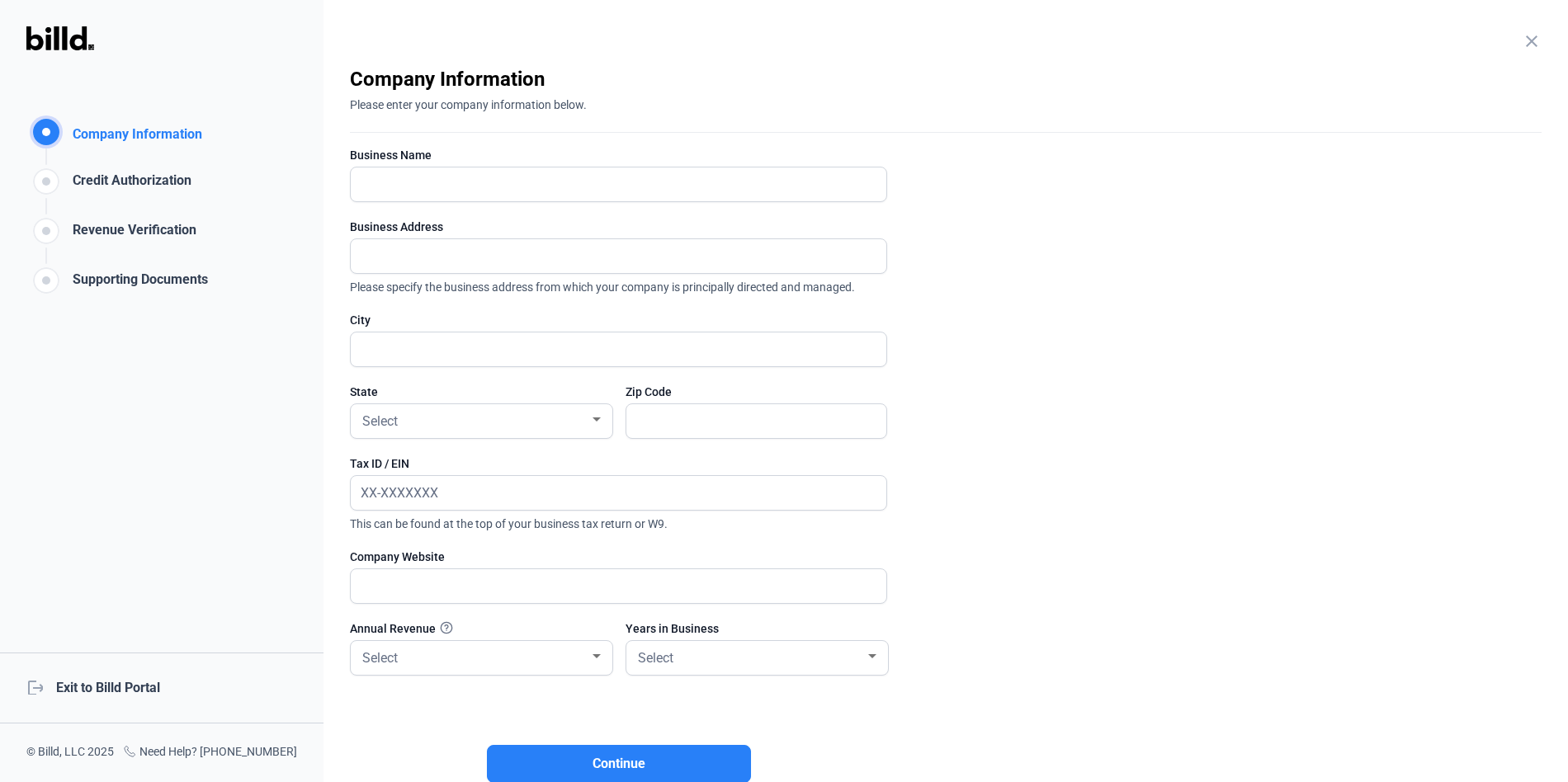 click on "logout  Exit to Billd Portal" 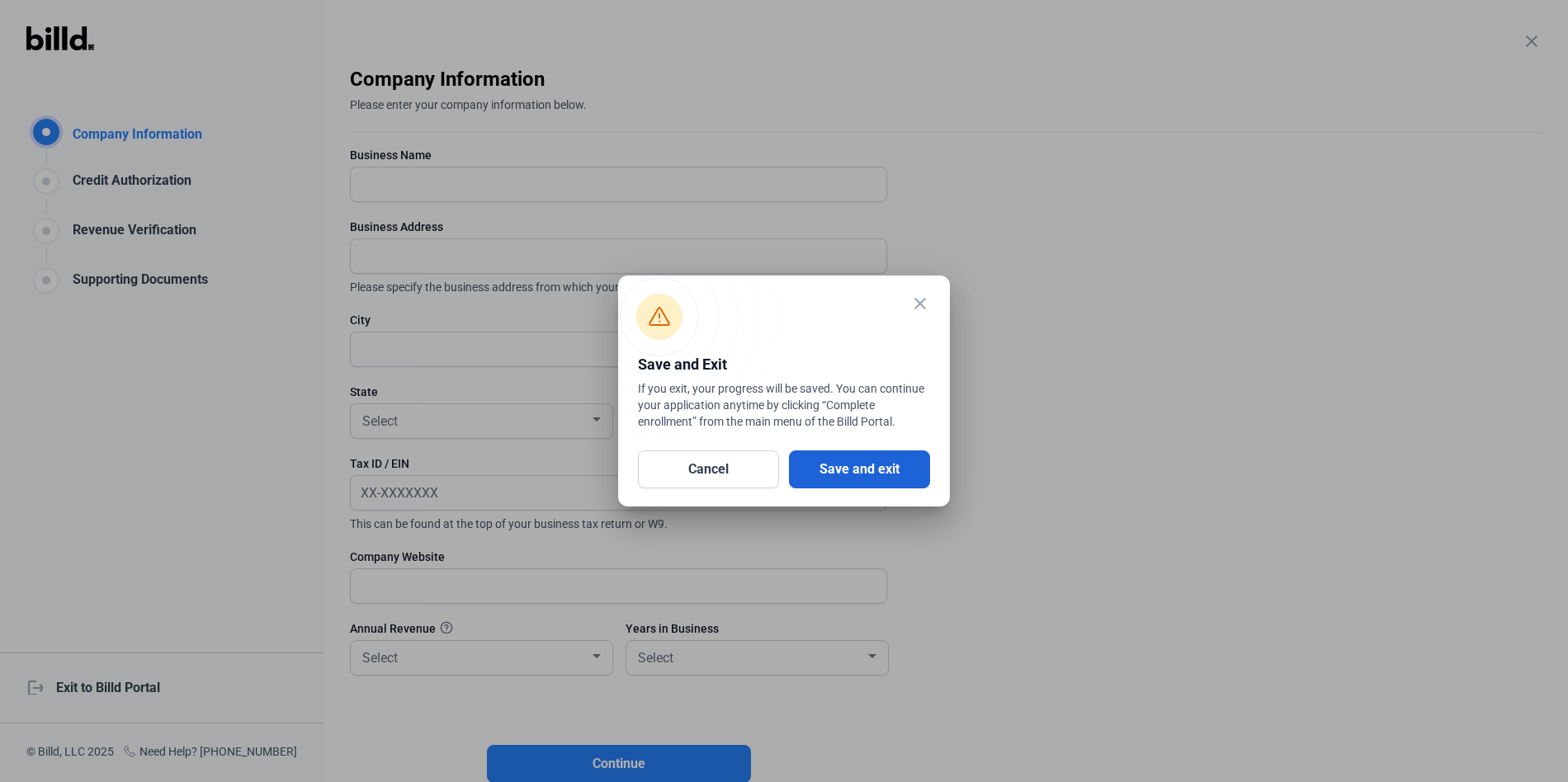 click on "Save and exit" at bounding box center (859, 469) 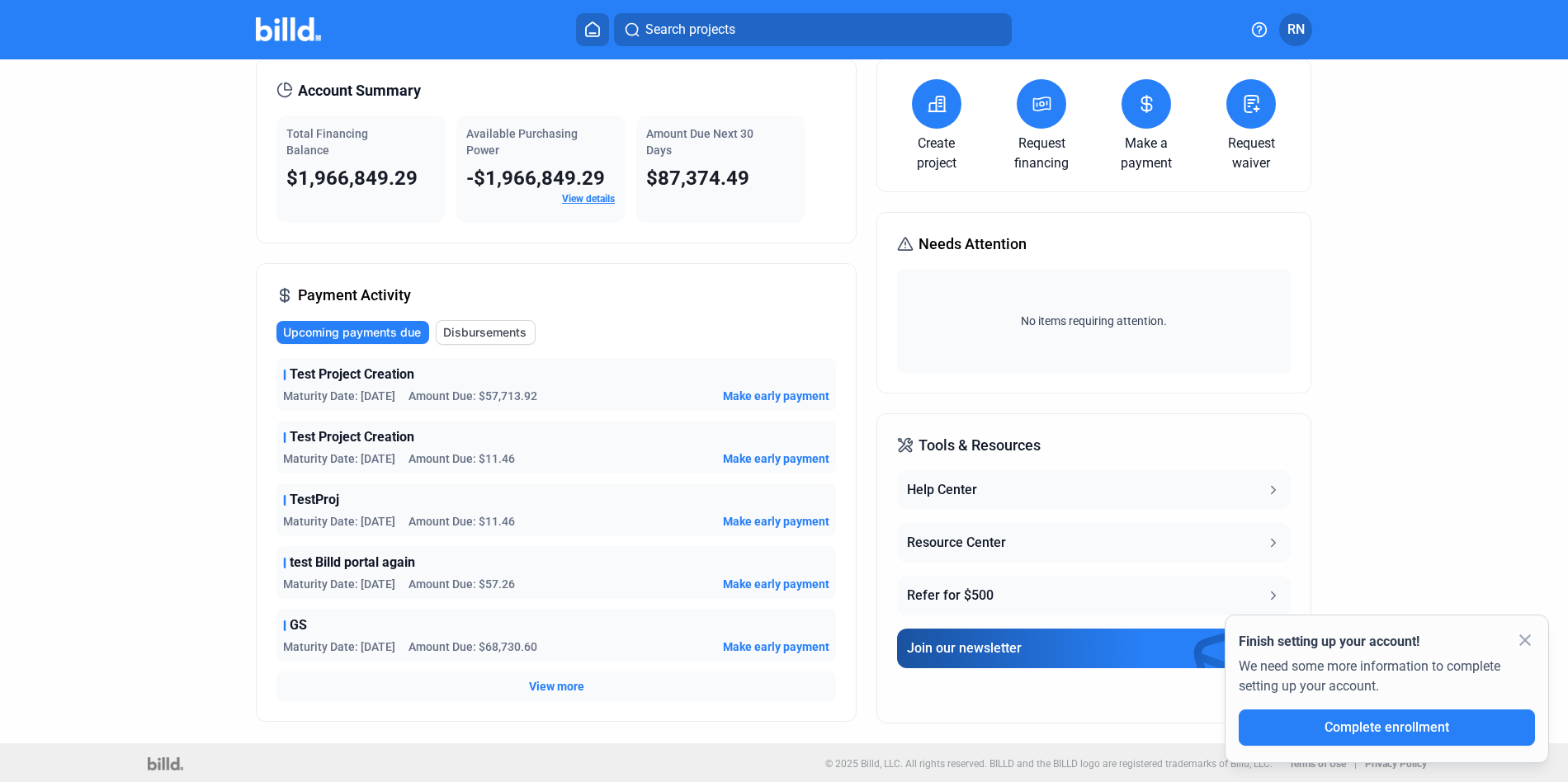 scroll, scrollTop: 68, scrollLeft: 0, axis: vertical 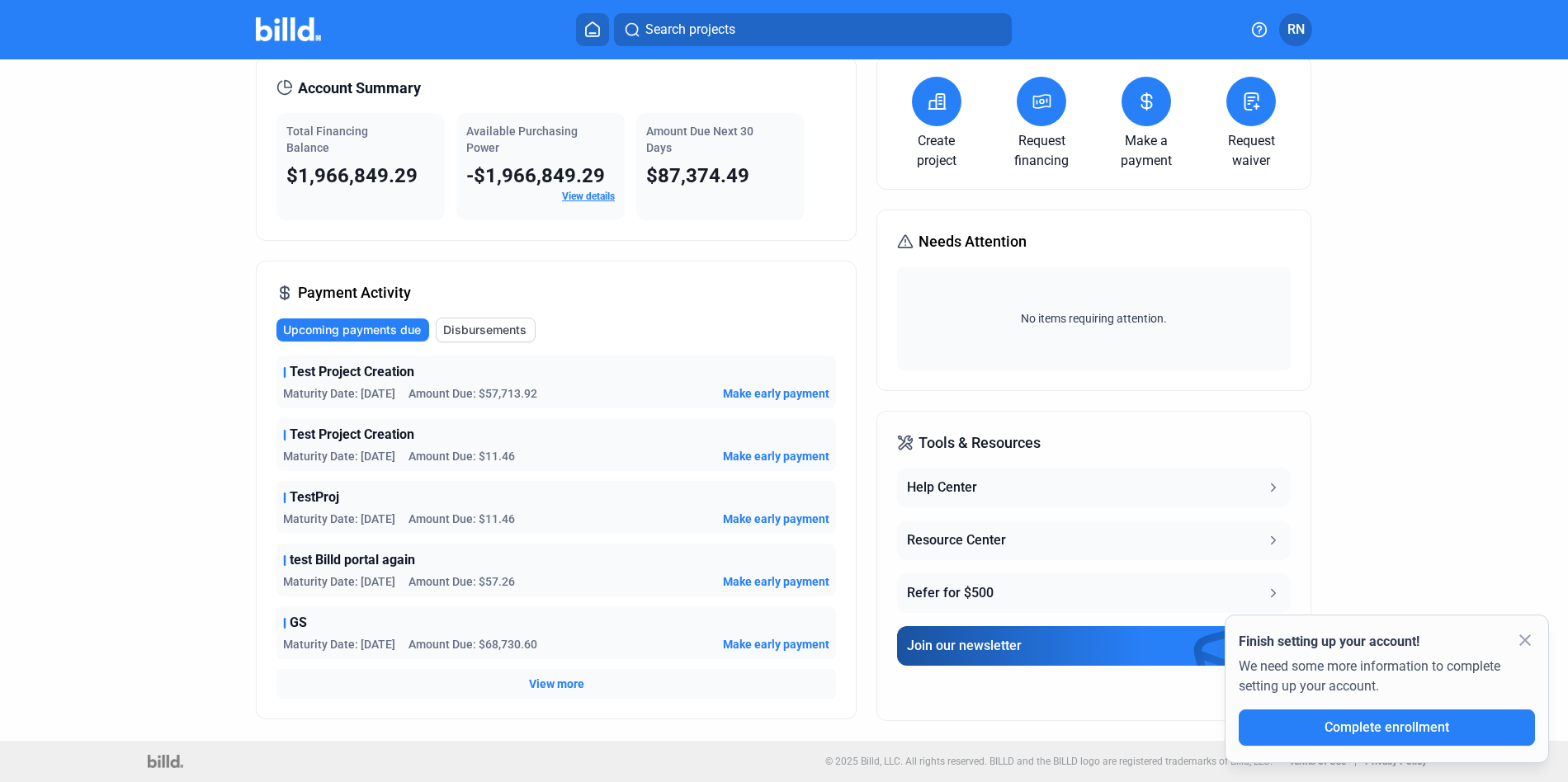 drag, startPoint x: 415, startPoint y: 371, endPoint x: 274, endPoint y: 371, distance: 141 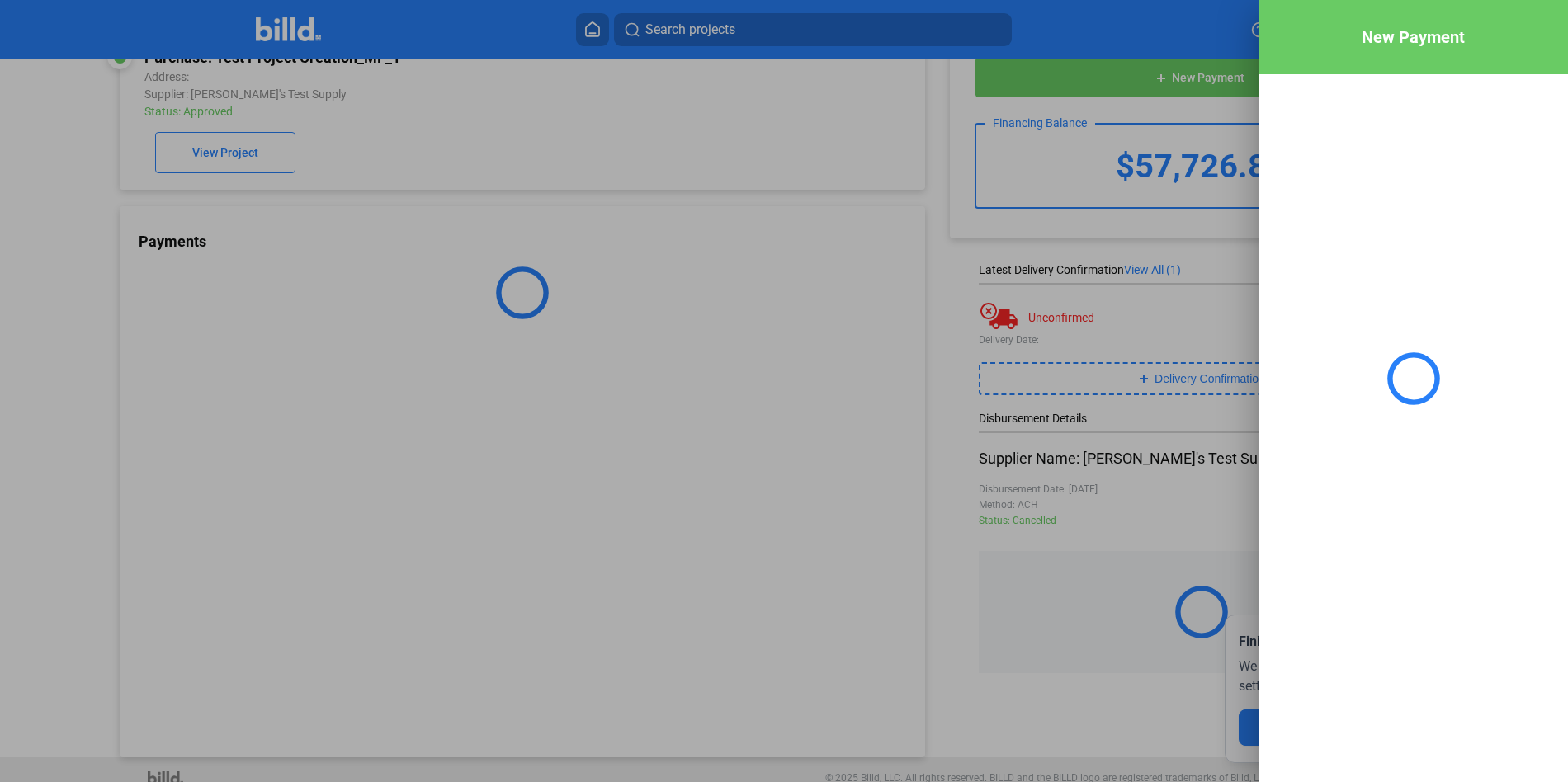 scroll, scrollTop: 0, scrollLeft: 0, axis: both 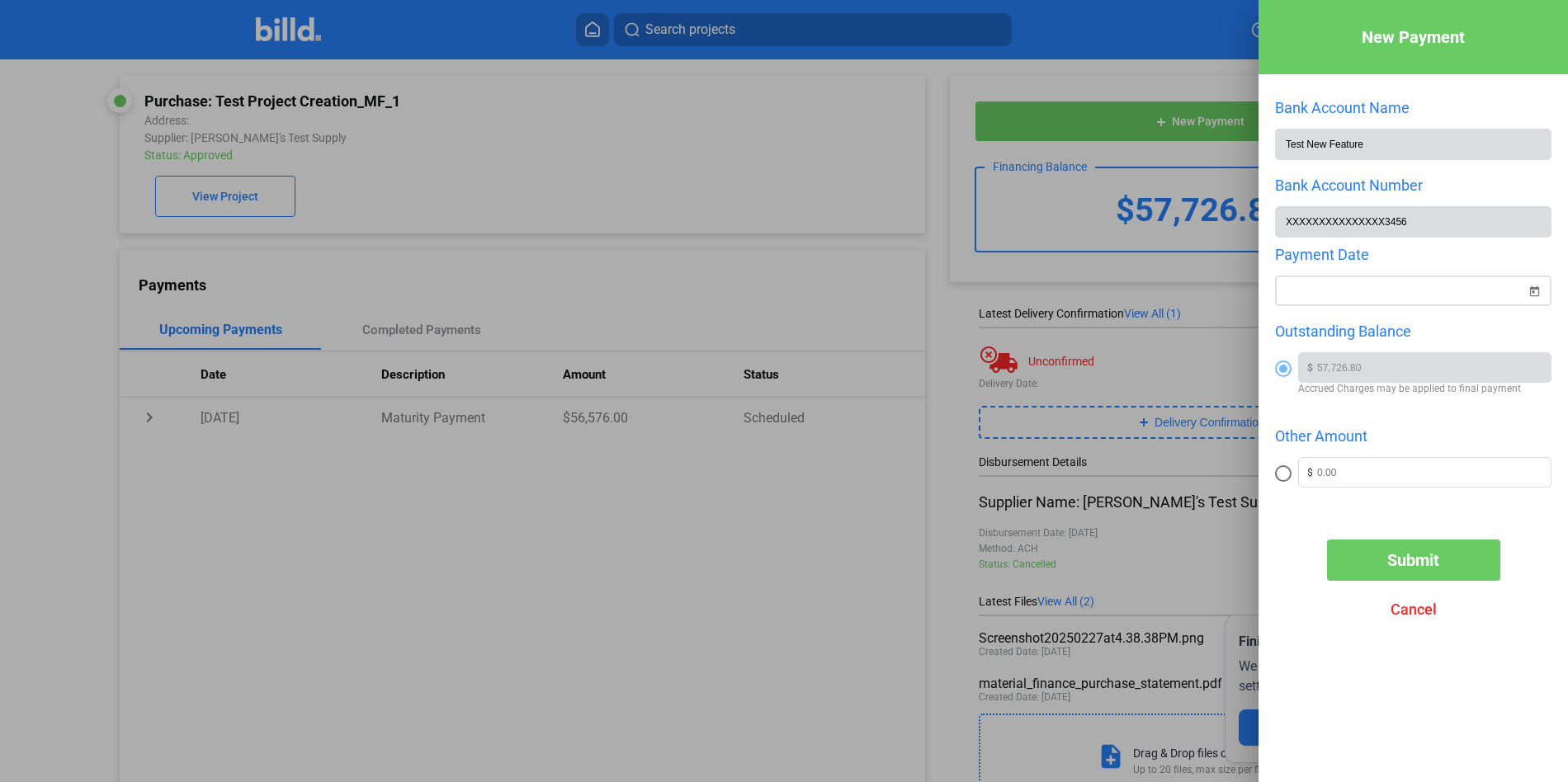 click on "New Payment  Bank Account Name Test New Feature Bank Account Number XXXXXXXXXXXXXXX3456  Payment Date   Outstanding Balance    $ 57,726.80 Accrued Charges may be applied to final payment  Other Amount    $  Submit   Cancel" at bounding box center [784, 391] 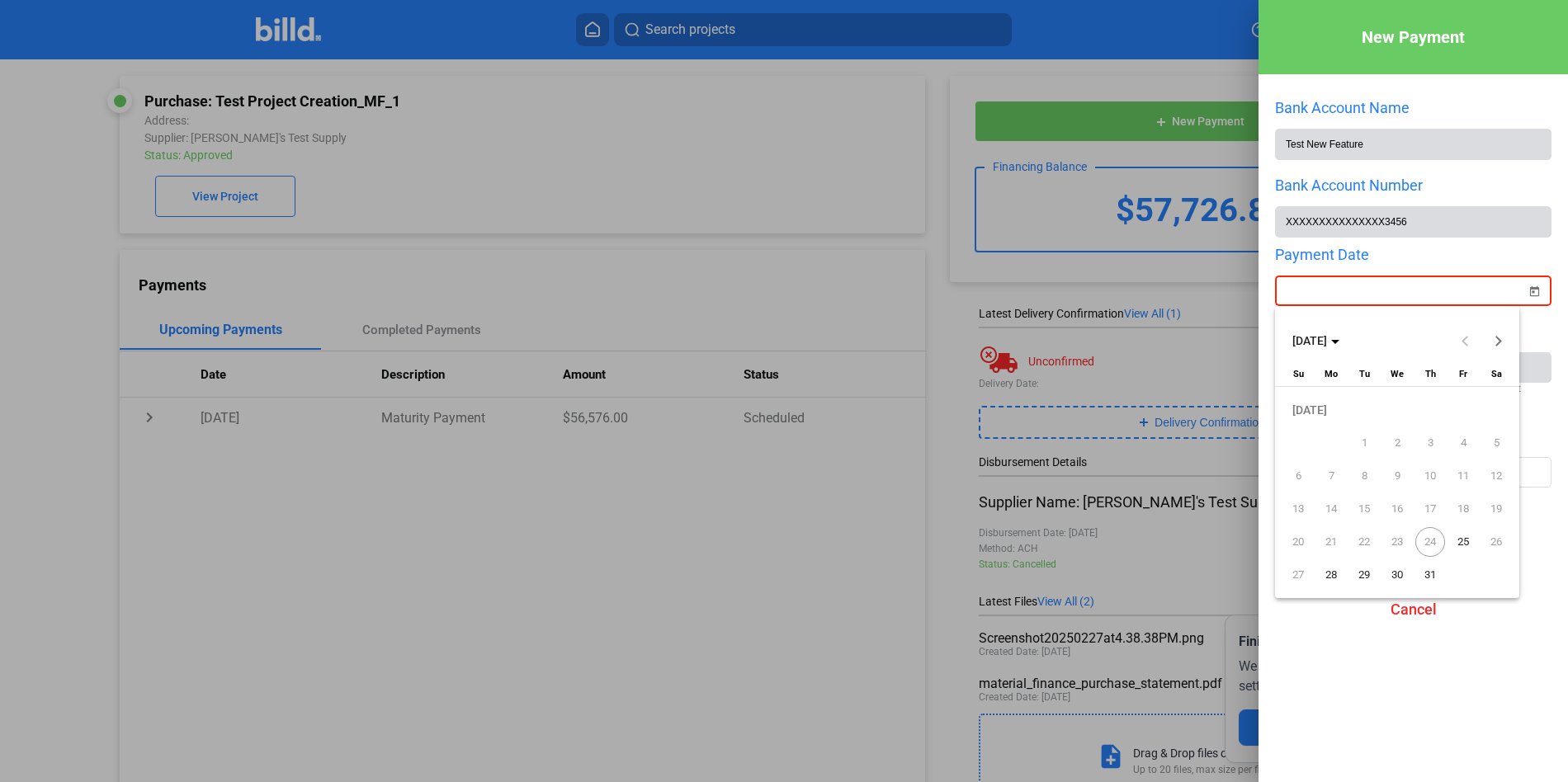 click on "31" at bounding box center [1430, 575] 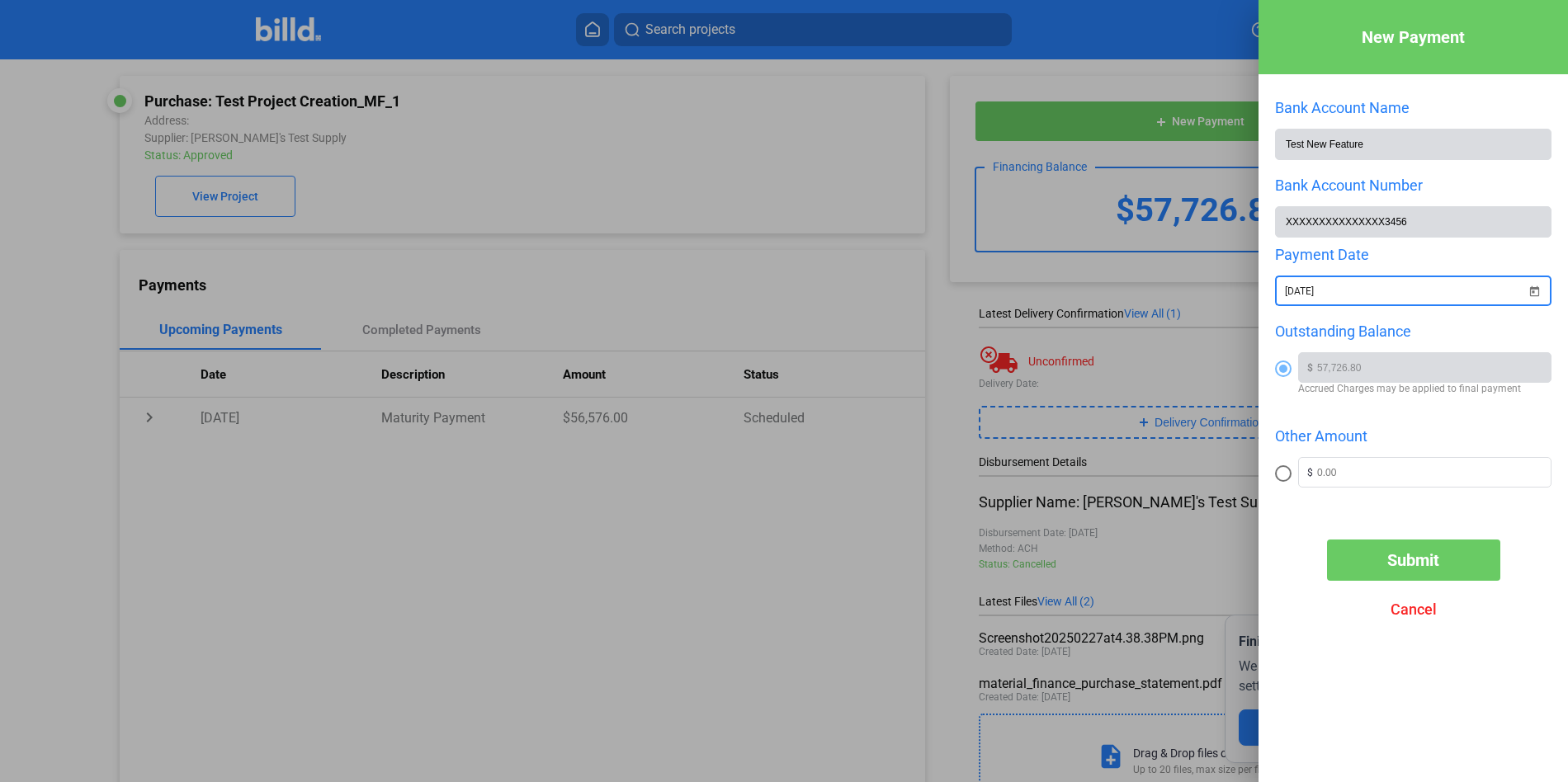 click at bounding box center [1287, 475] 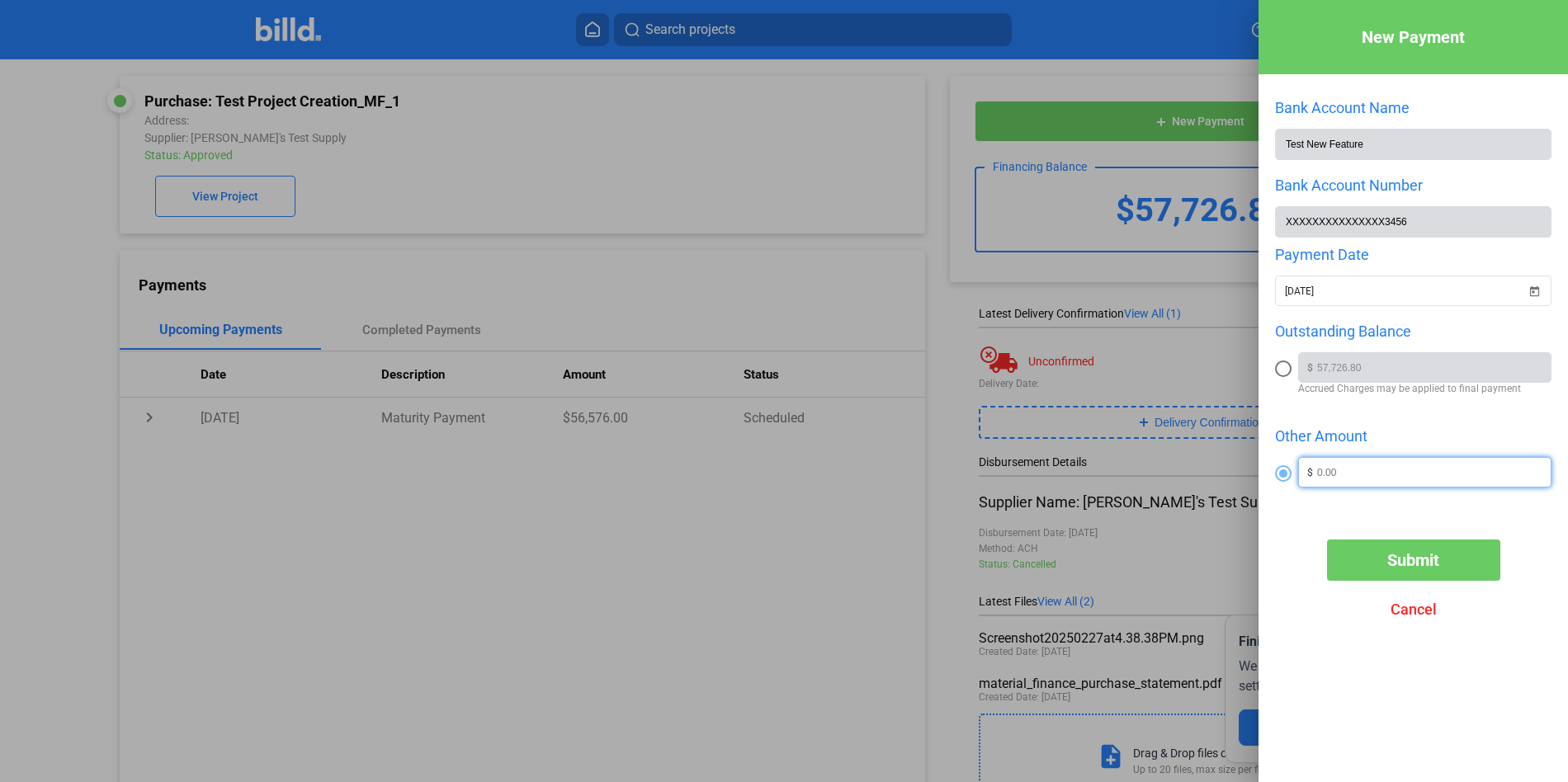click at bounding box center [1433, 470] 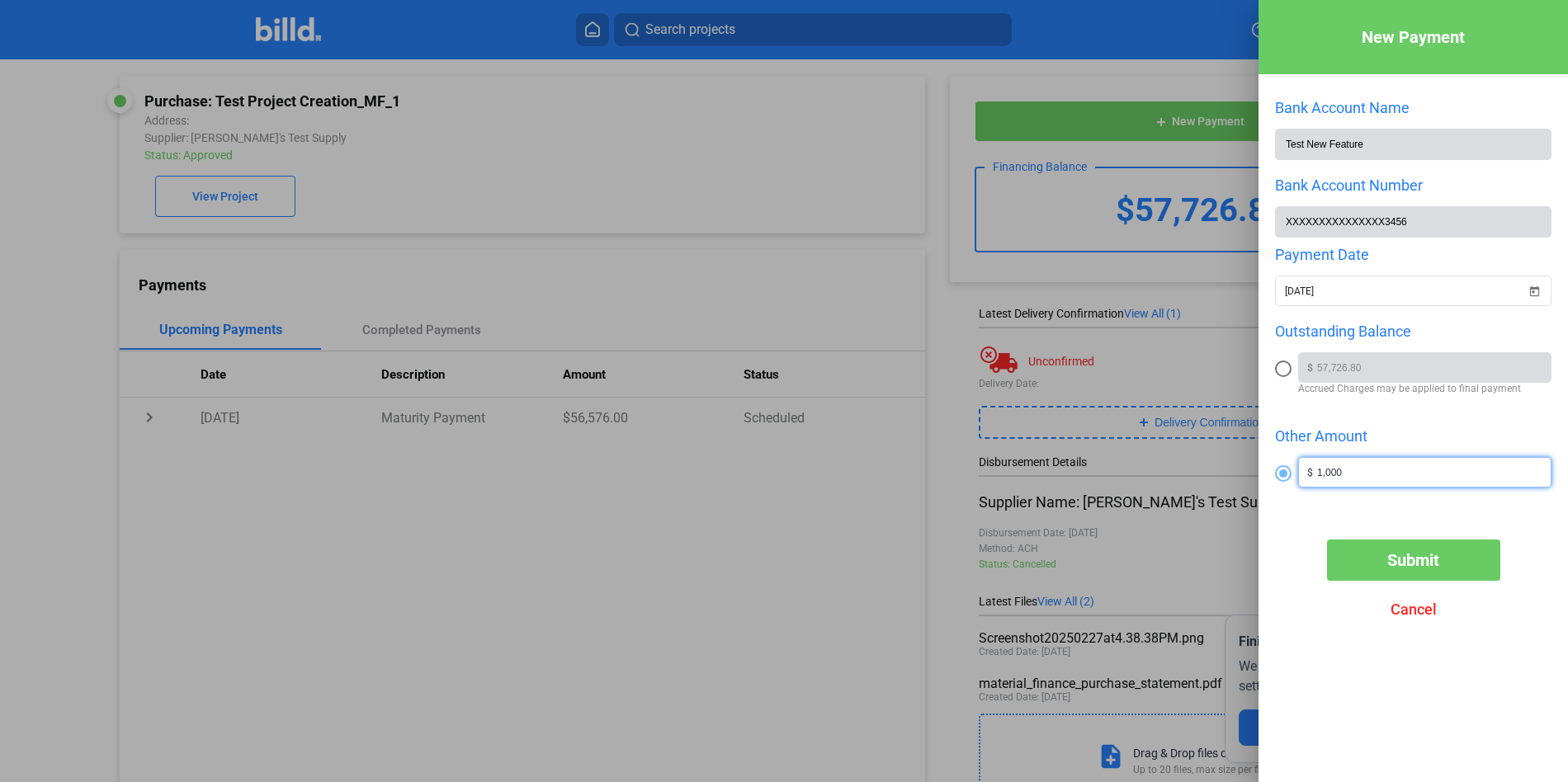 type on "1,000" 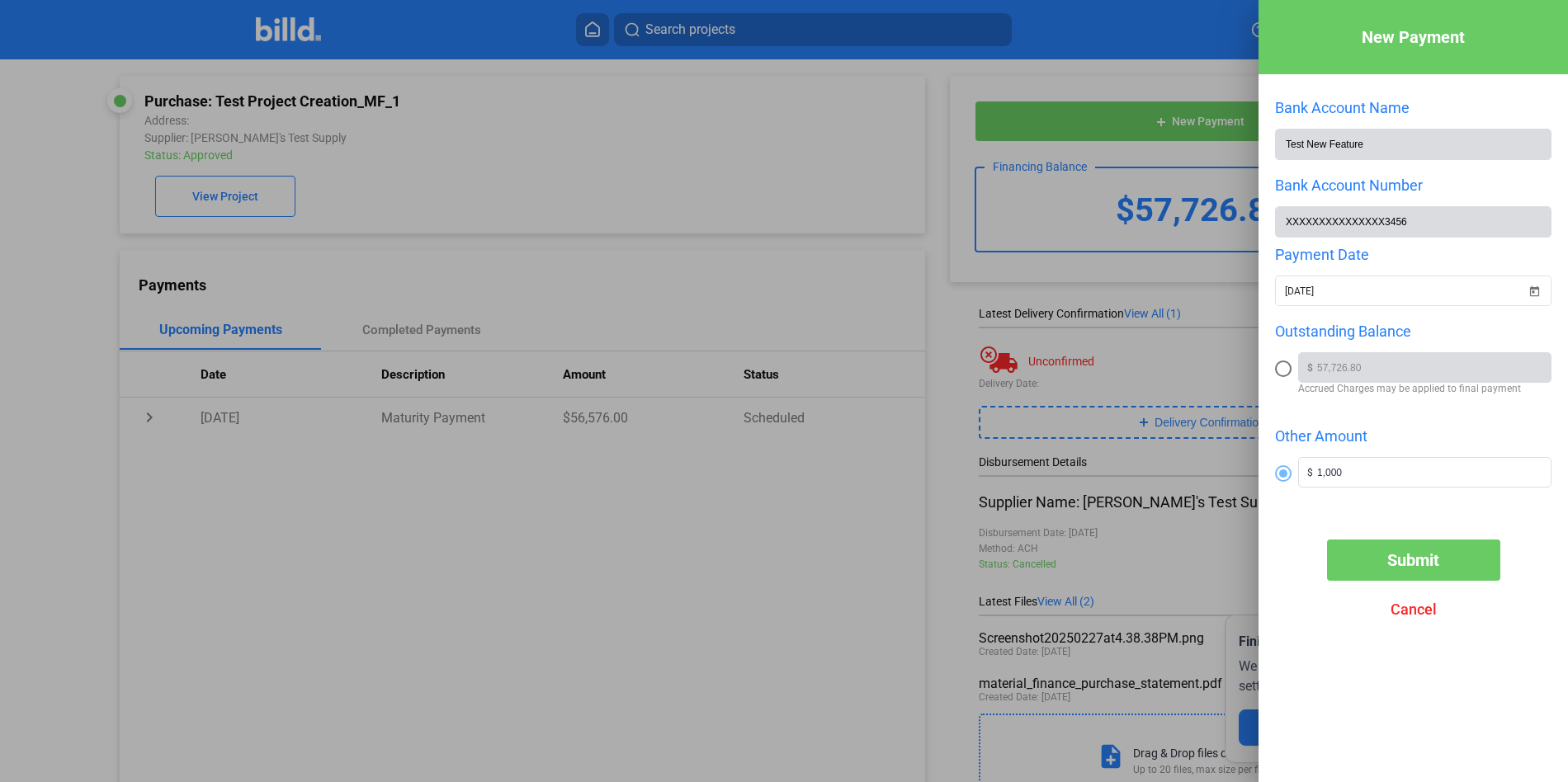 click at bounding box center (1283, 369) 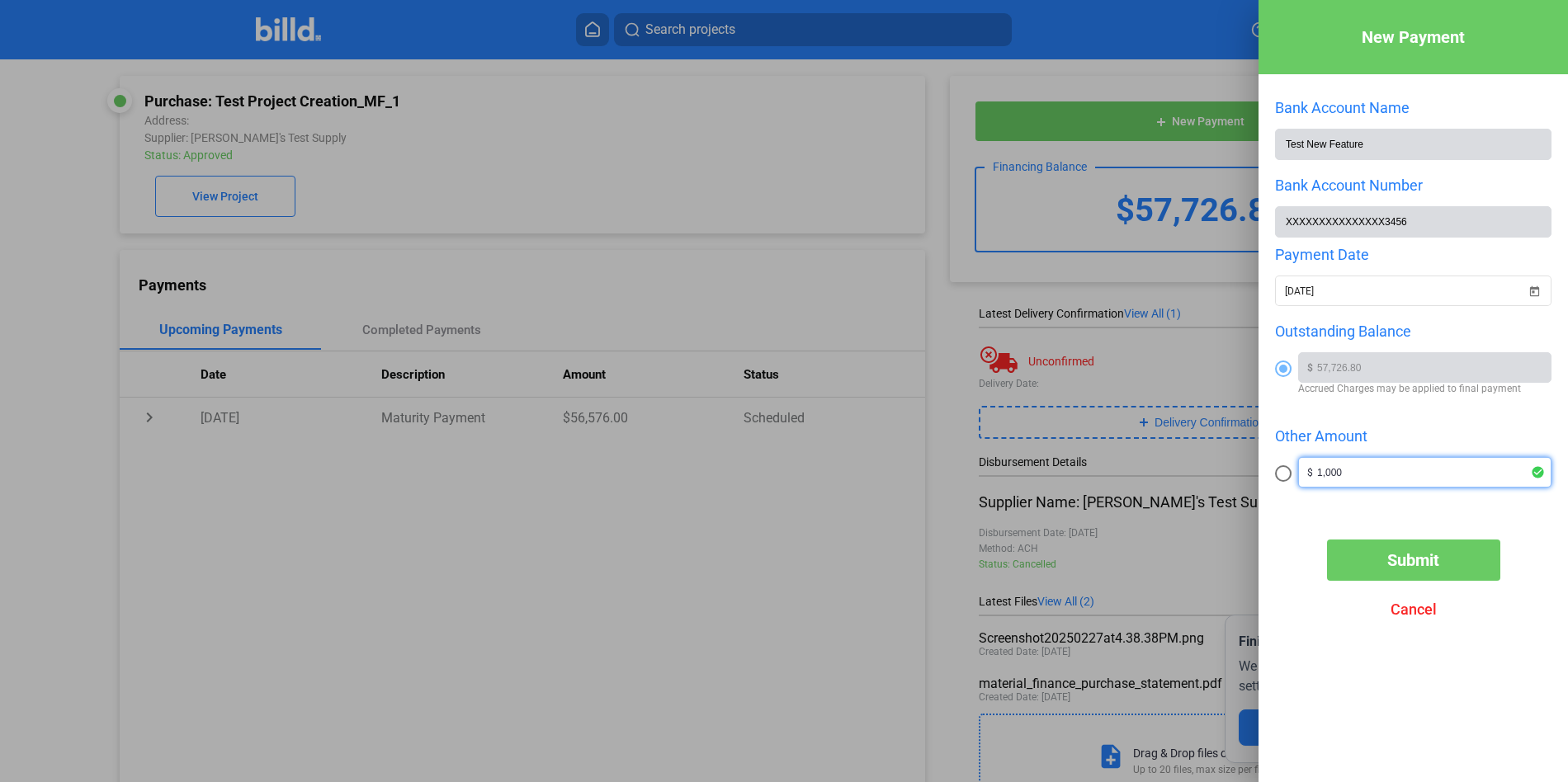 click on "1,000" at bounding box center [1424, 470] 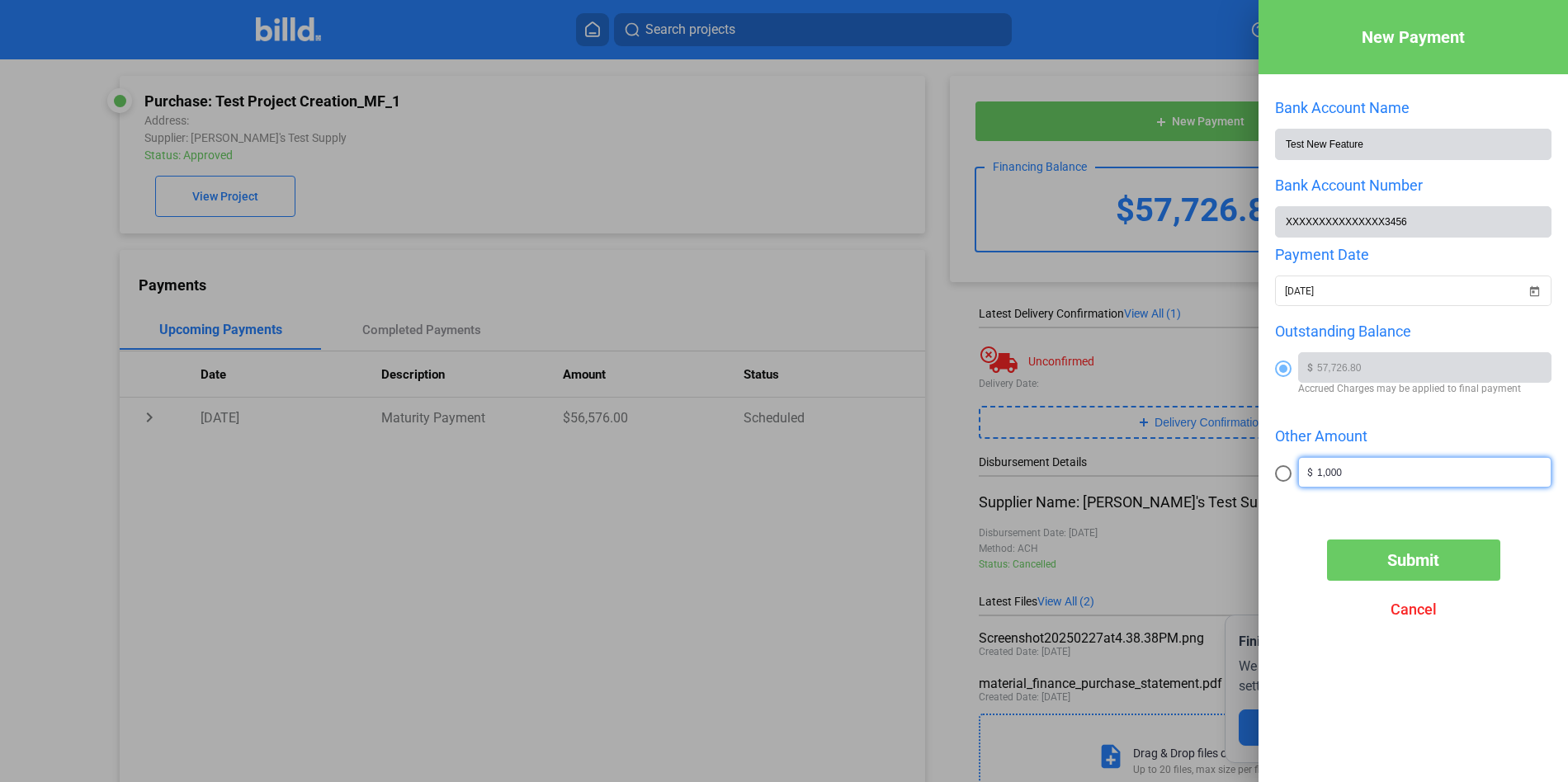 click on "1,000" at bounding box center [1433, 470] 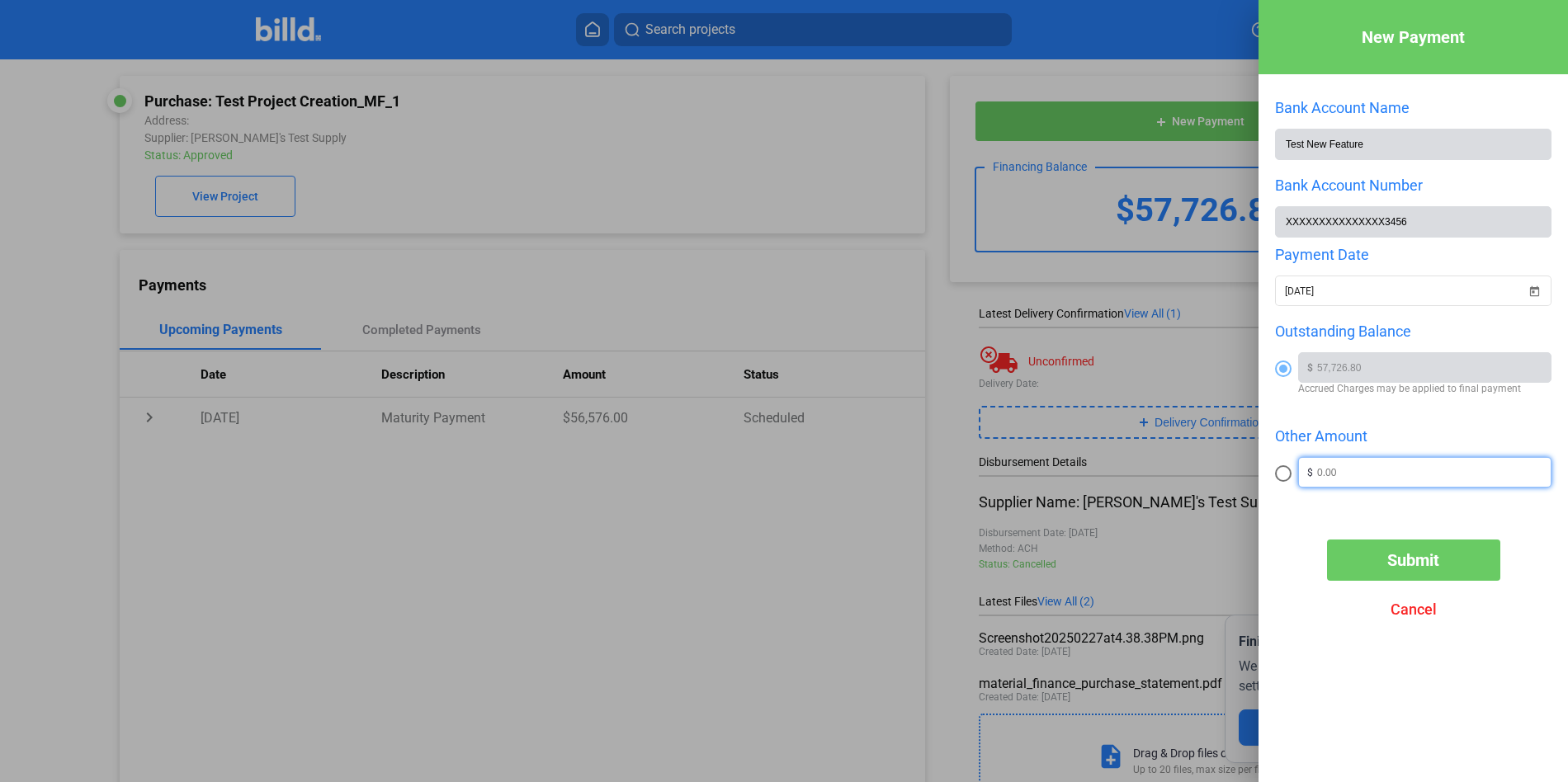 type 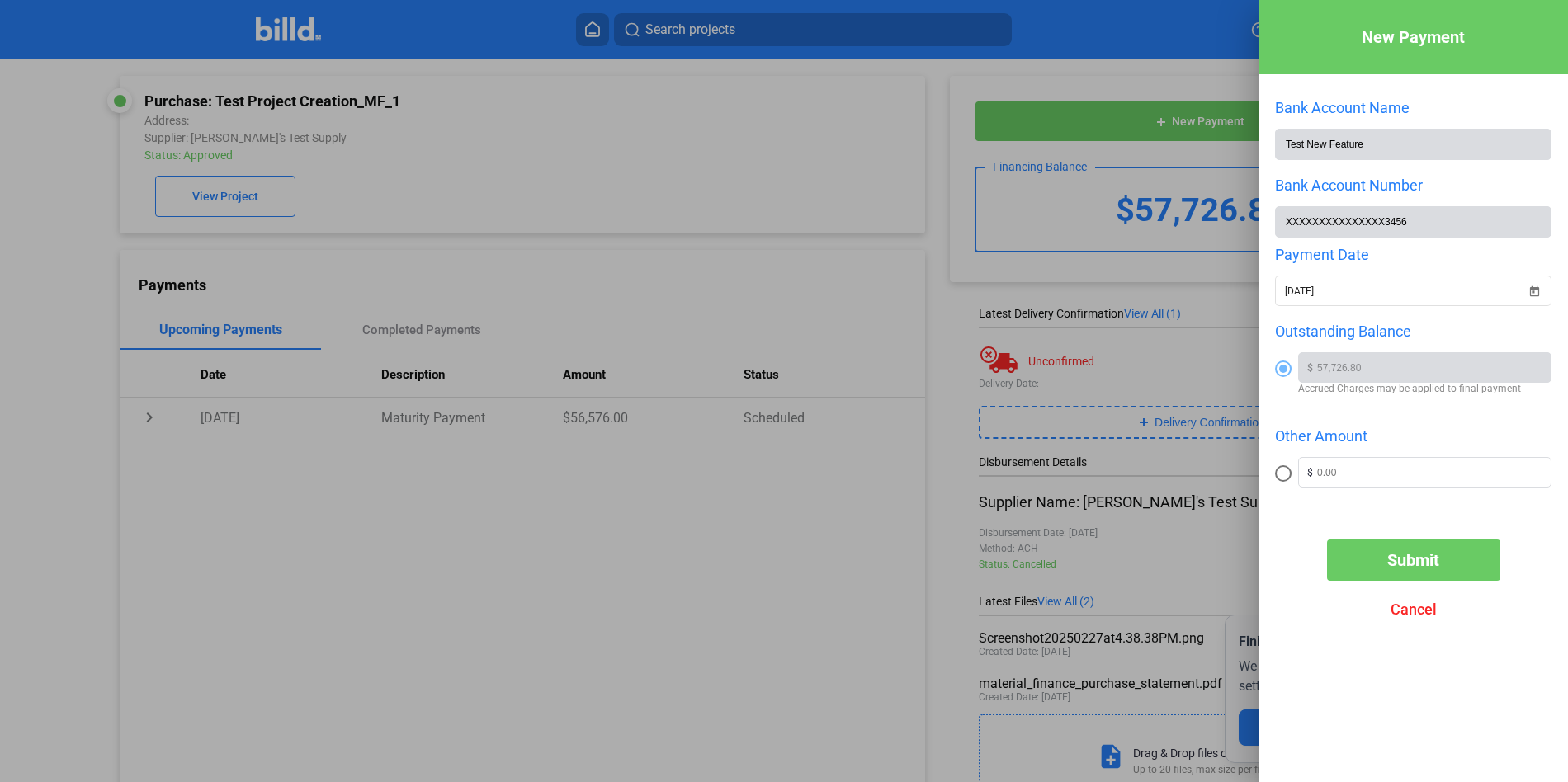 click on "Submit" at bounding box center [1414, 560] 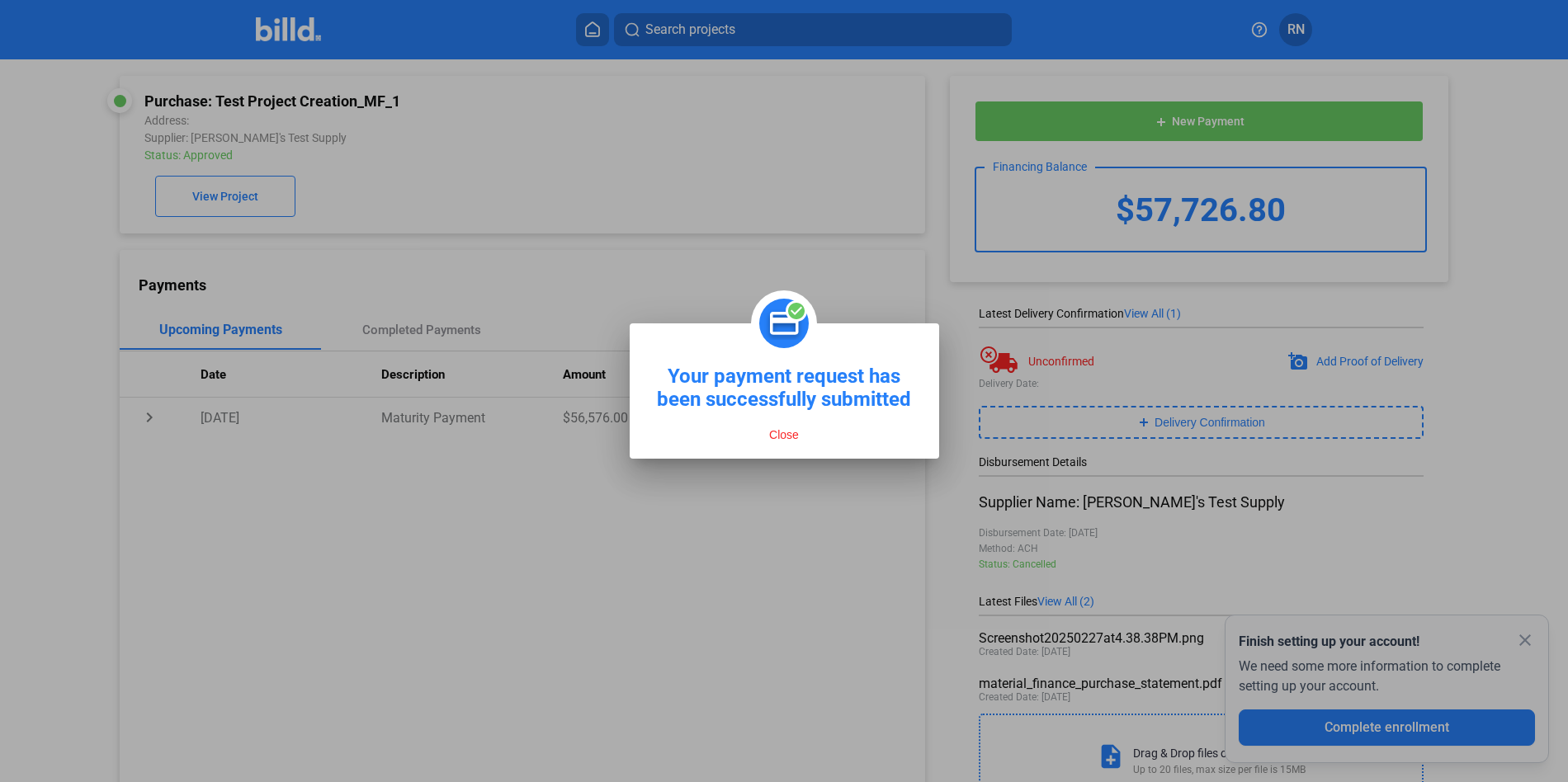 click on "Close" at bounding box center (784, 435) 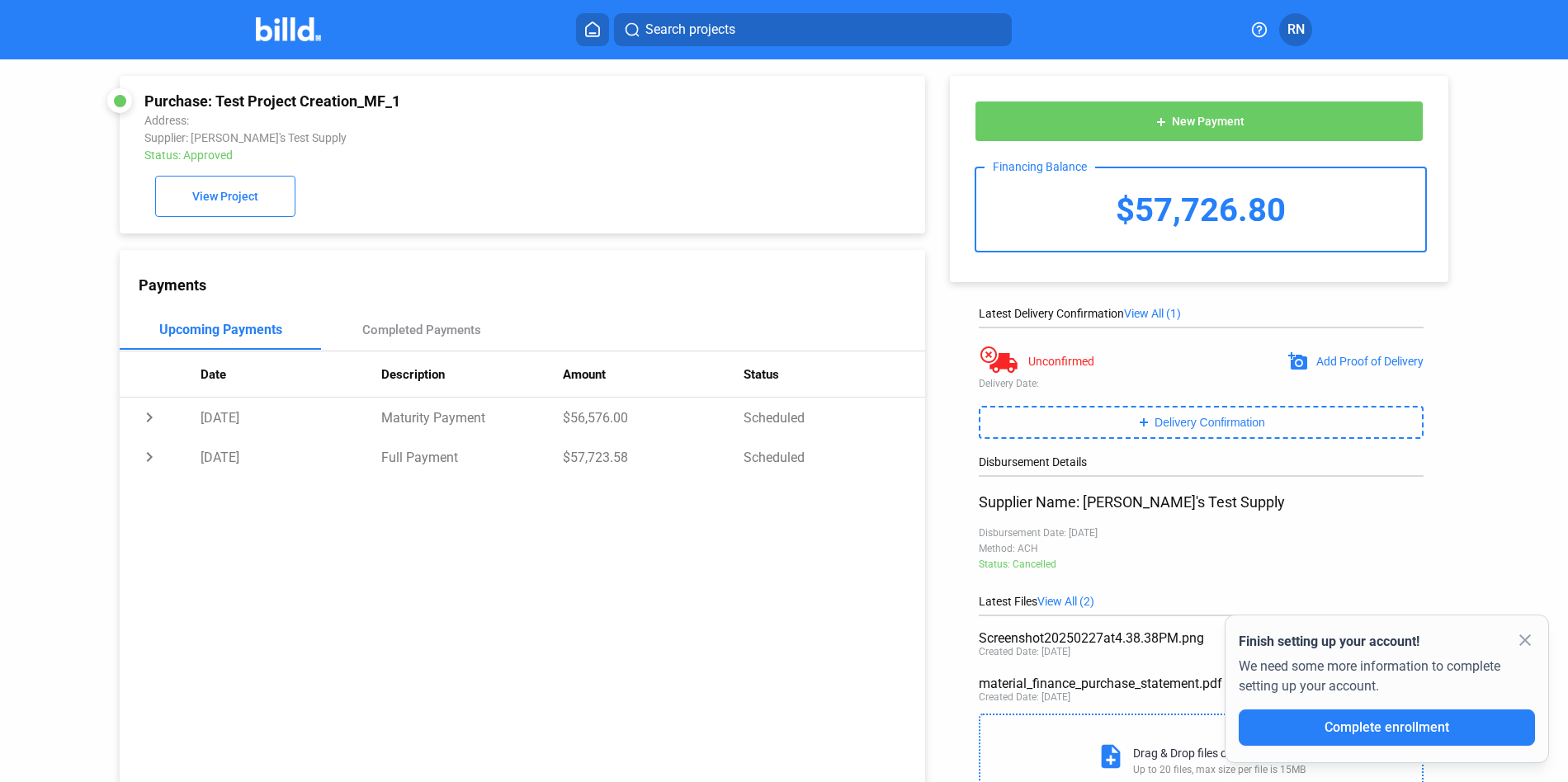 click at bounding box center (593, 30) 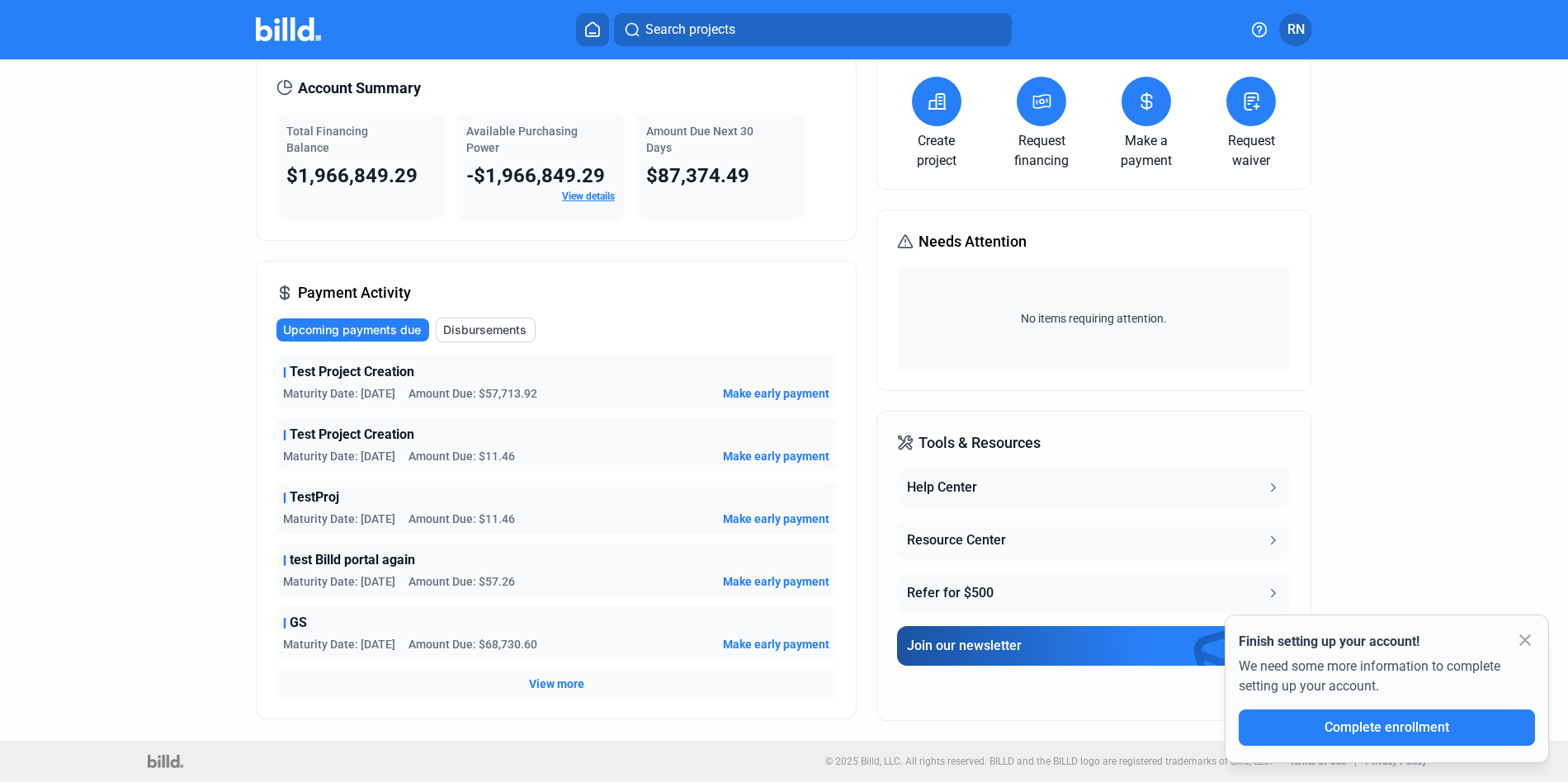 scroll, scrollTop: 58, scrollLeft: 0, axis: vertical 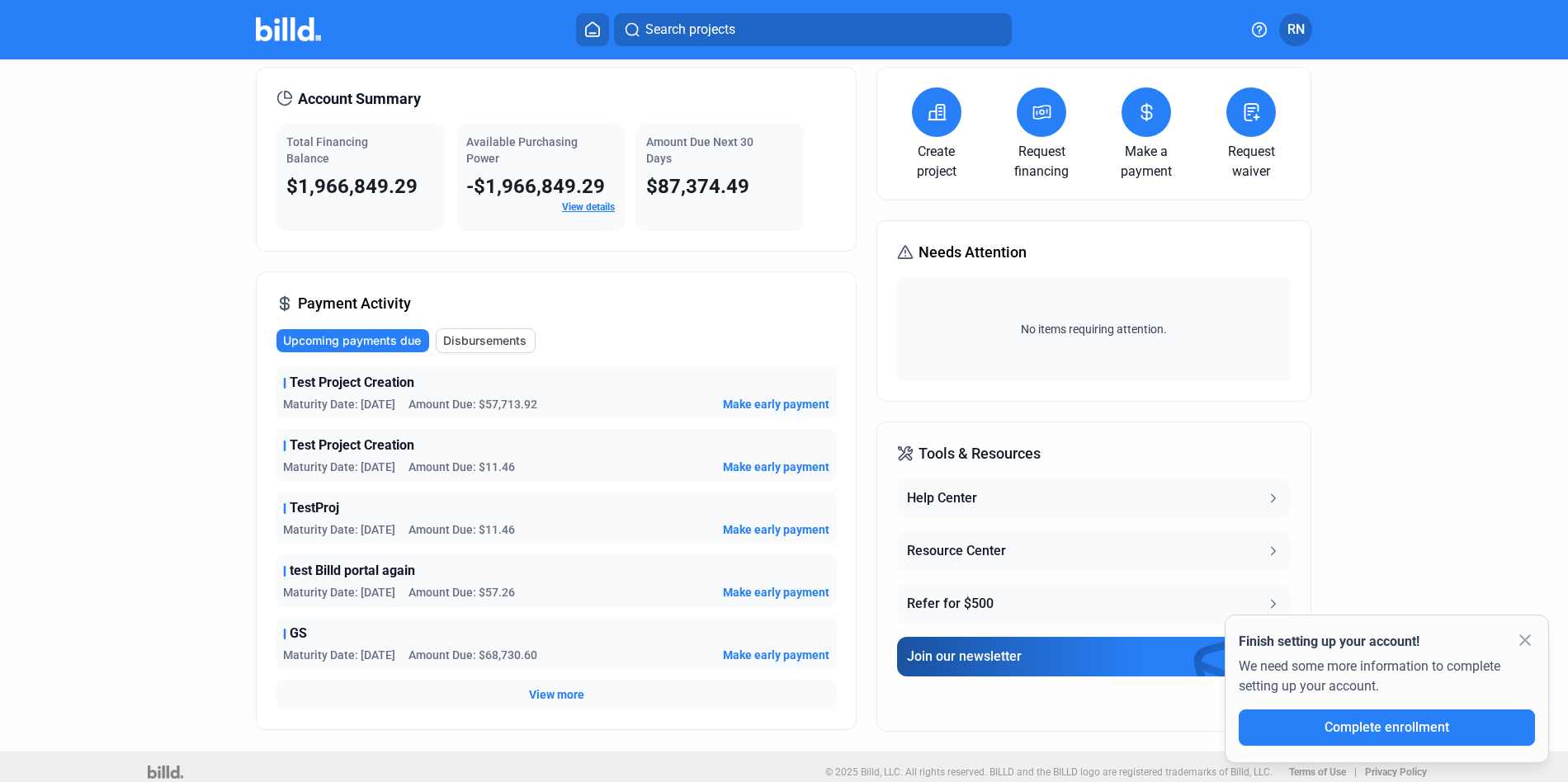 click 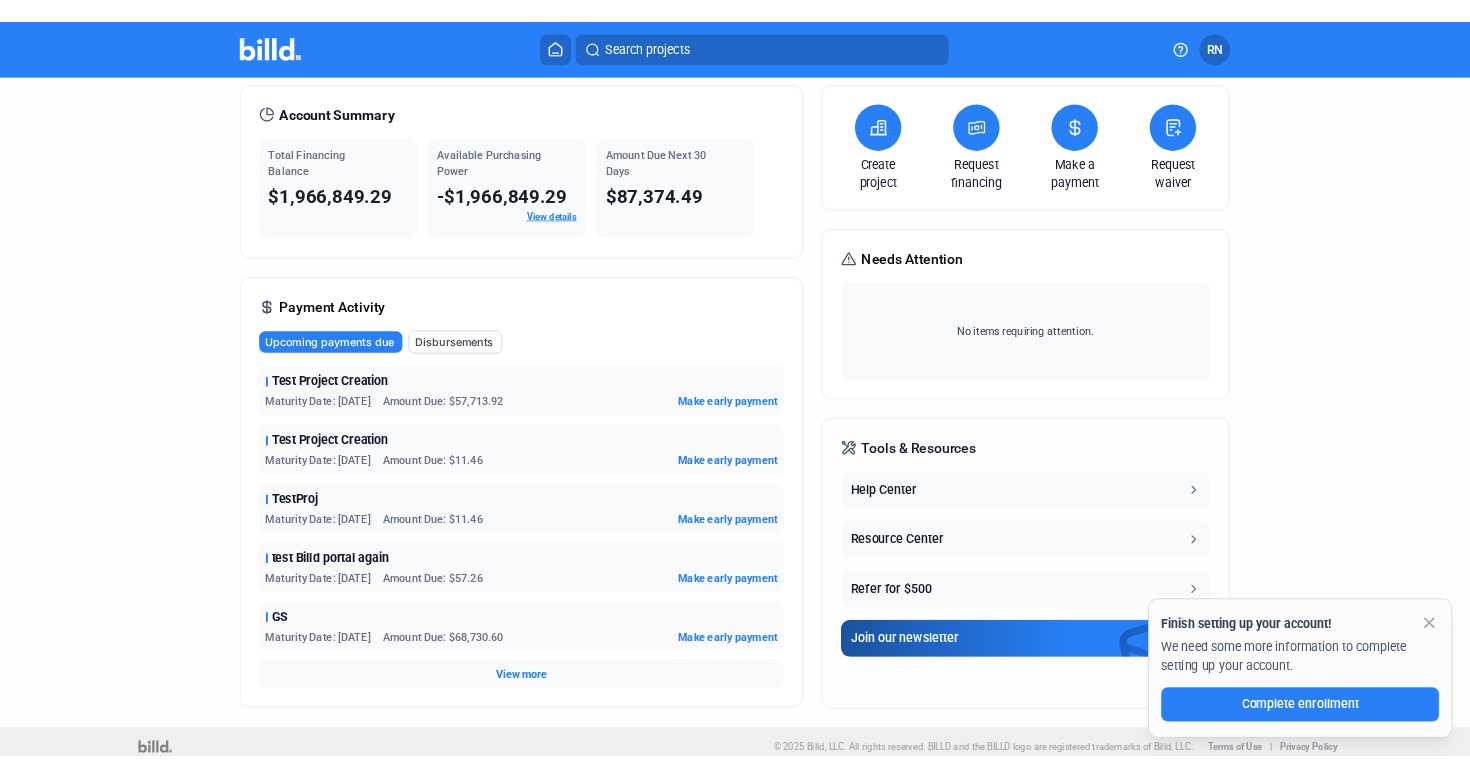 scroll, scrollTop: 0, scrollLeft: 0, axis: both 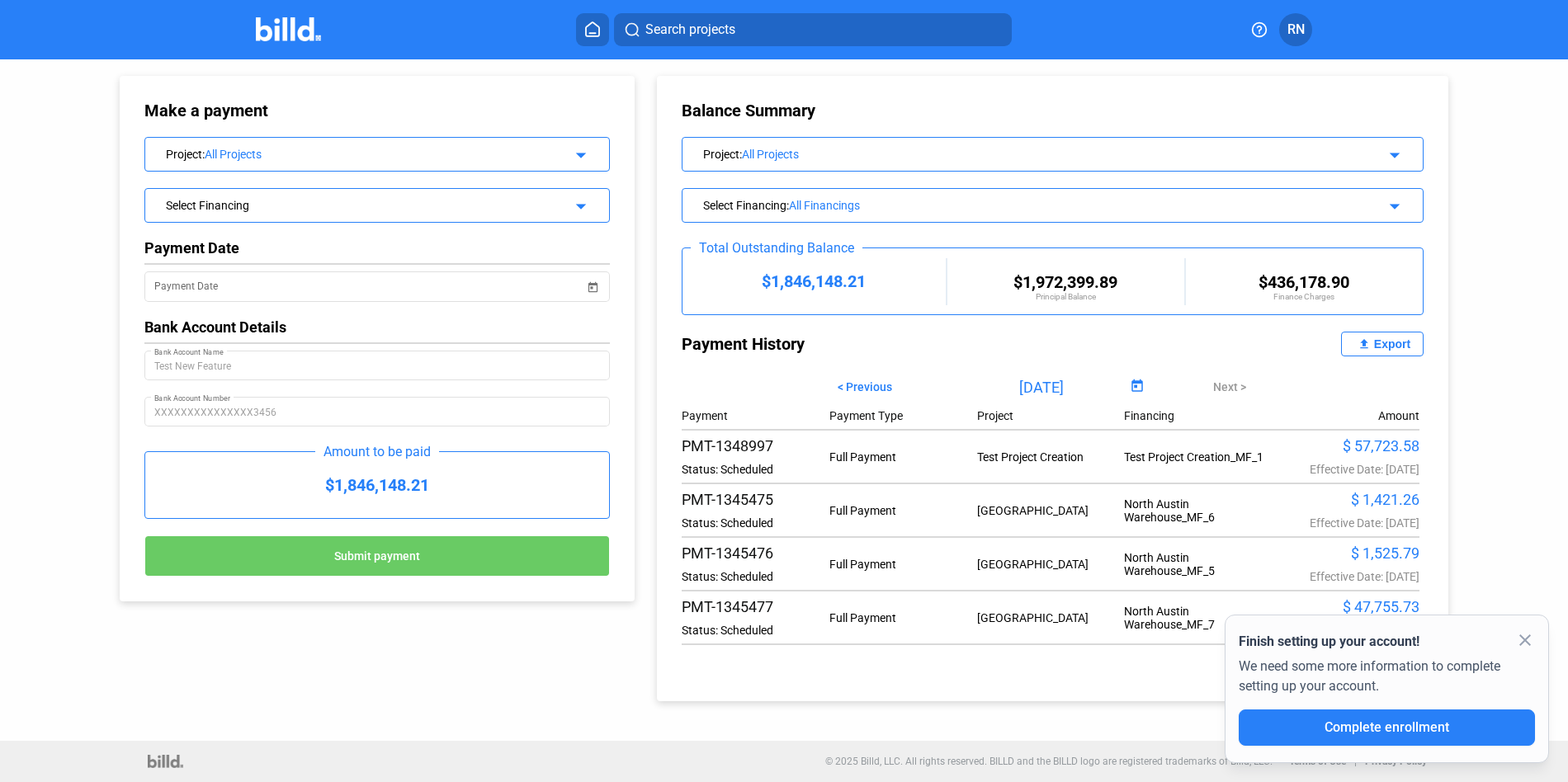 click at bounding box center (593, 30) 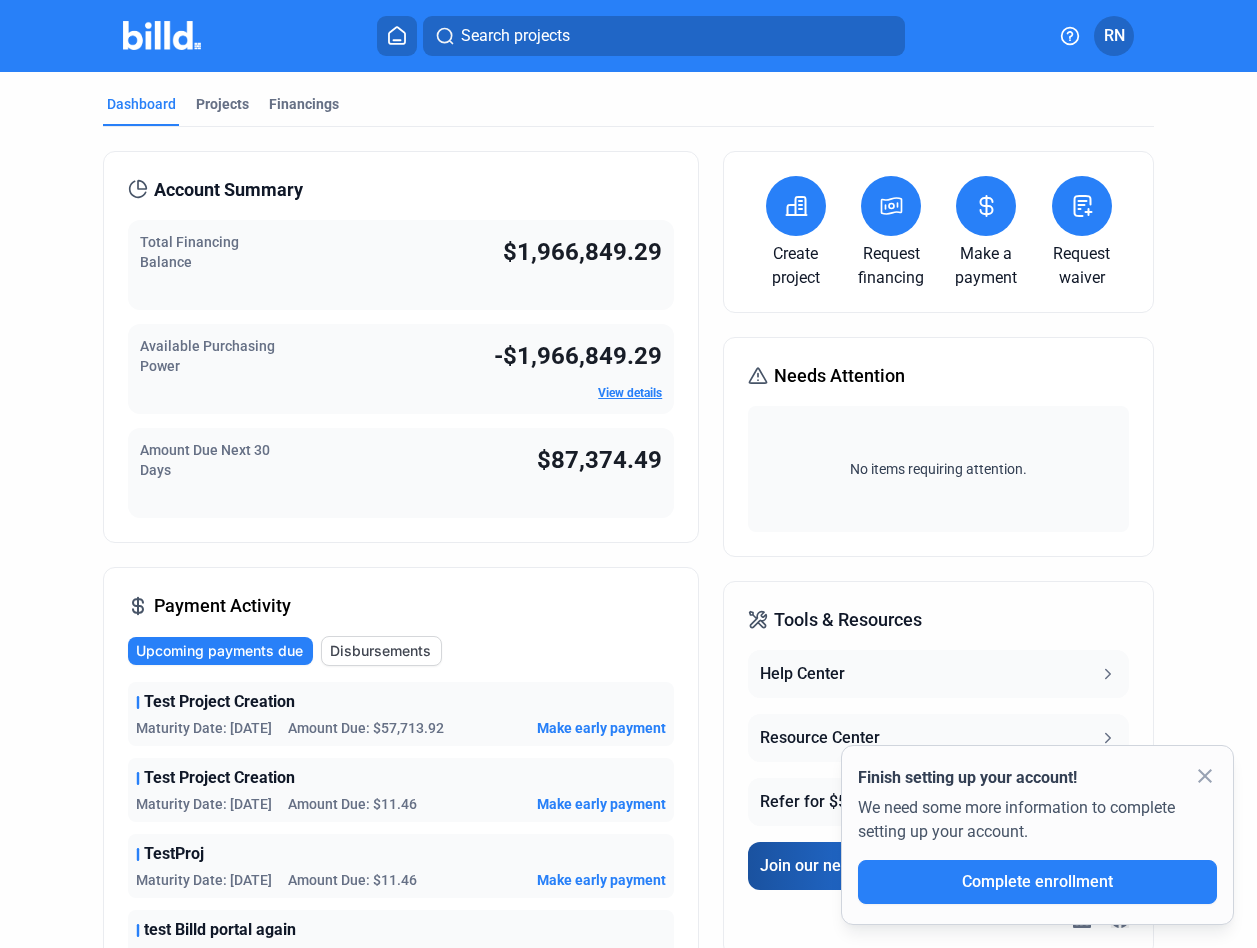 type 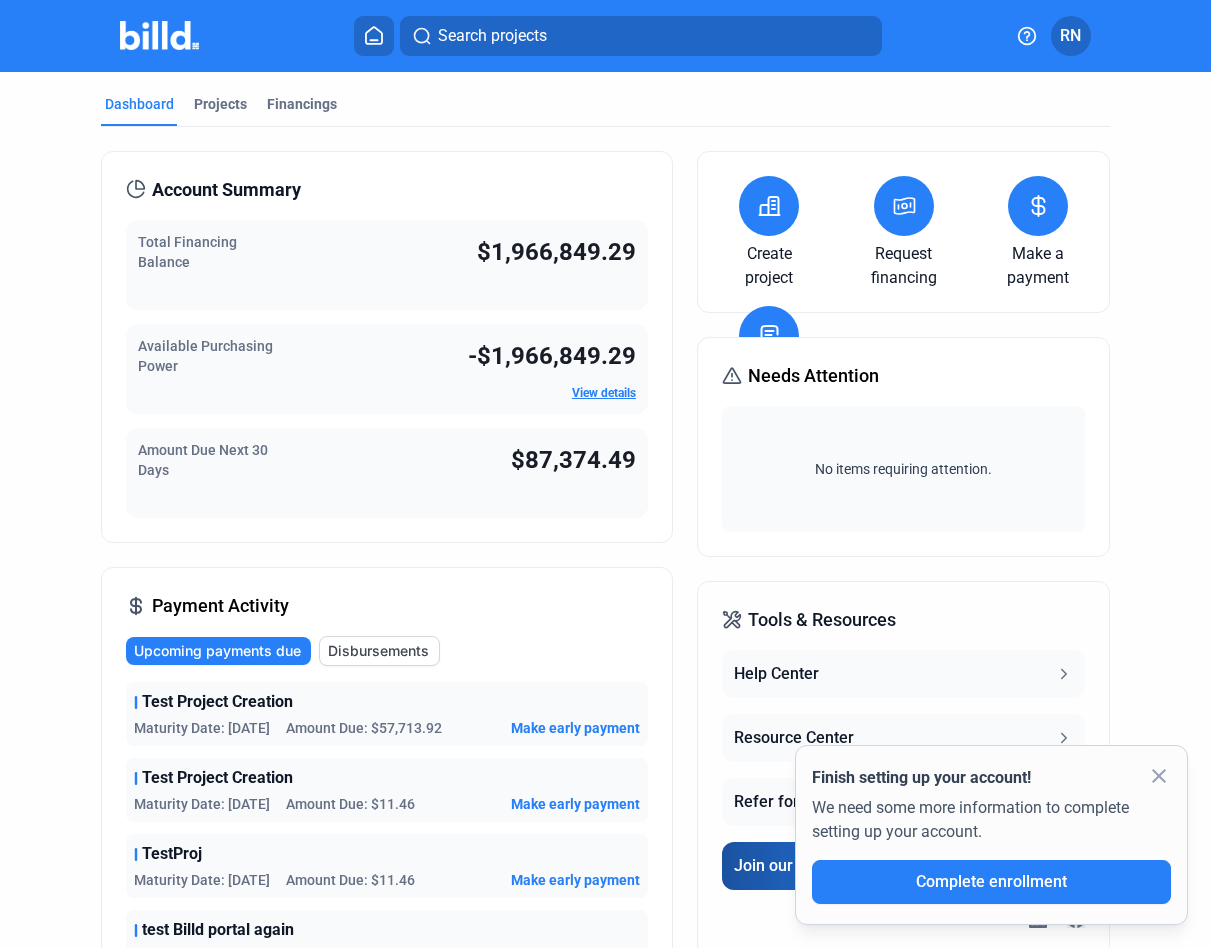click on "close" 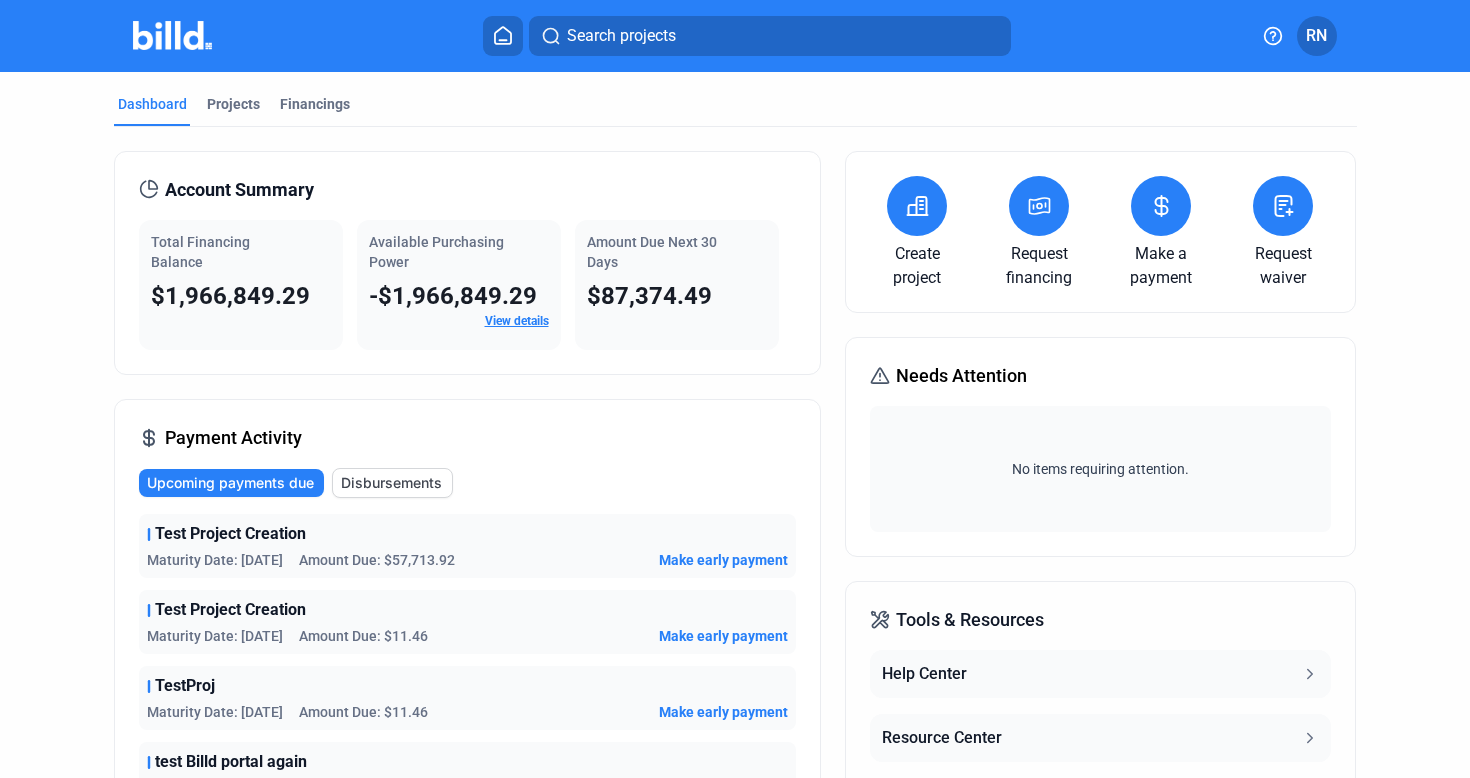 click on "RN" 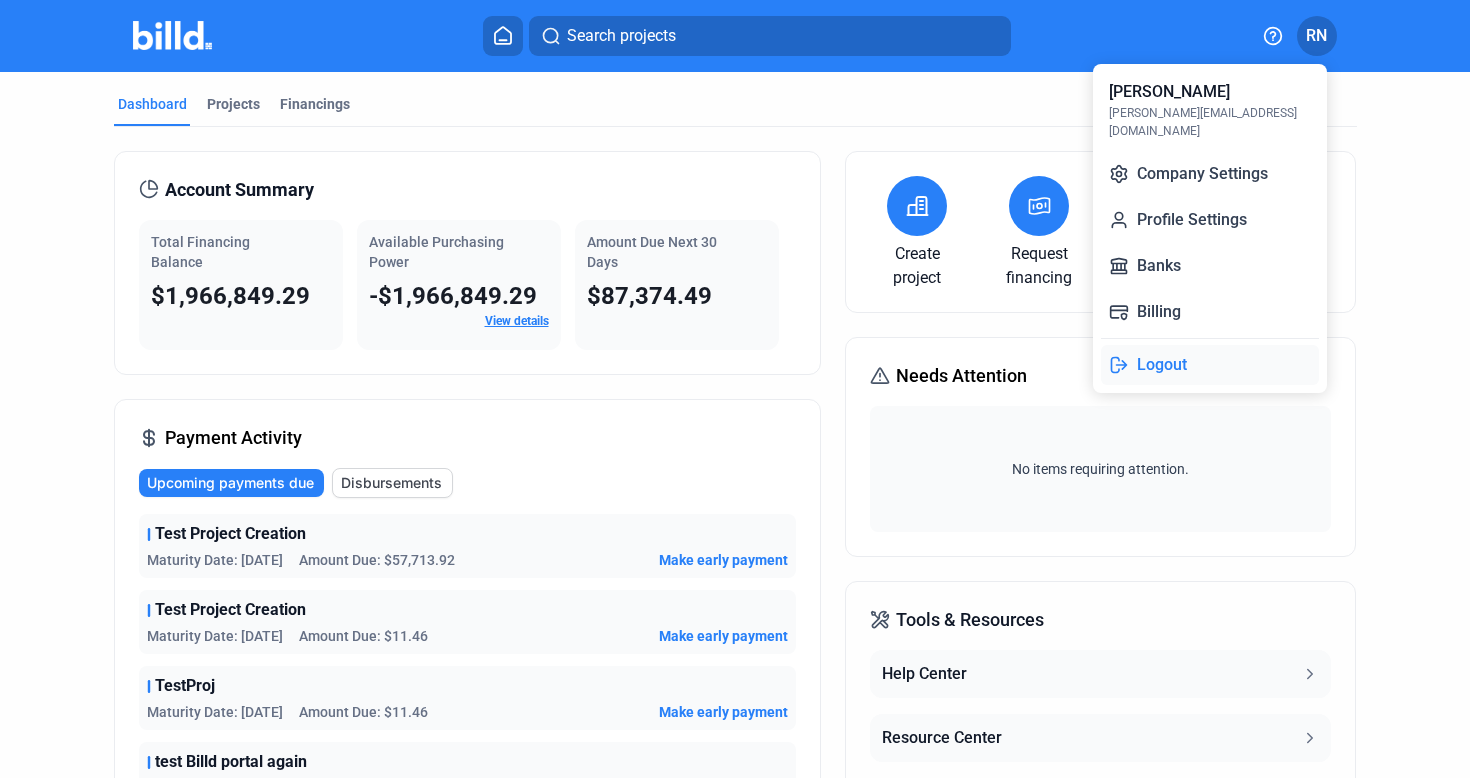 click on "Logout" at bounding box center [1210, 365] 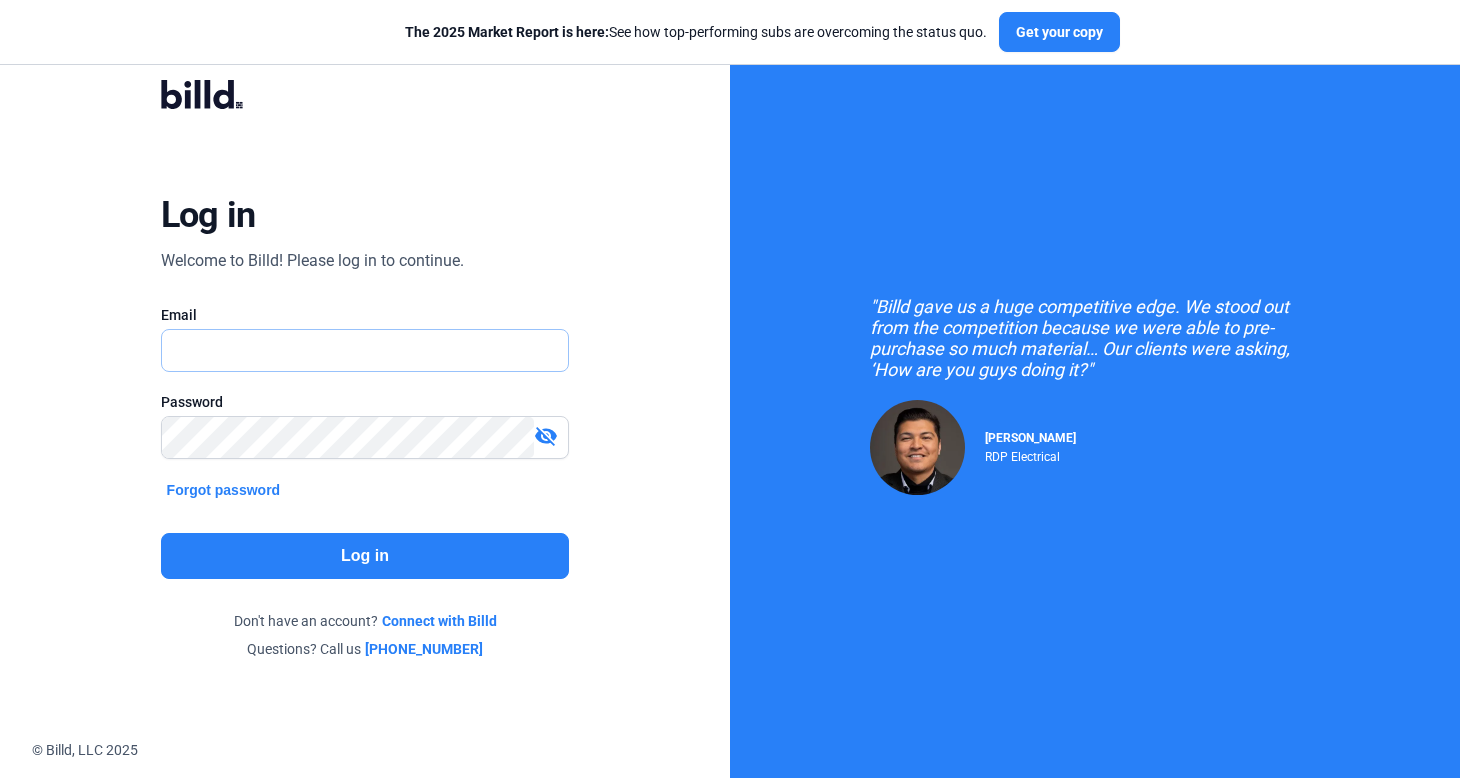 type on "russell@billd.com" 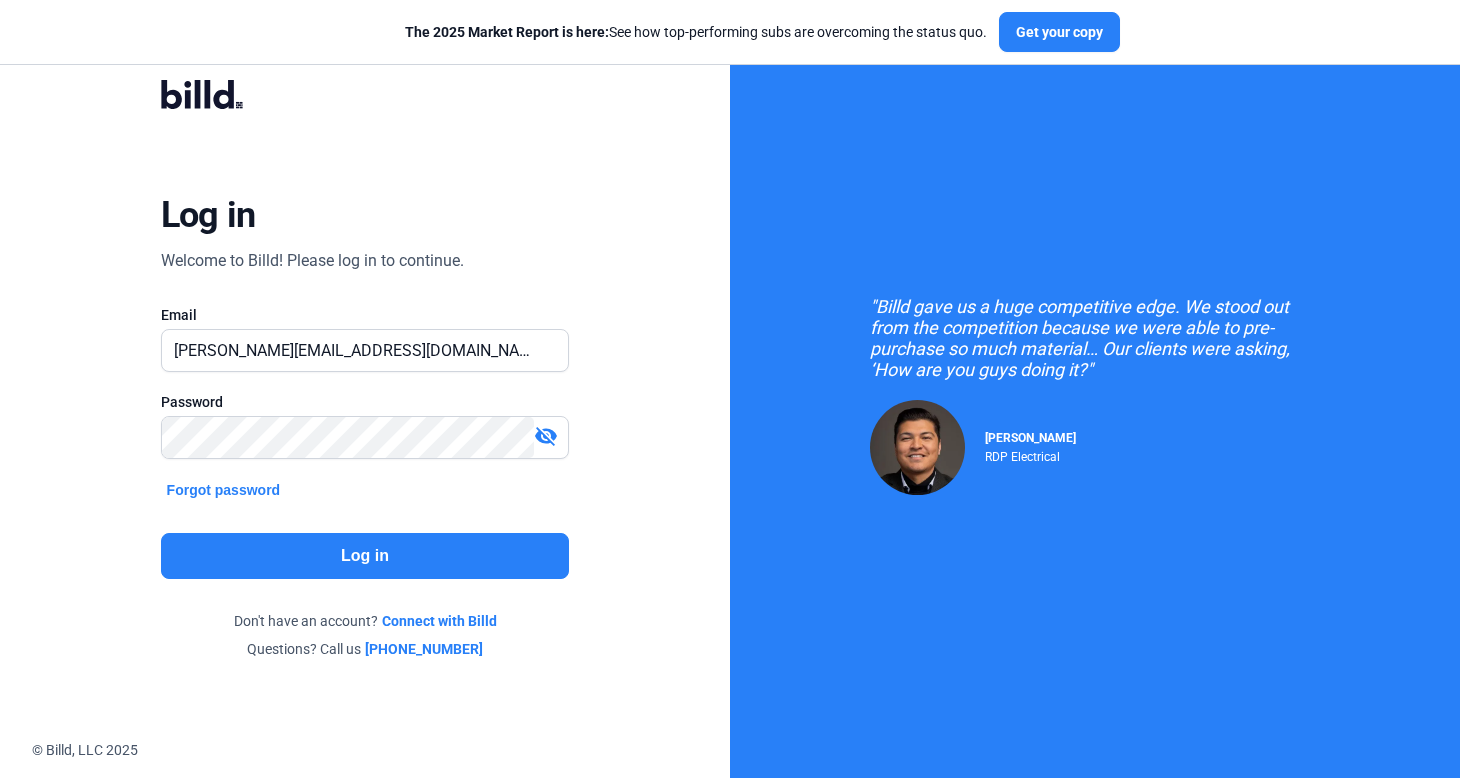 click on "Forgot password" 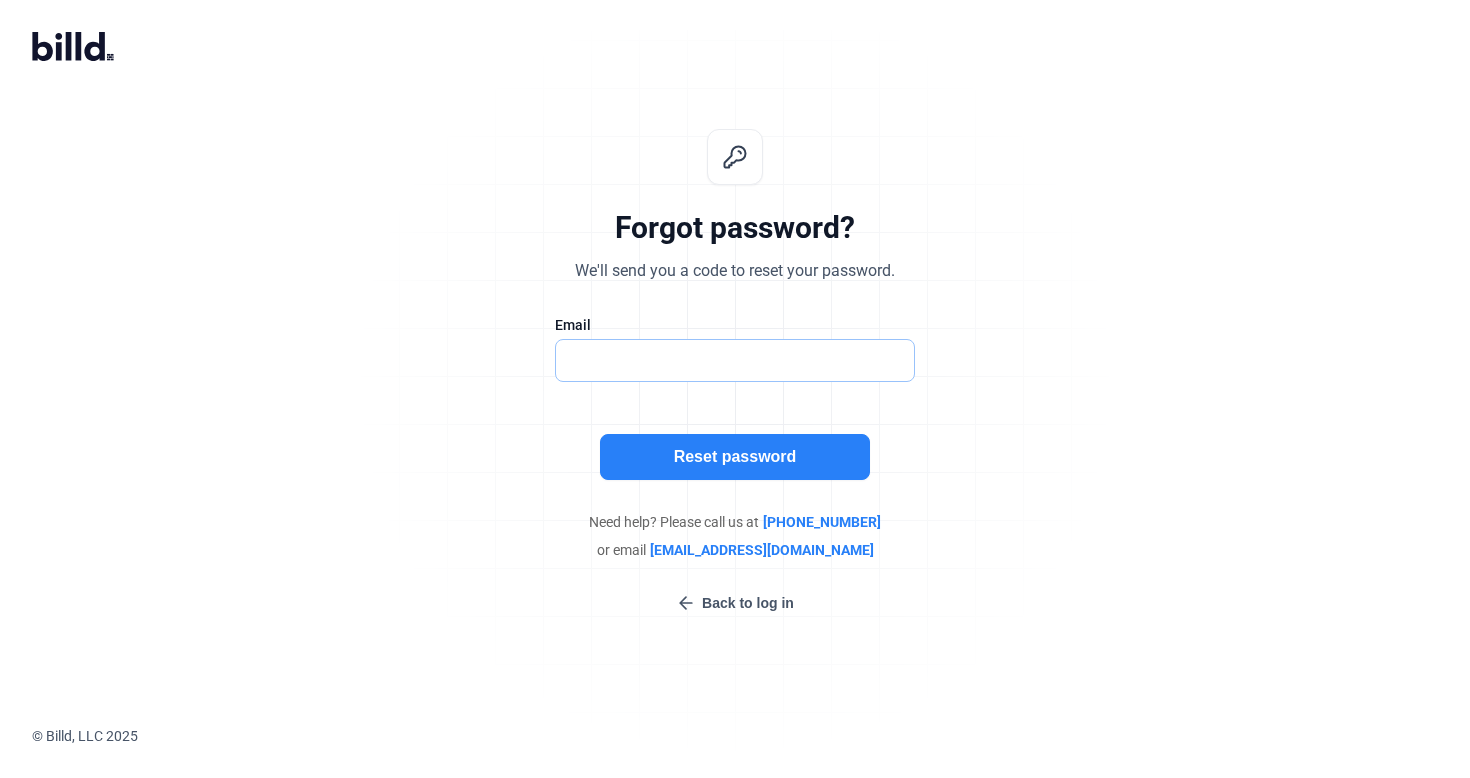 click at bounding box center (724, 360) 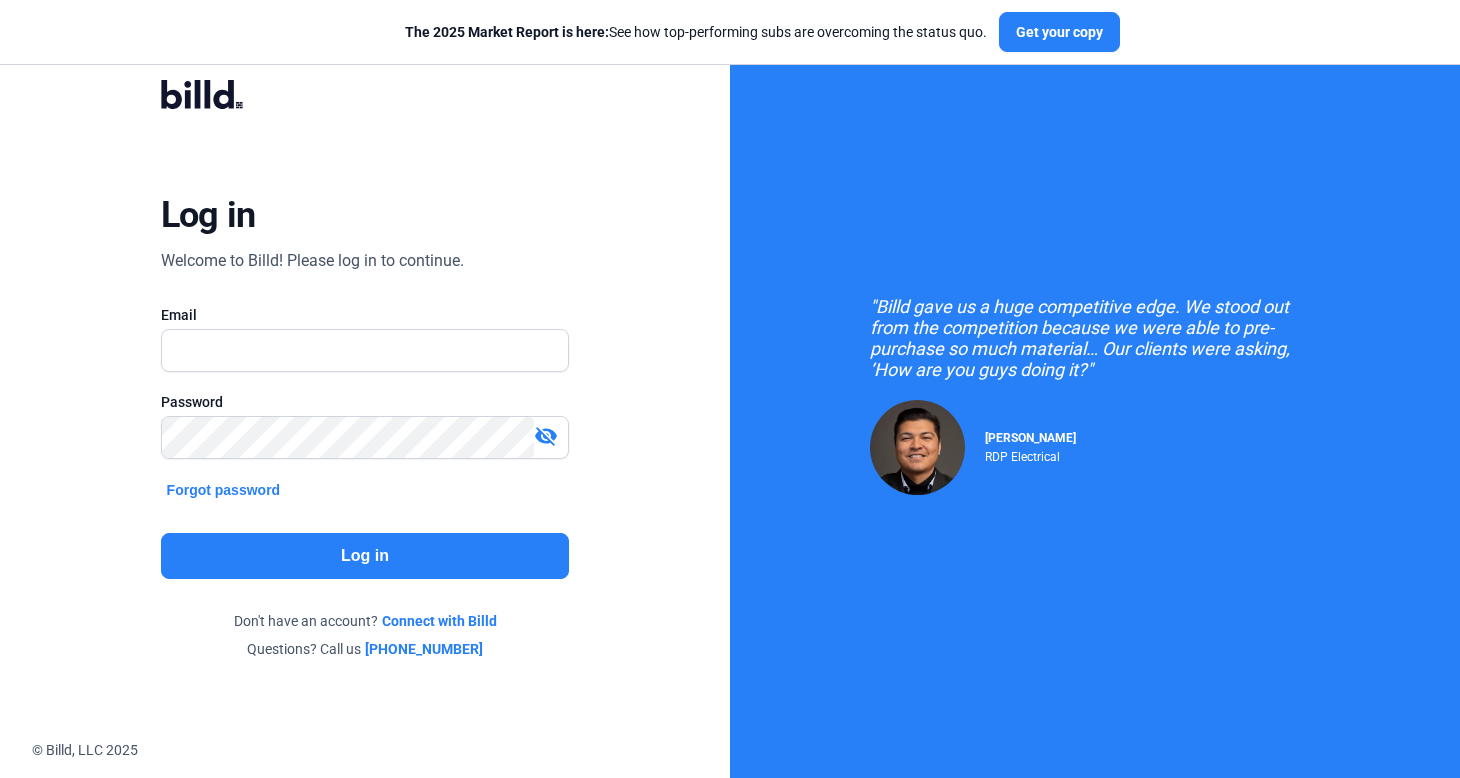 scroll, scrollTop: 0, scrollLeft: 0, axis: both 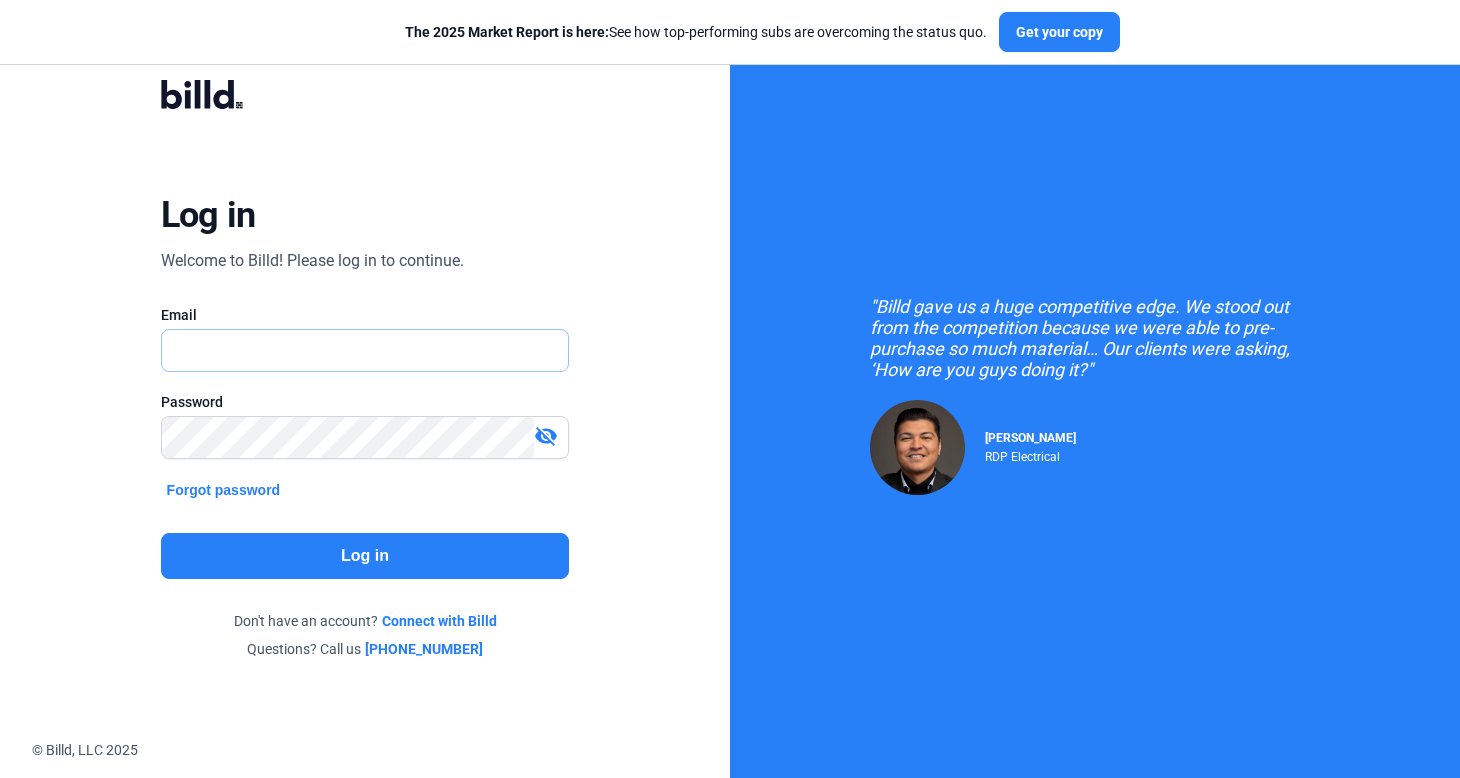type on "[PERSON_NAME][EMAIL_ADDRESS][DOMAIN_NAME]" 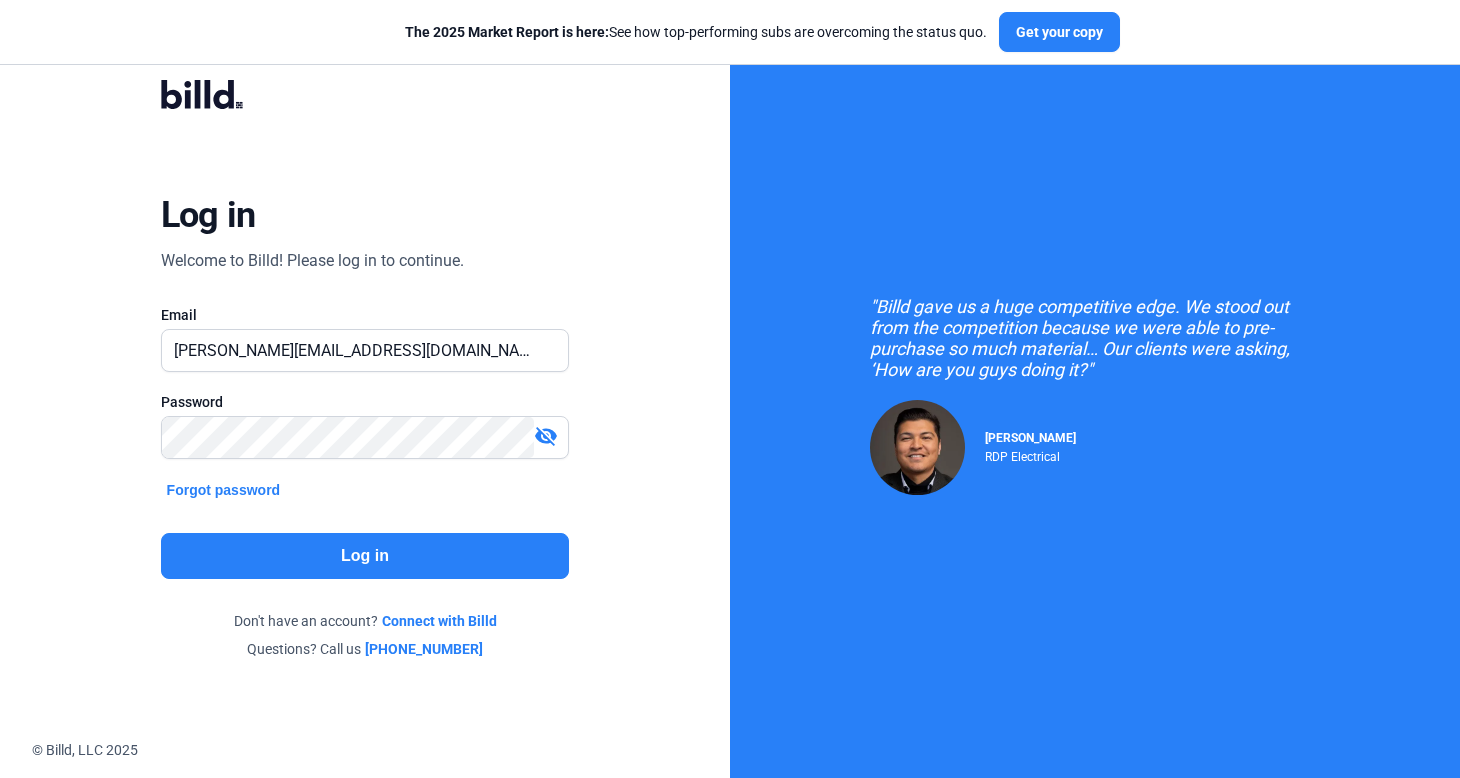 click on "Forgot password" 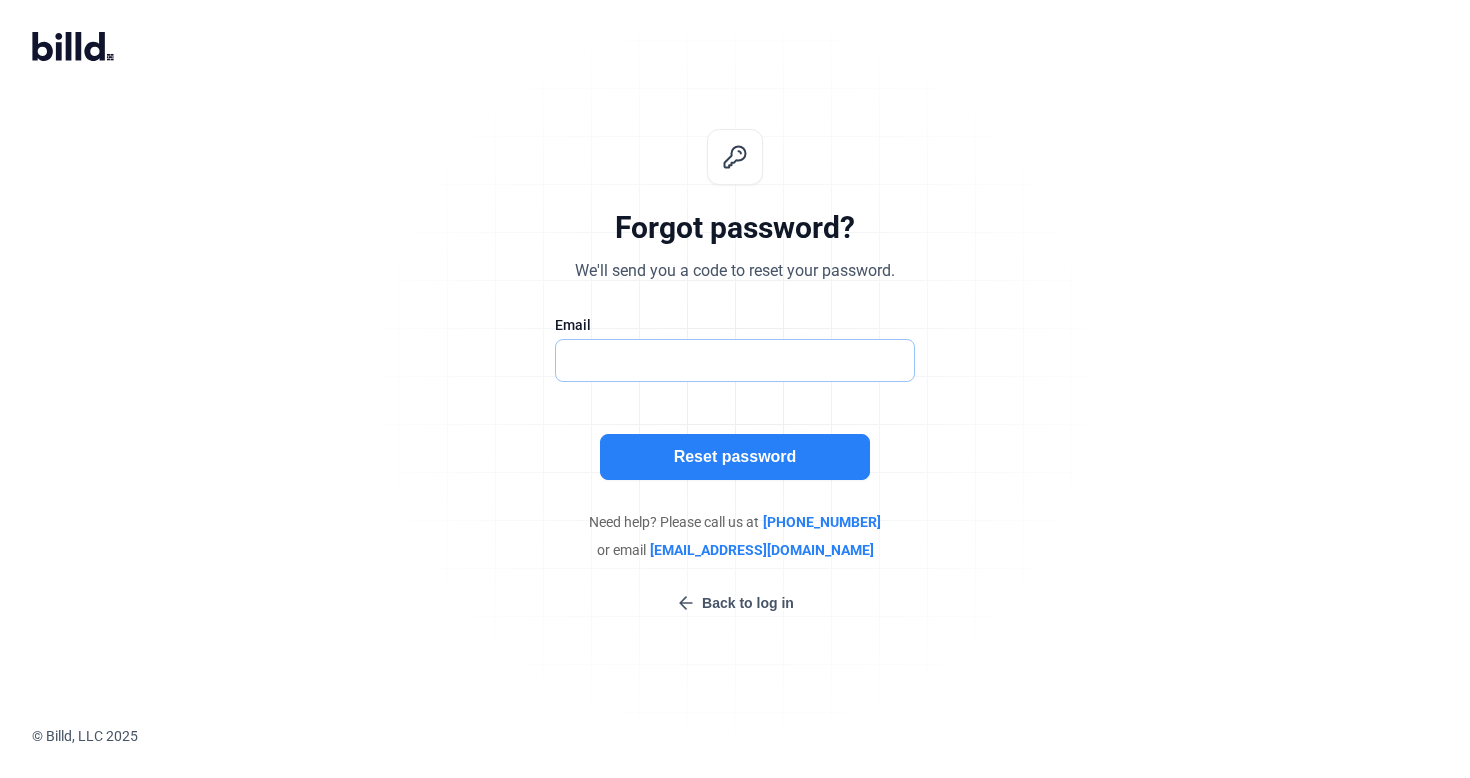 click at bounding box center (724, 360) 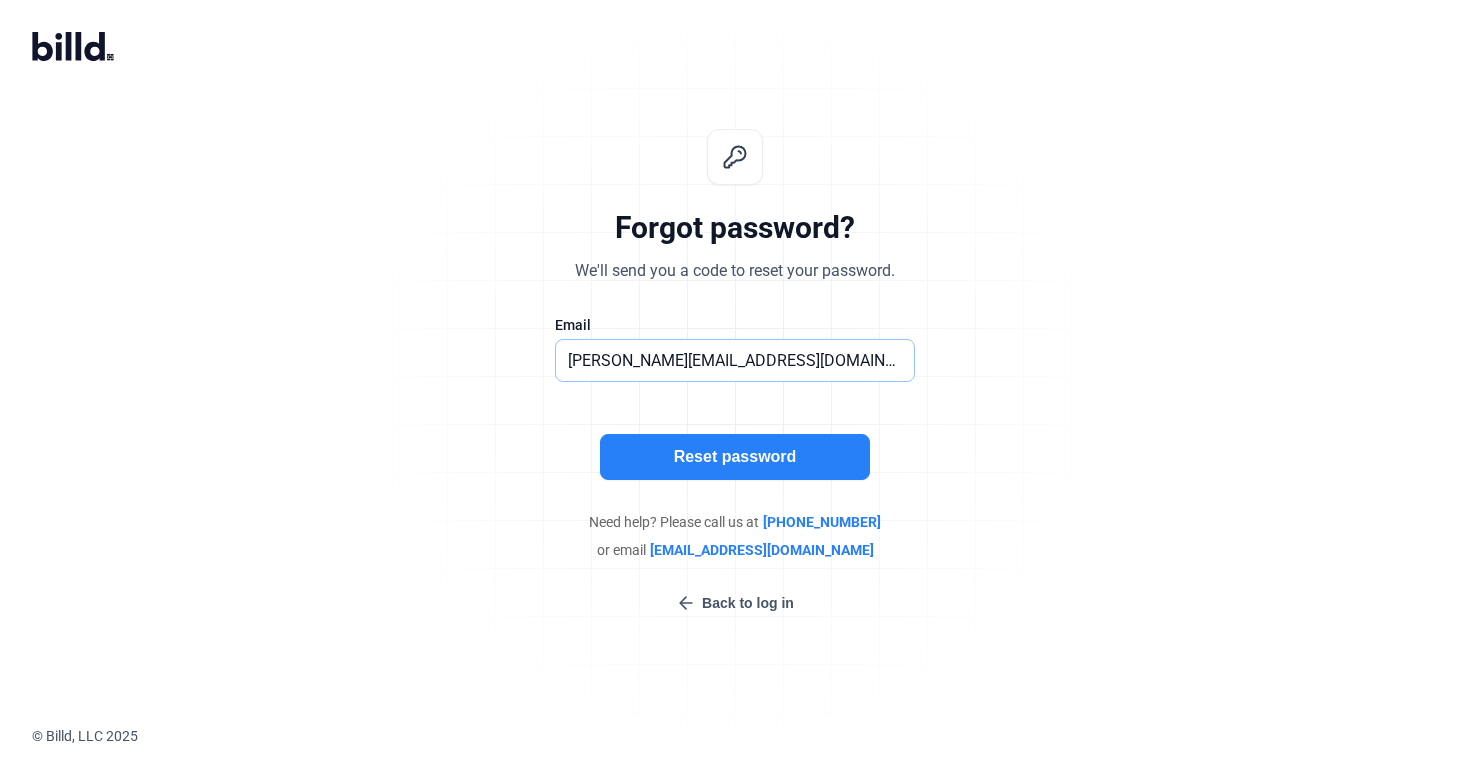 type on "[PERSON_NAME][EMAIL_ADDRESS][DOMAIN_NAME]" 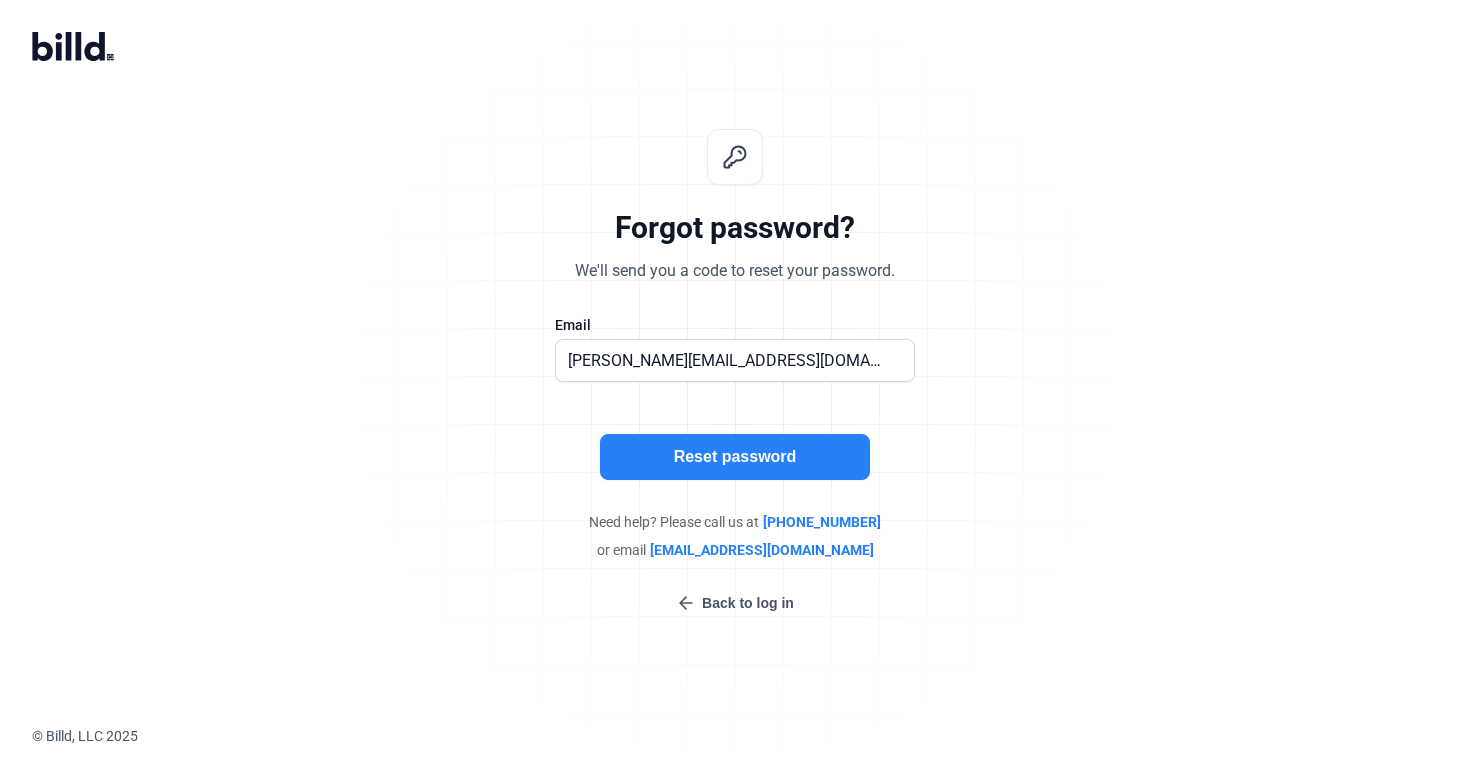click on "Reset password   Need help? Please call us at  [PHONE_NUMBER]  or email  [EMAIL_ADDRESS][DOMAIN_NAME]  Back to log in" 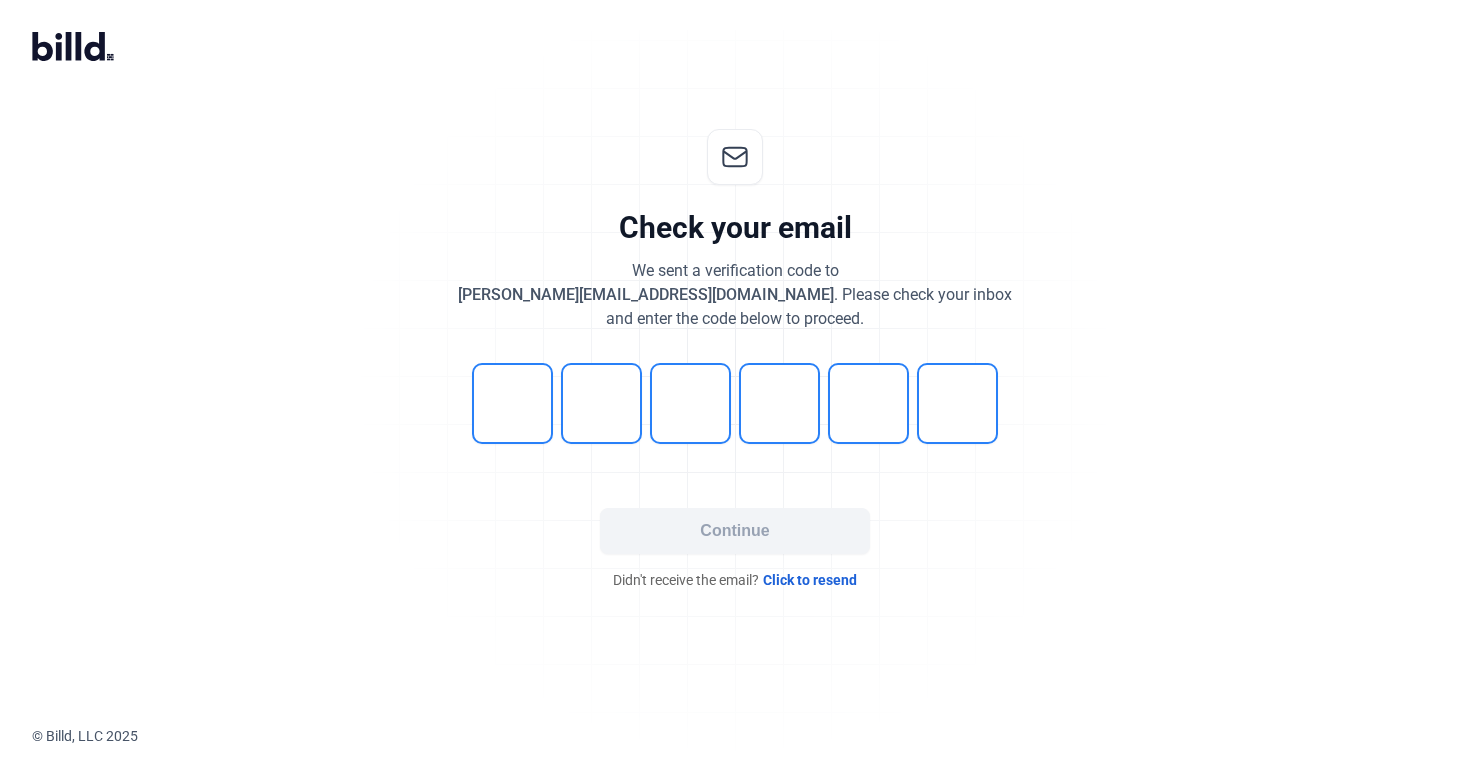 click 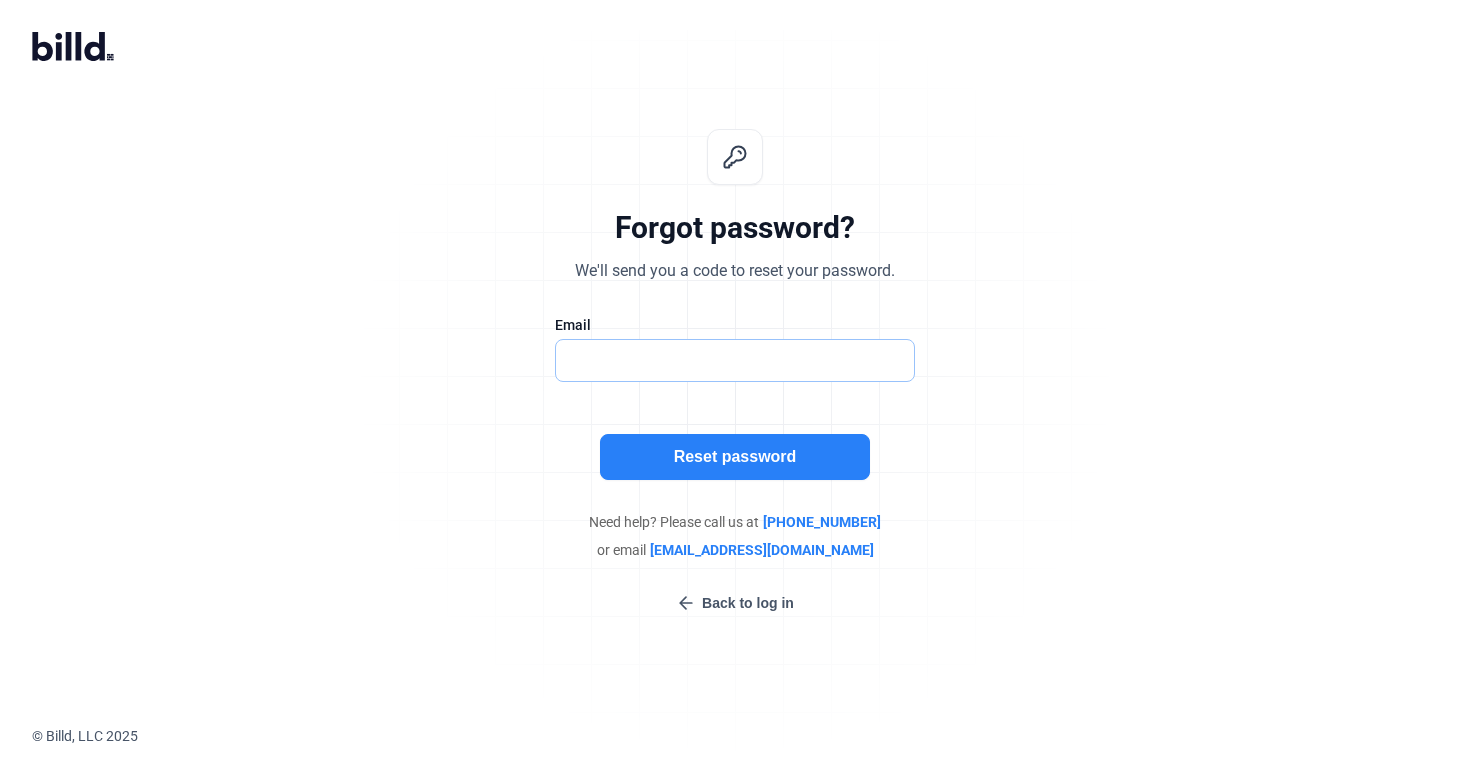 click at bounding box center [724, 360] 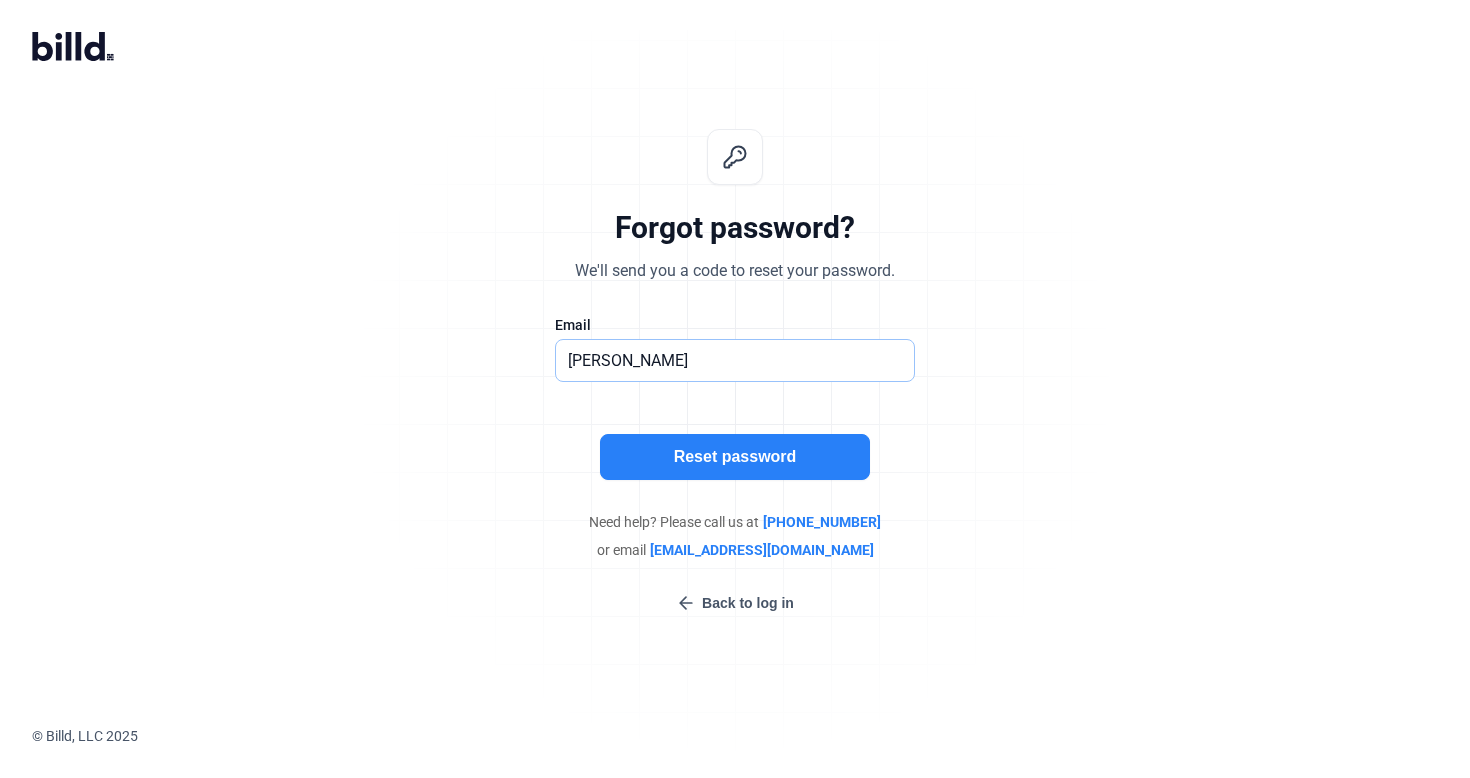 type on "[PERSON_NAME]." 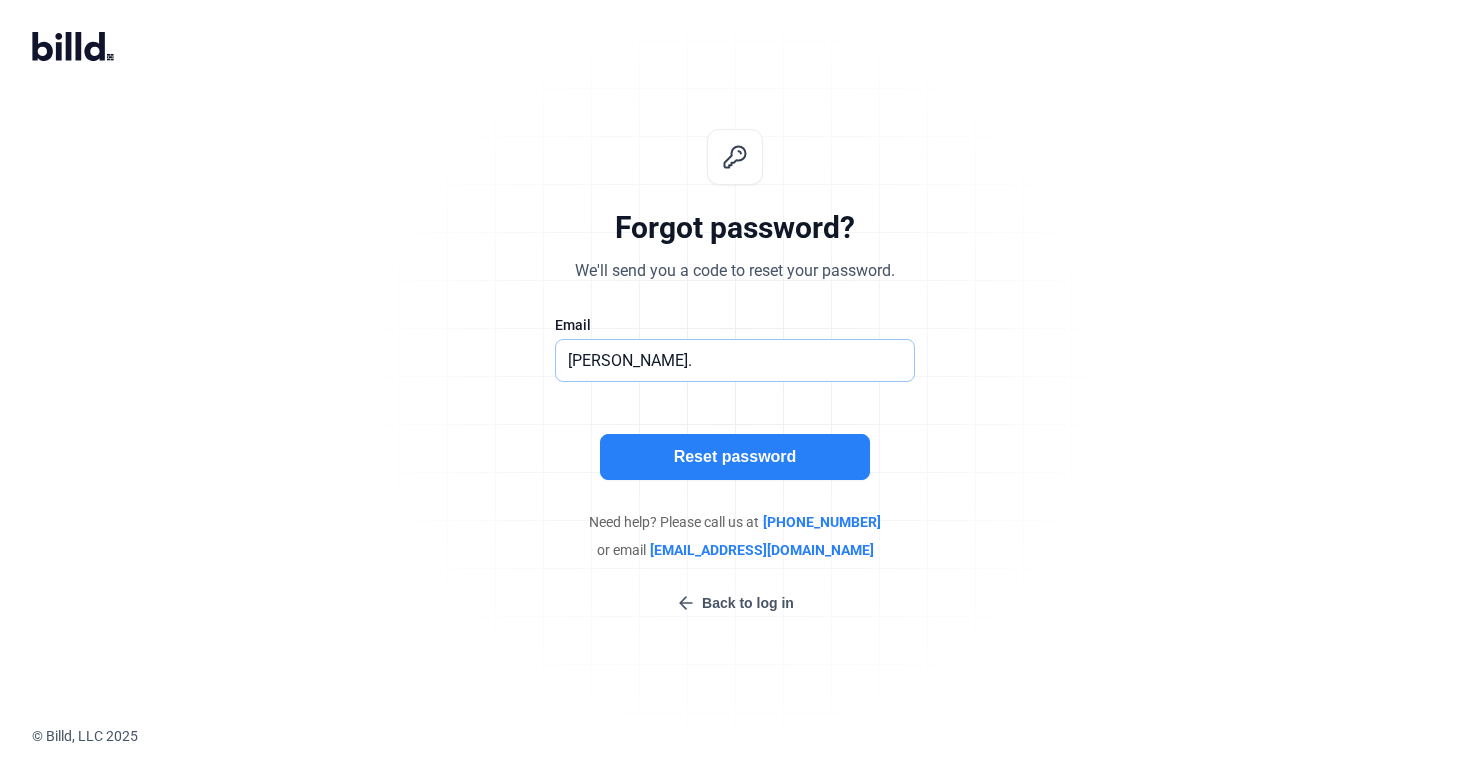 type 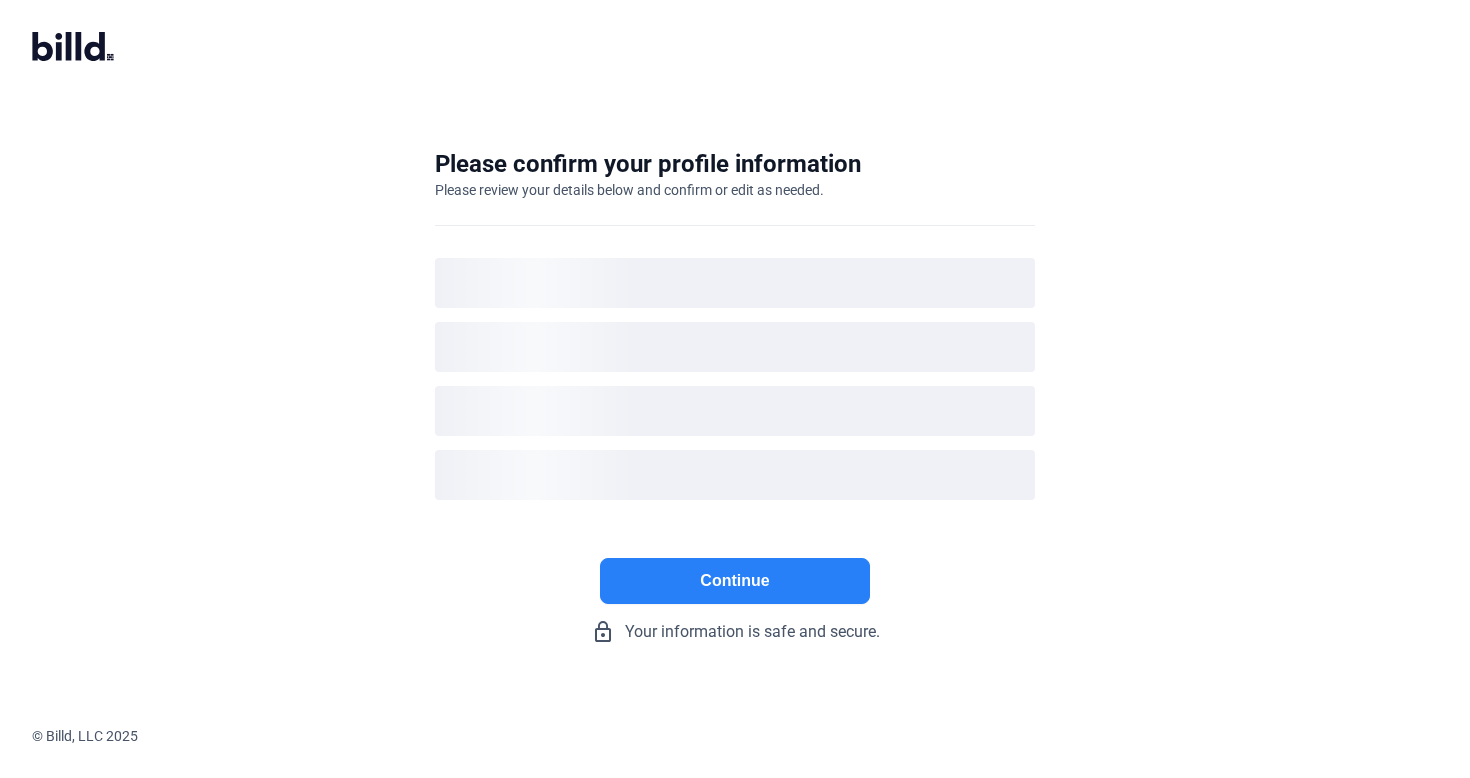 scroll, scrollTop: 0, scrollLeft: 0, axis: both 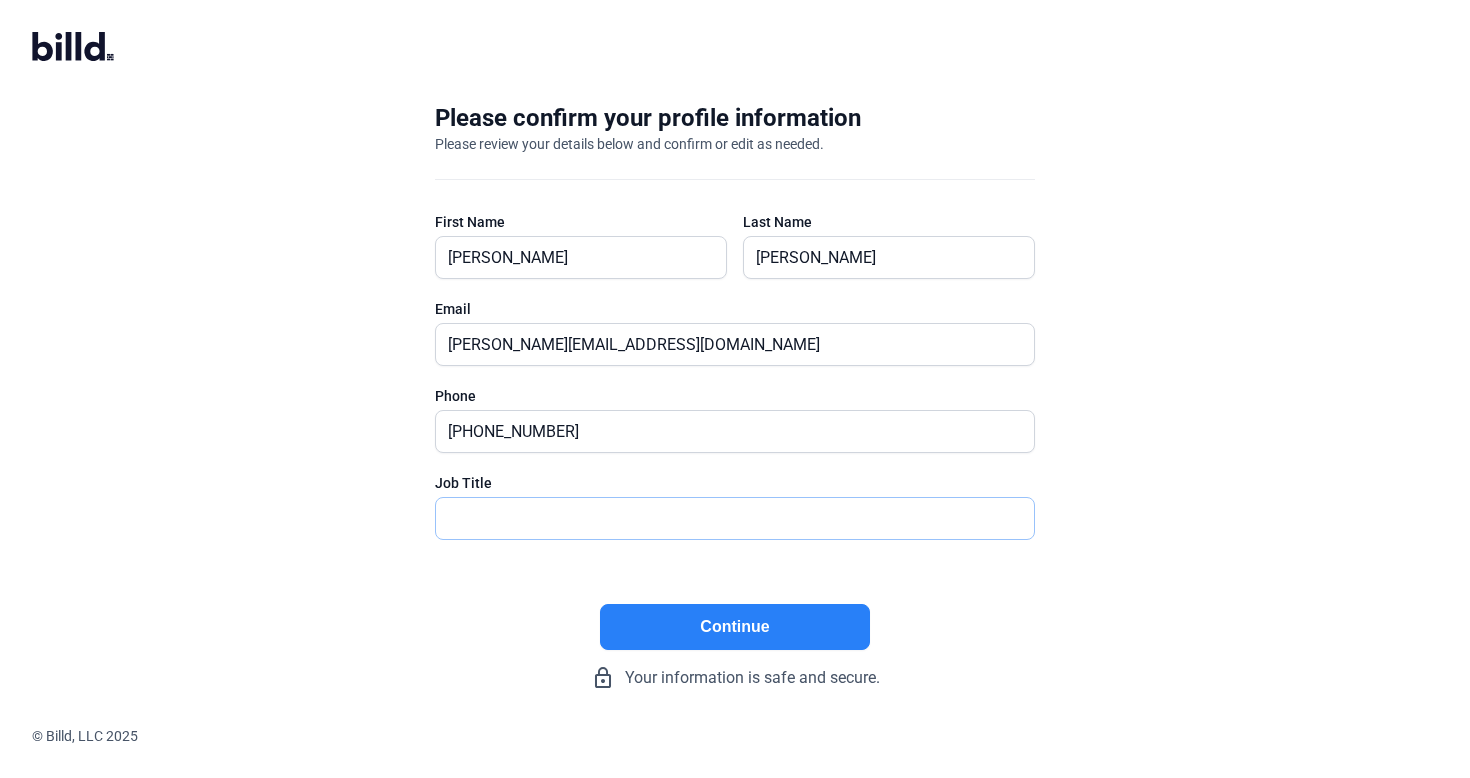 click at bounding box center (724, 518) 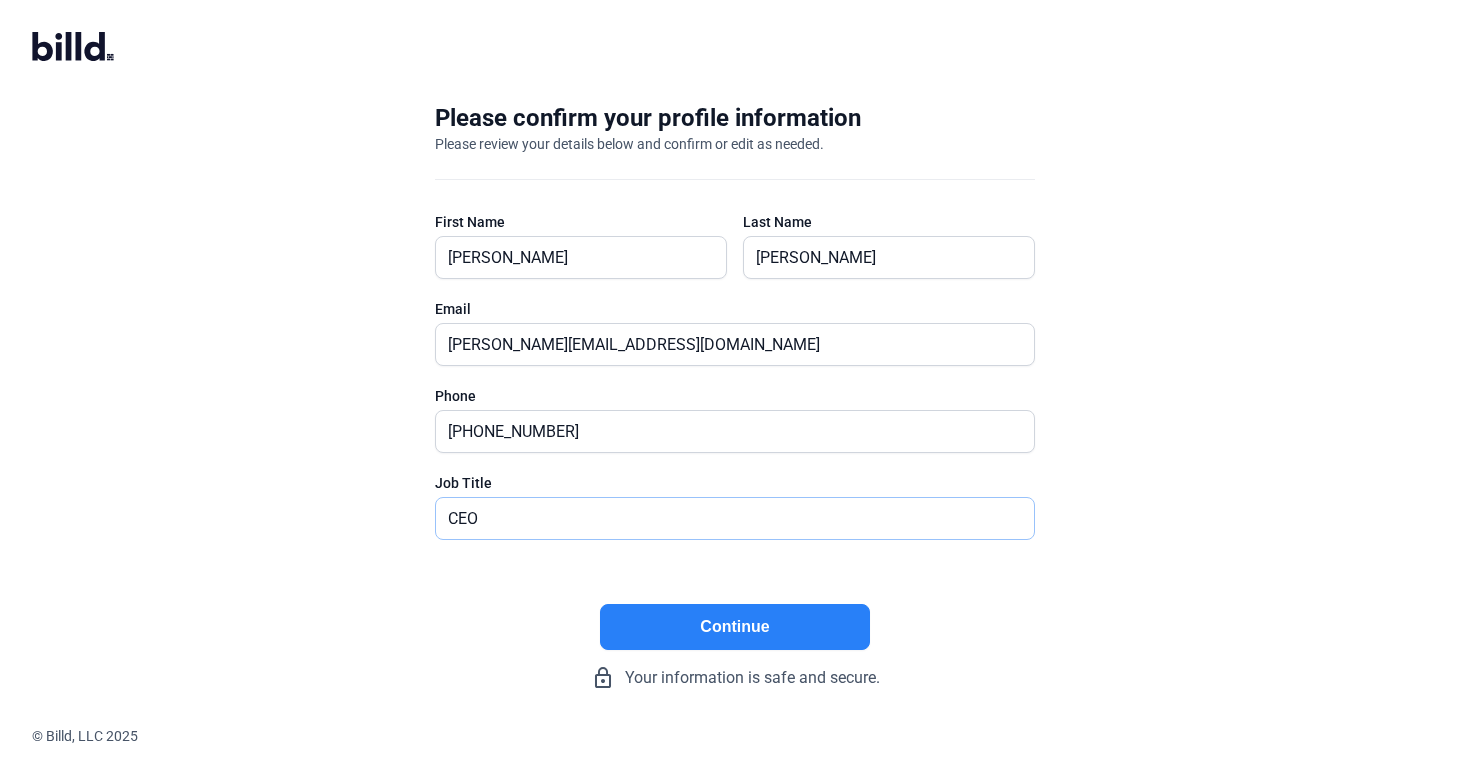 type on "CEO" 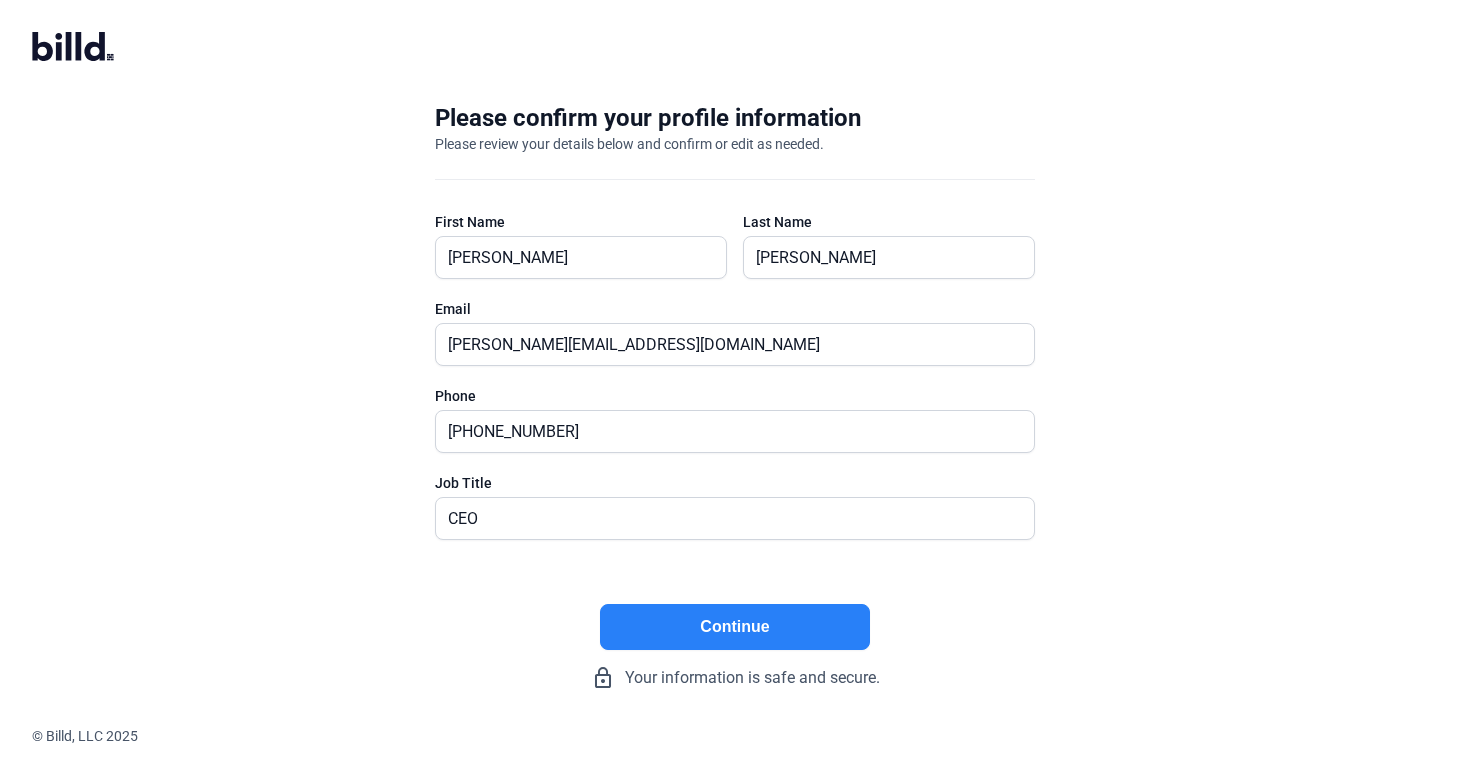 click on "Continue" 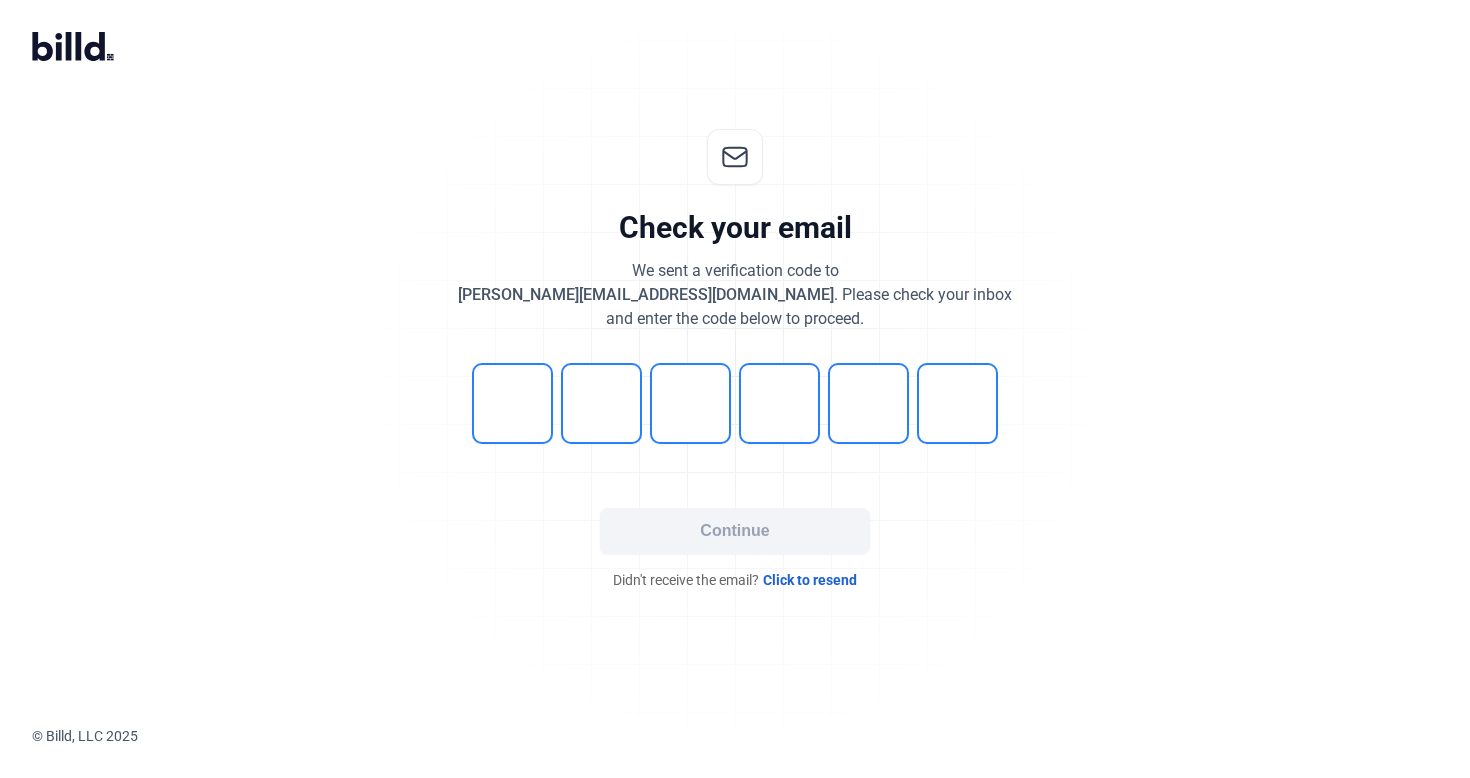 click on "Click to resend" 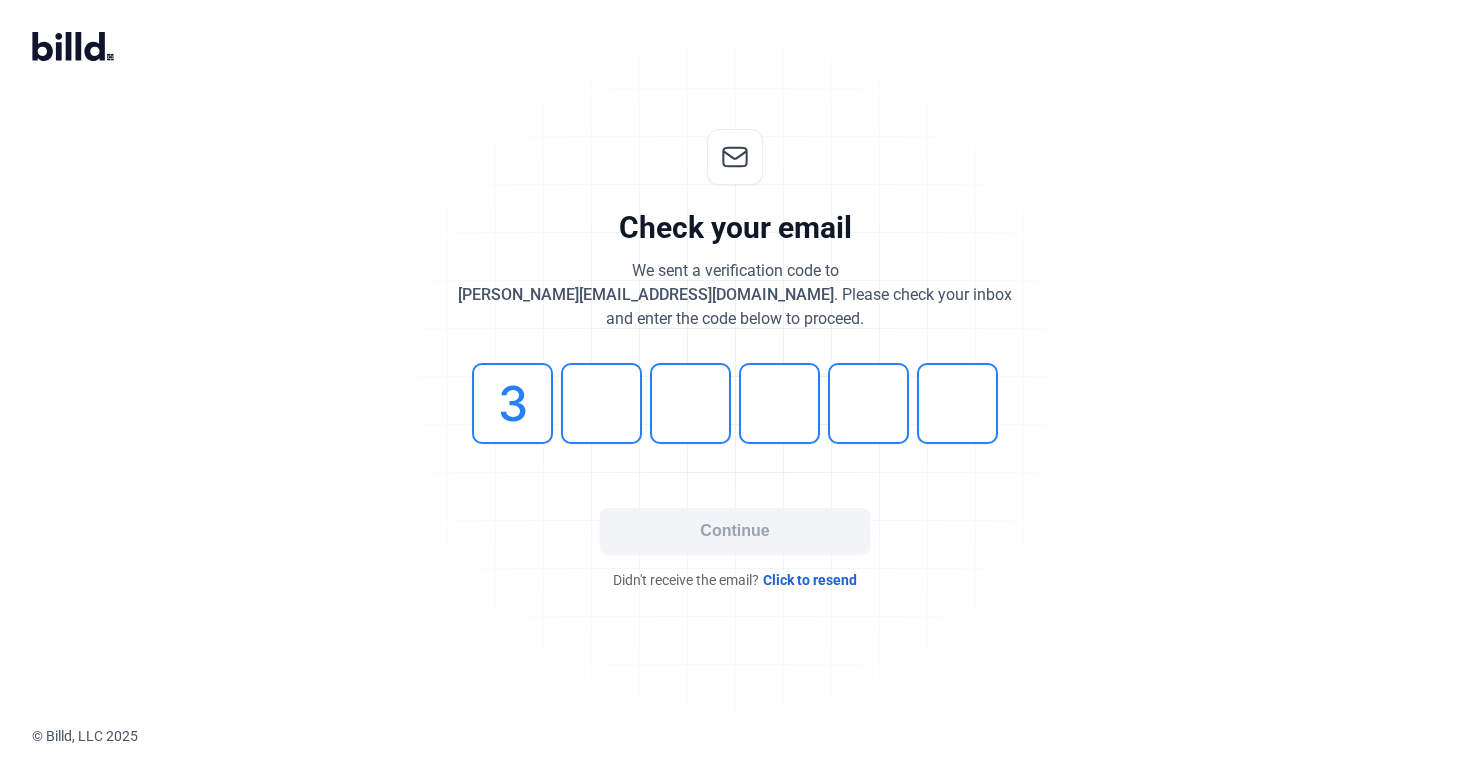 type on "3" 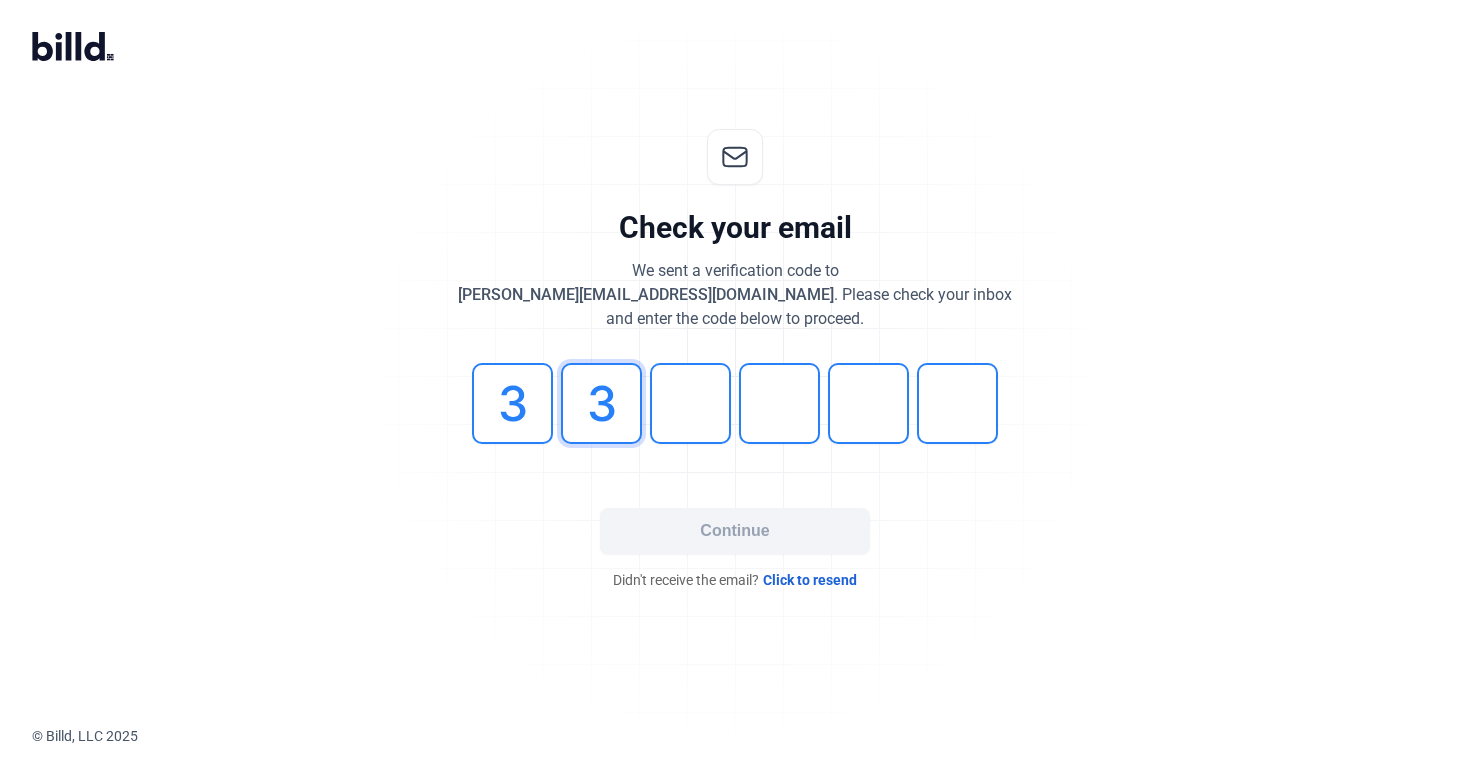 type on "3" 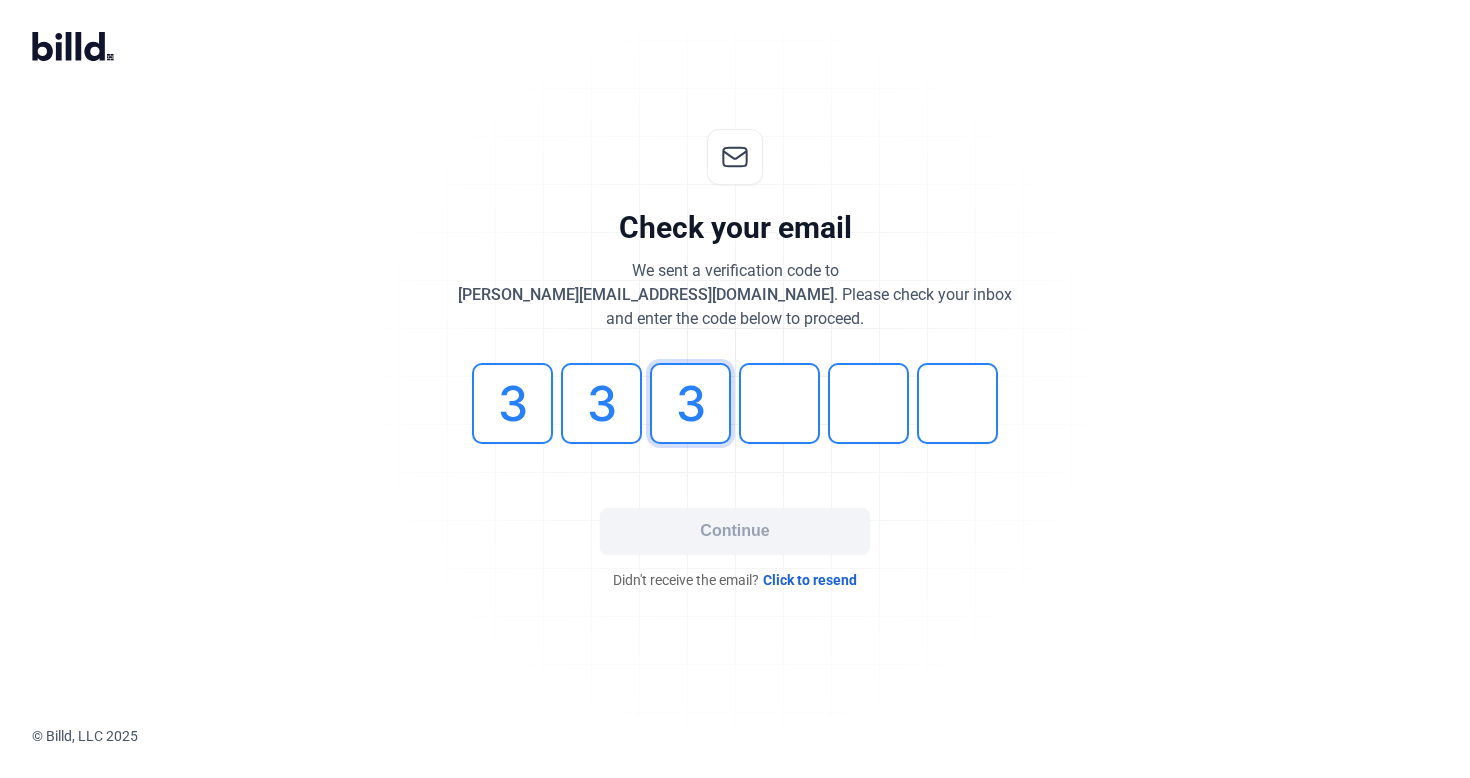 type on "3" 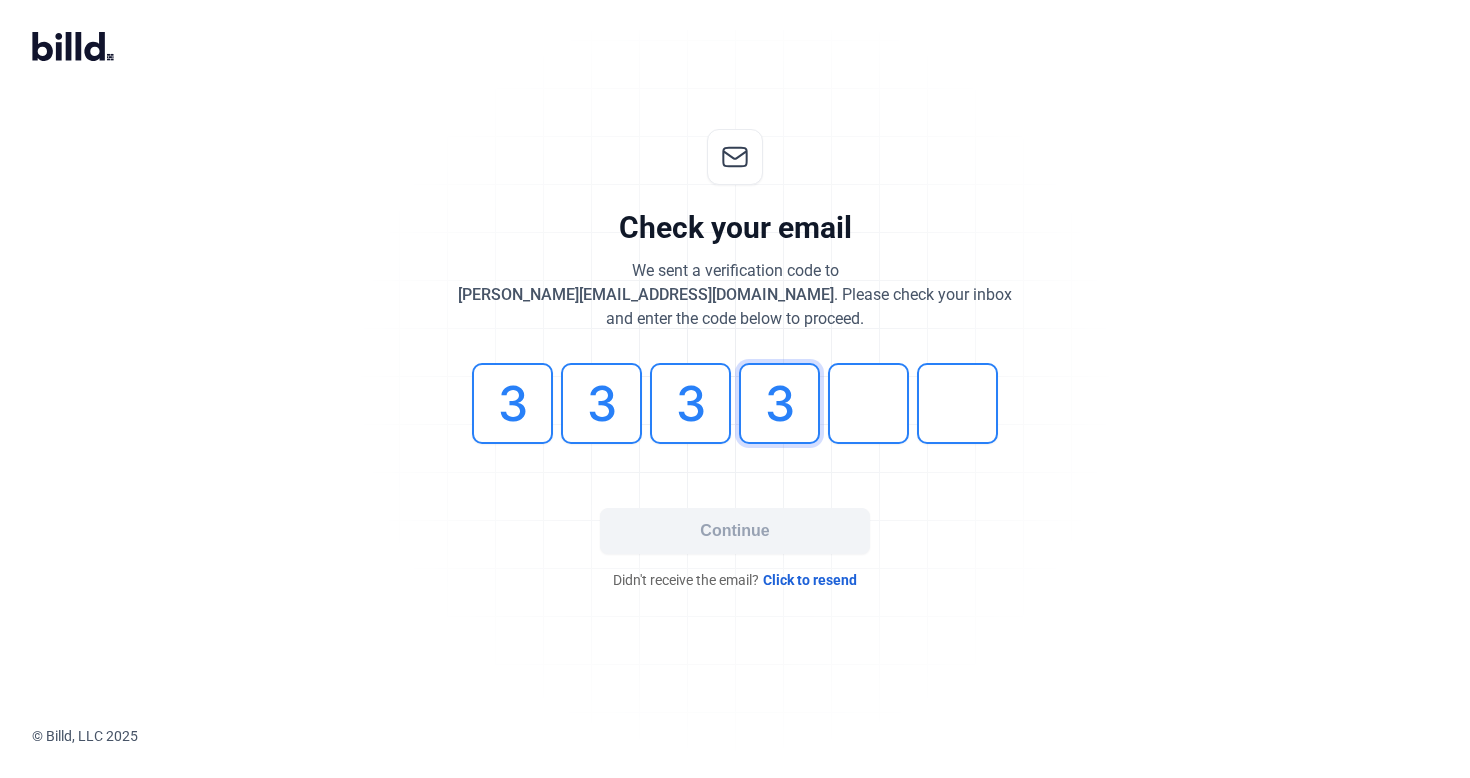 type on "3" 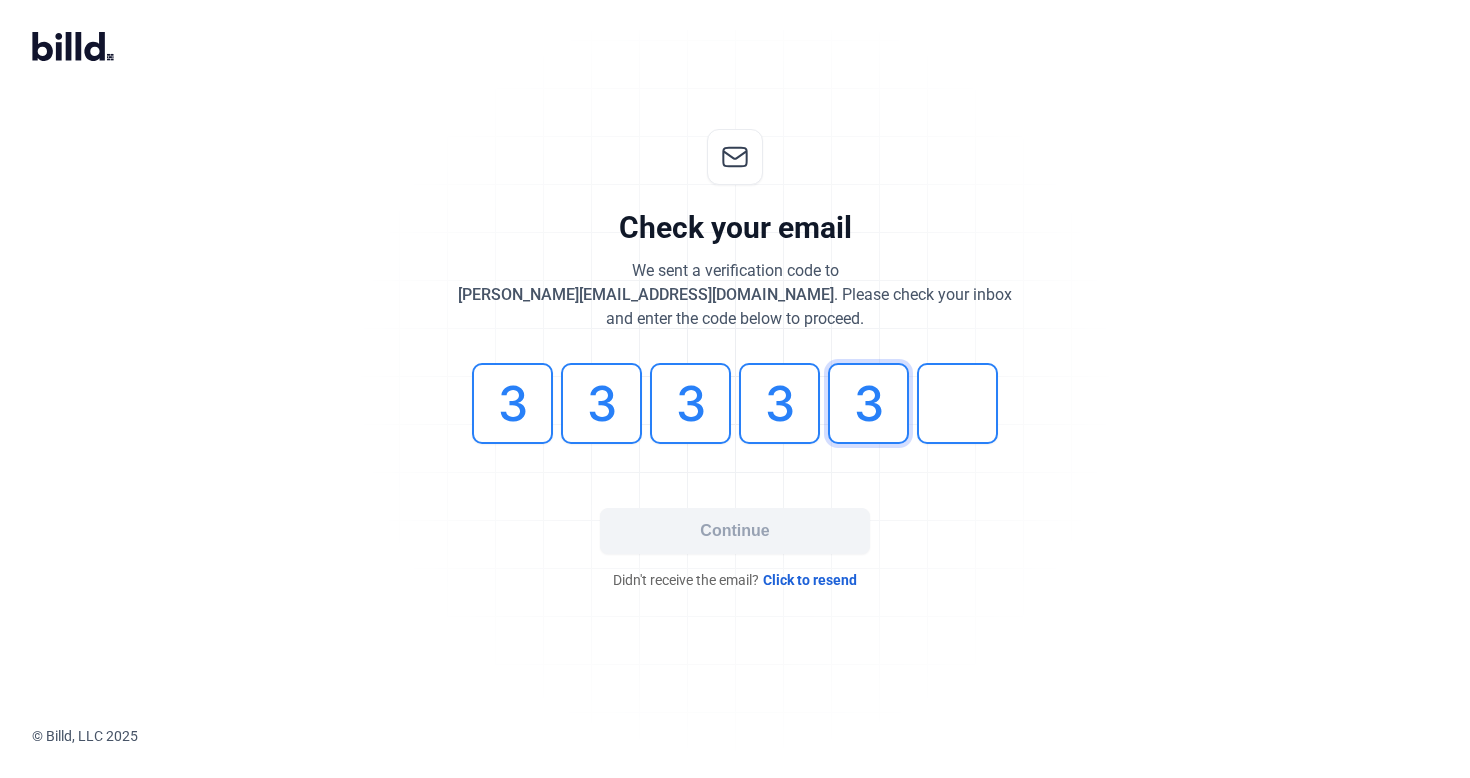 type on "3" 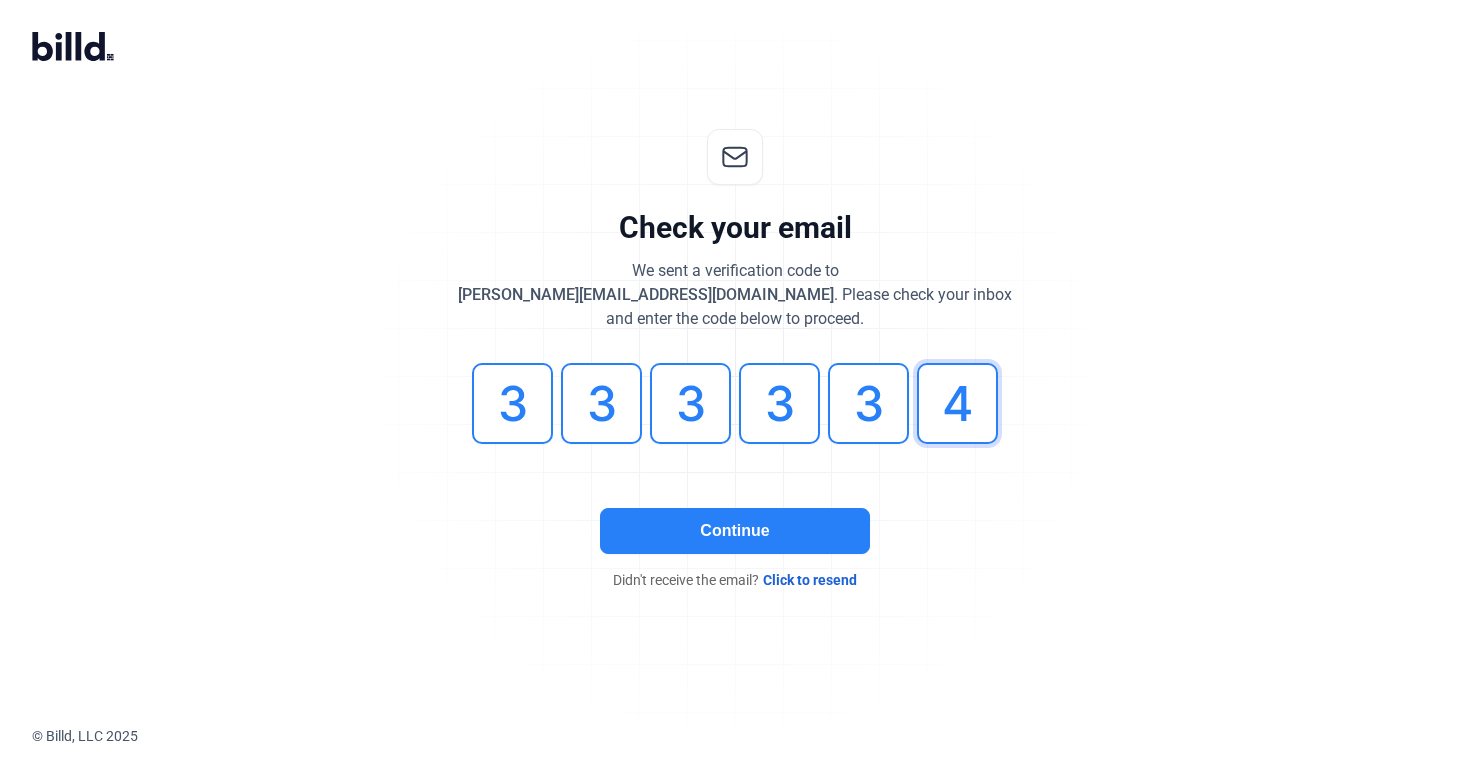 type on "4" 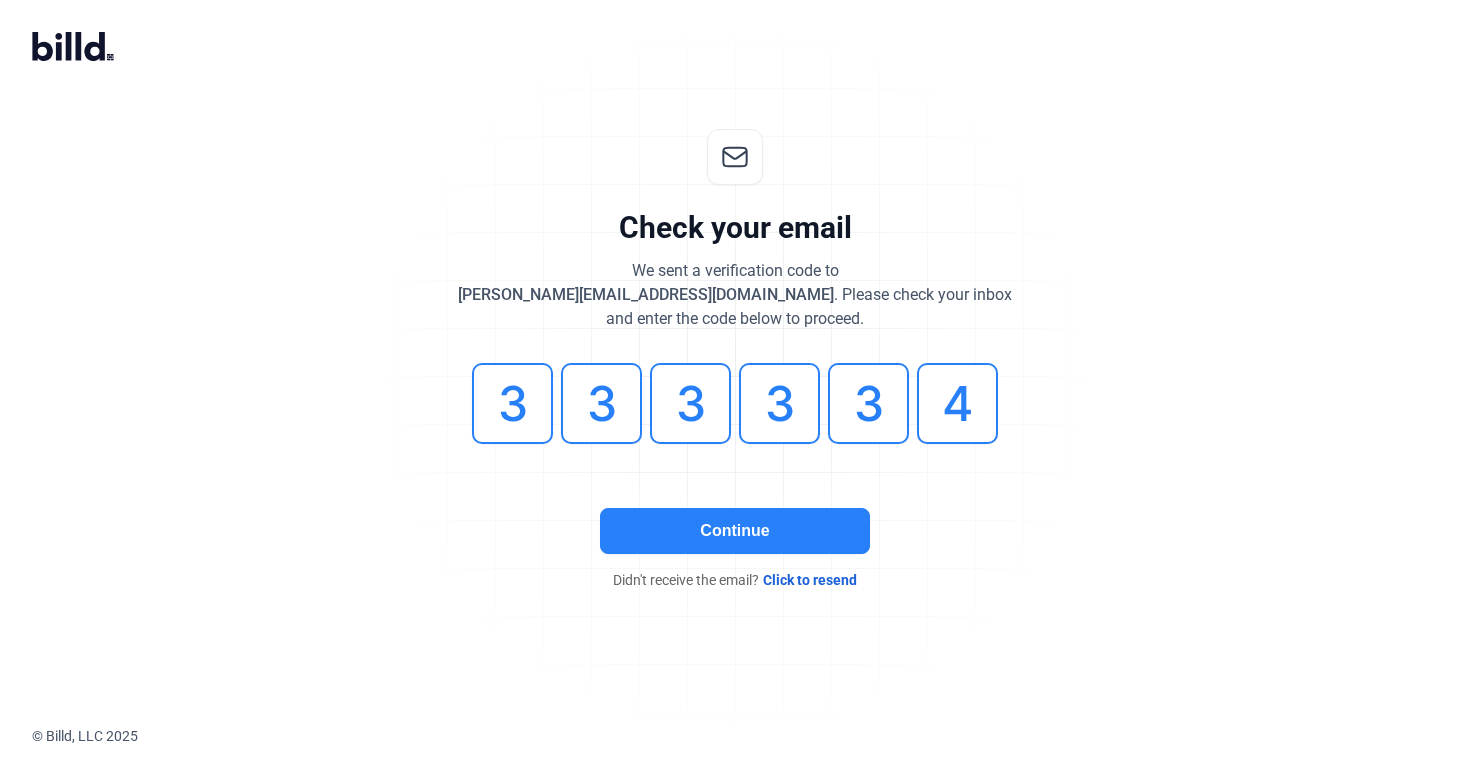 click on "Continue" 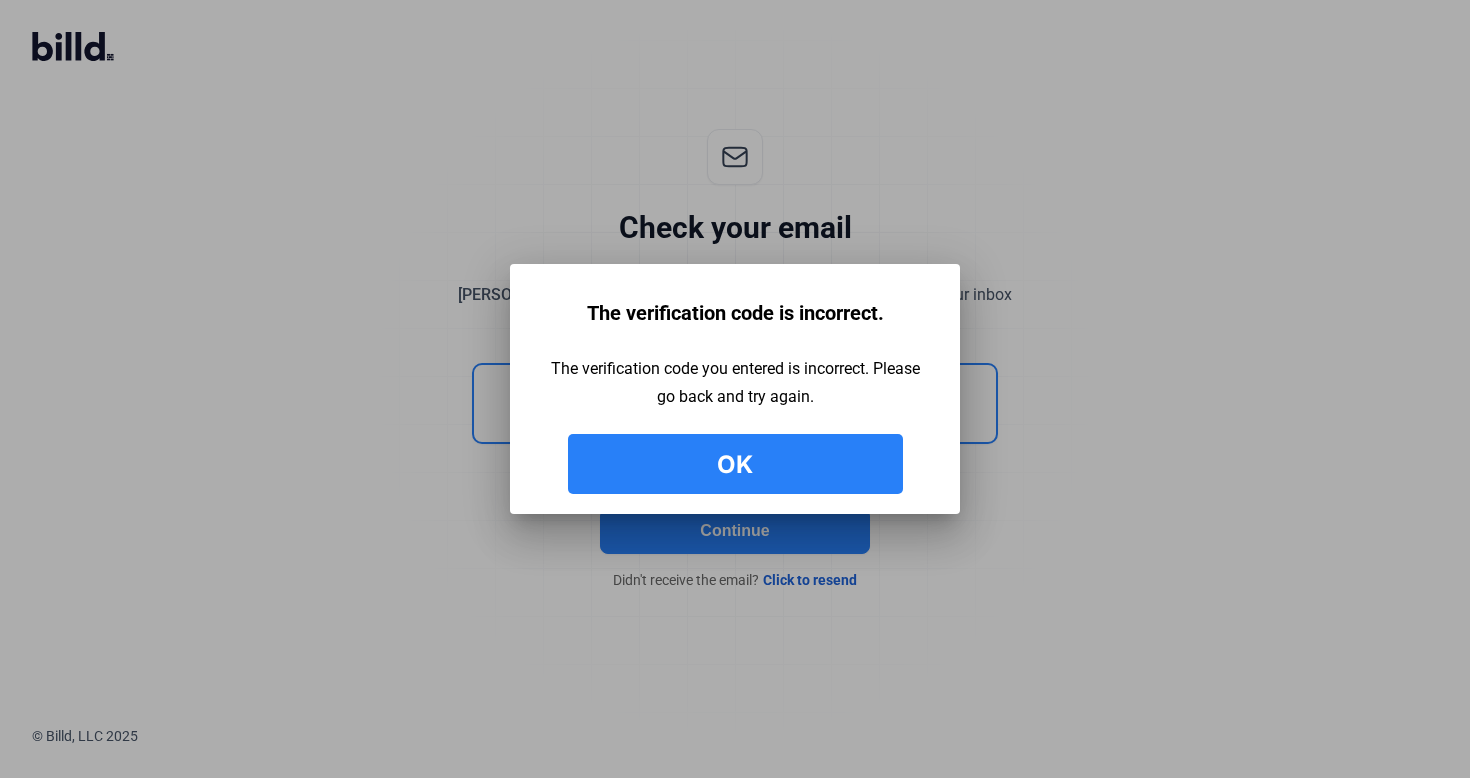 click on "Ok" at bounding box center [735, 464] 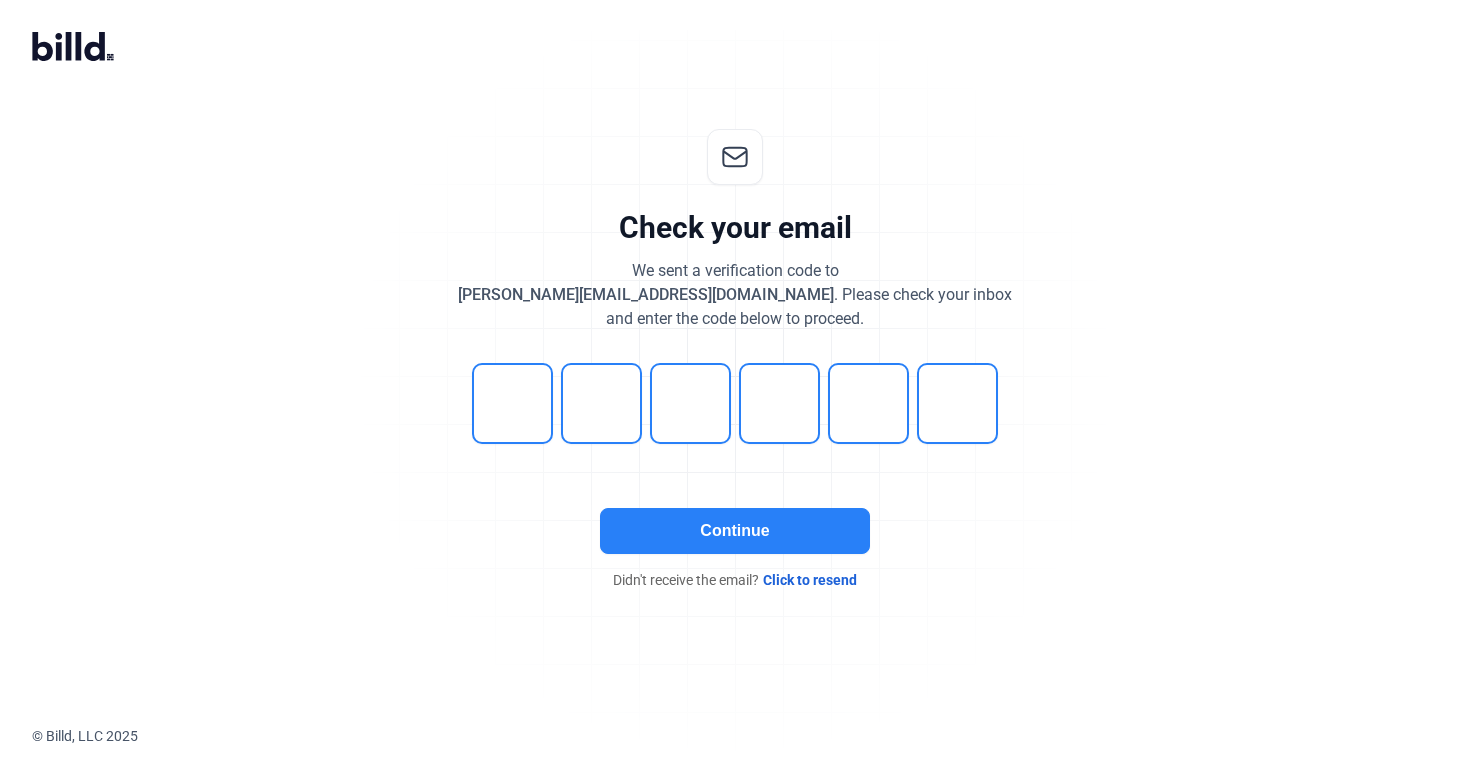 click on "Click to resend" 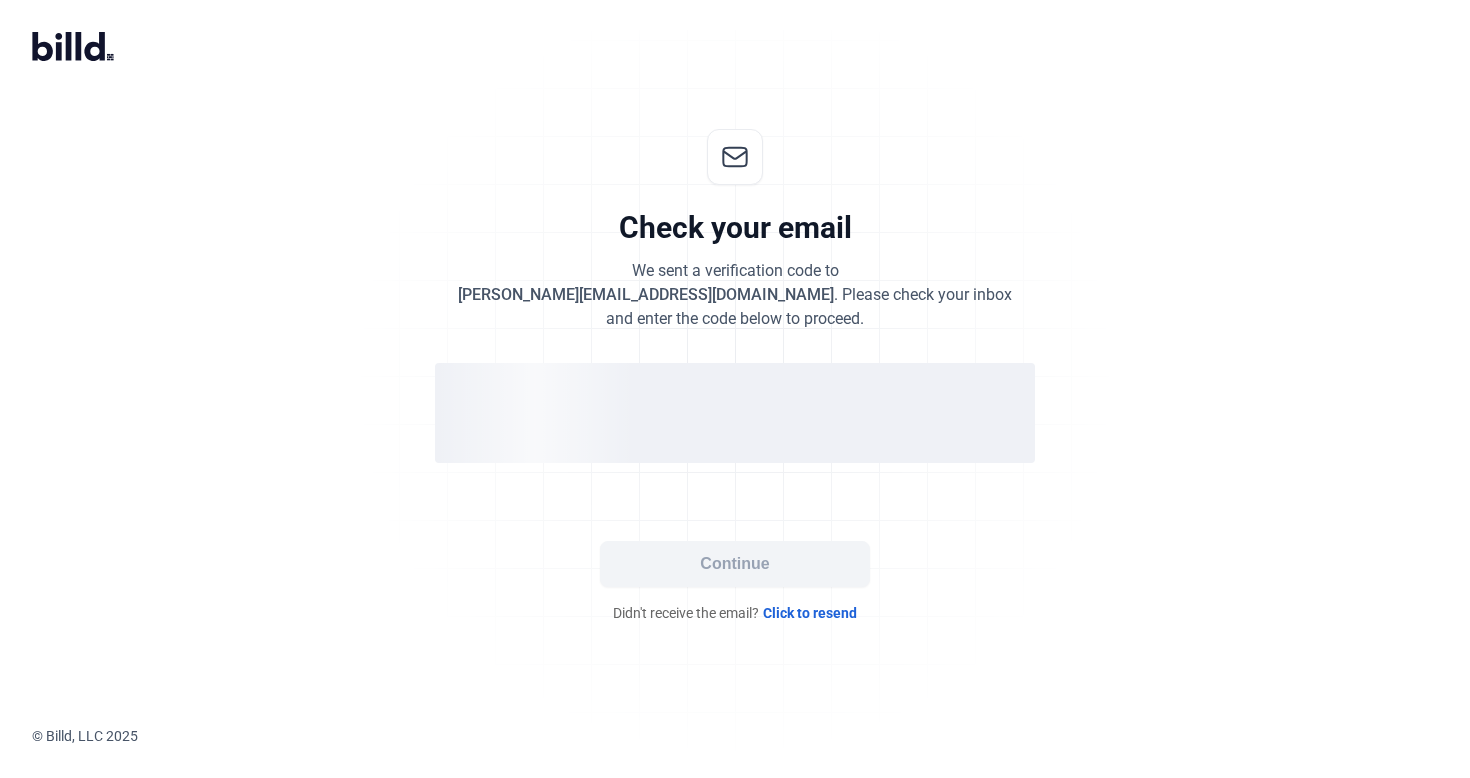 click 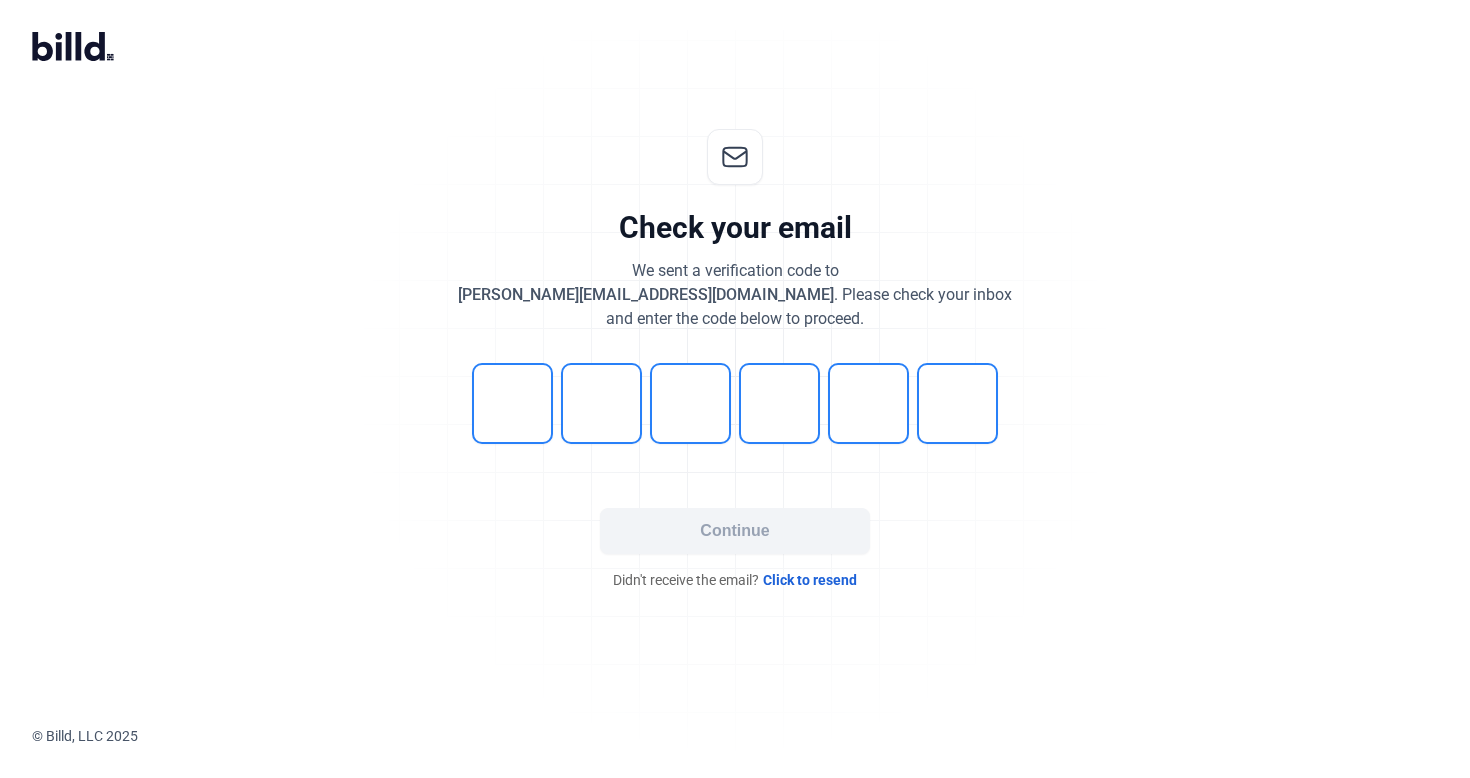 scroll, scrollTop: 0, scrollLeft: 0, axis: both 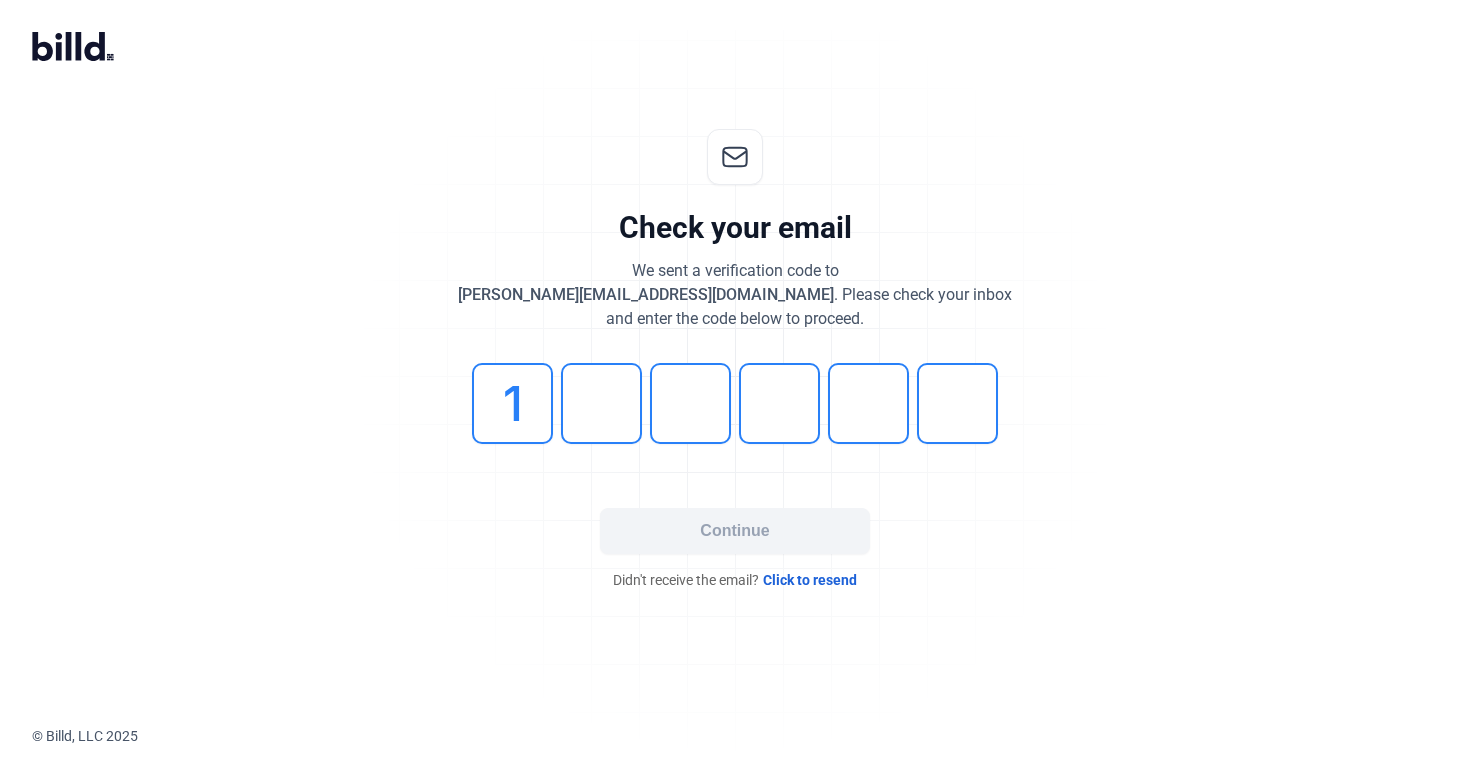 type on "1" 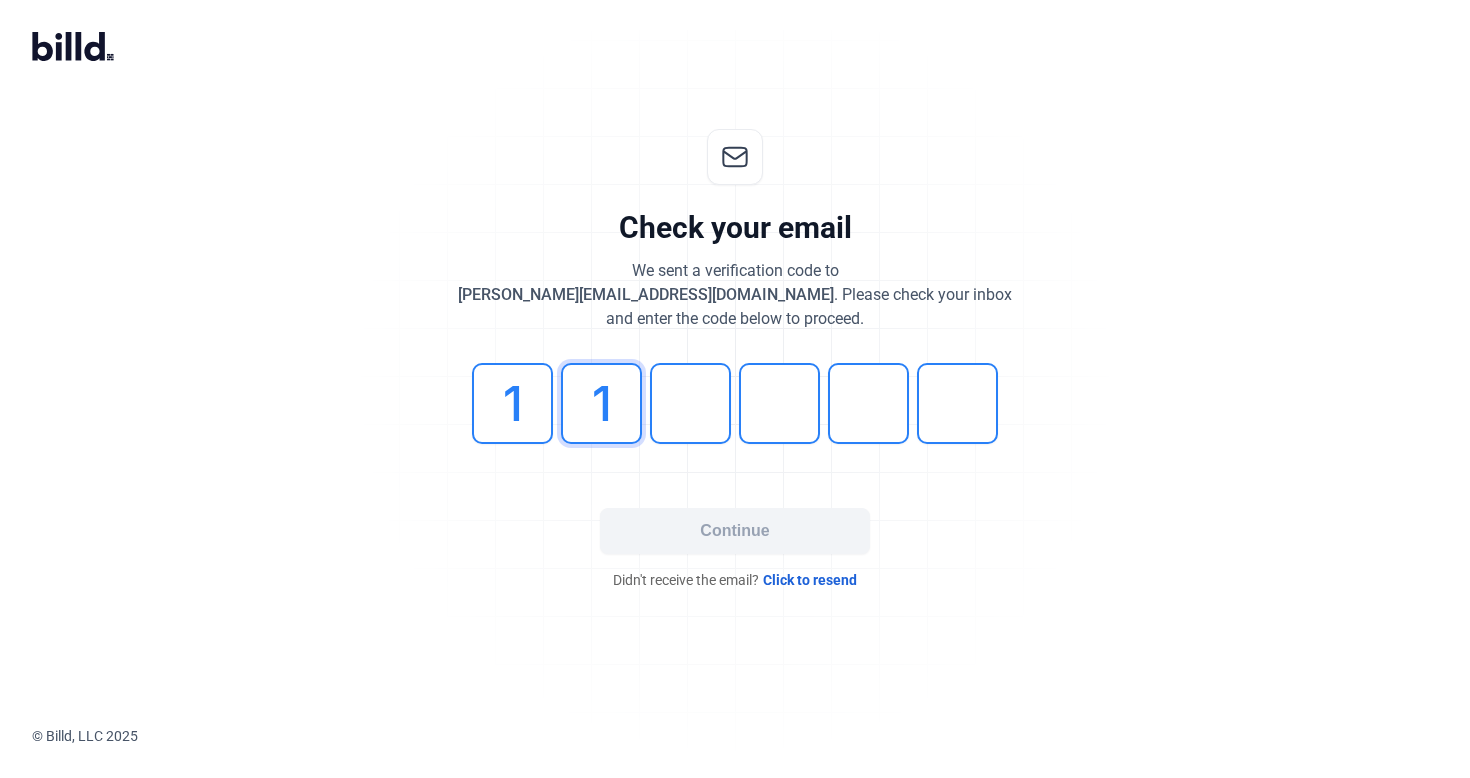 type on "1" 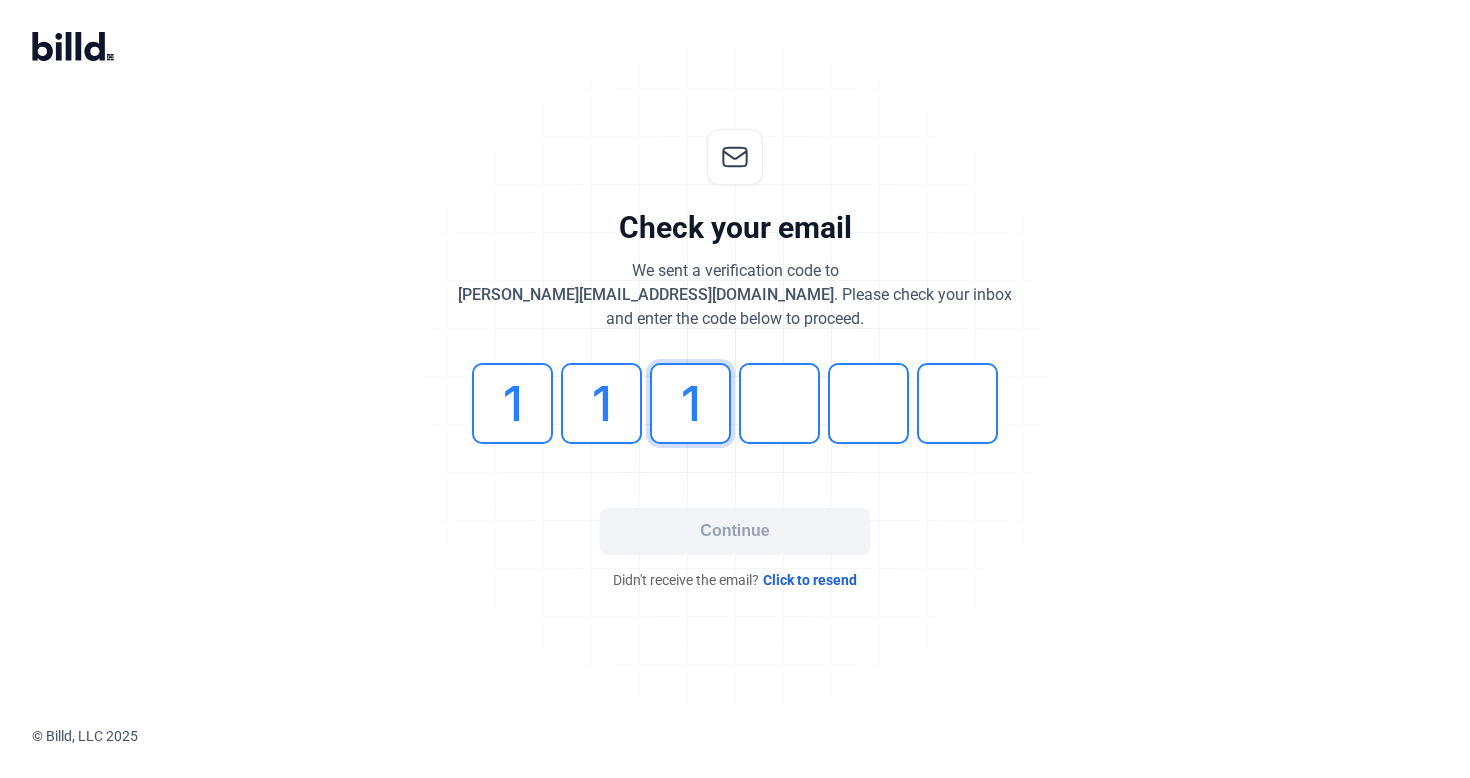 type on "1" 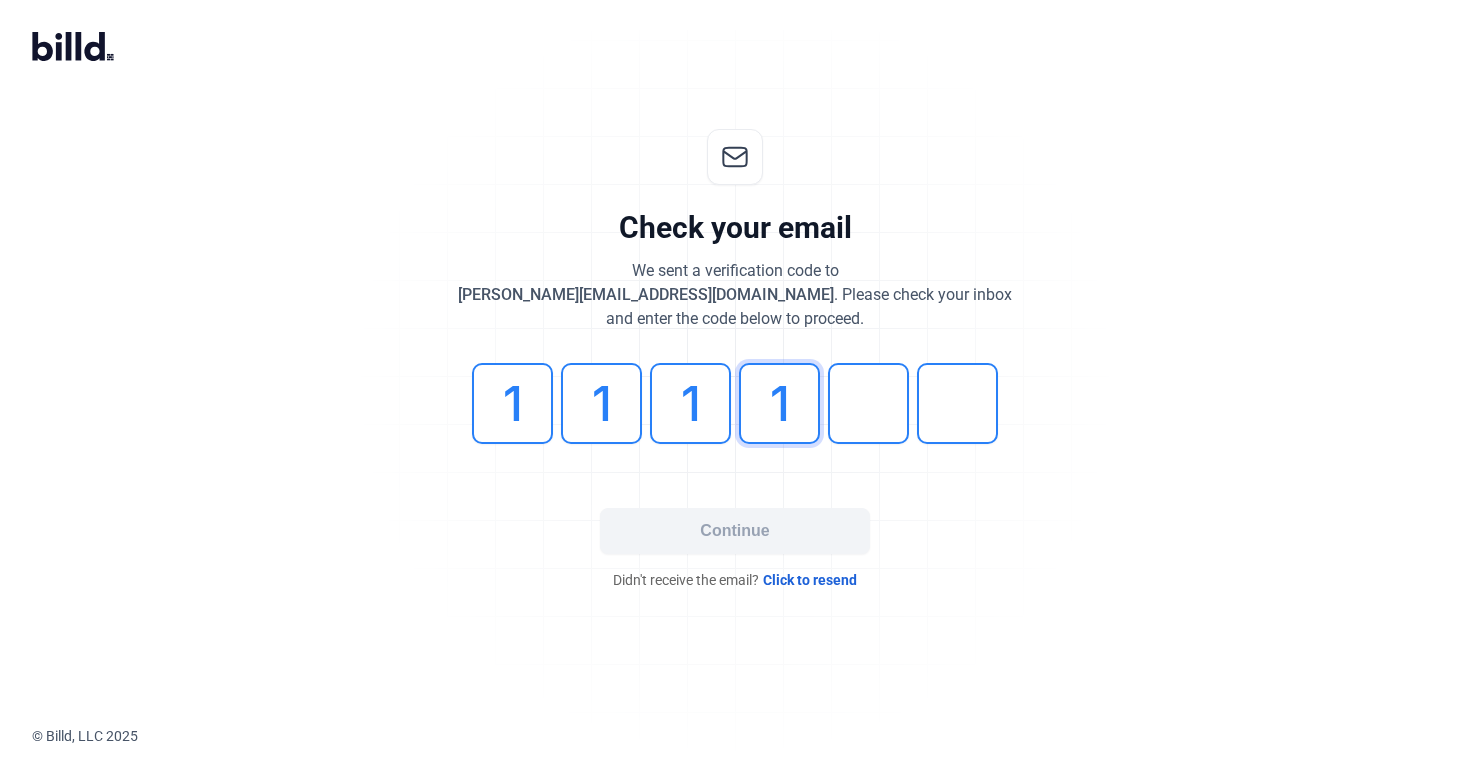 type on "1" 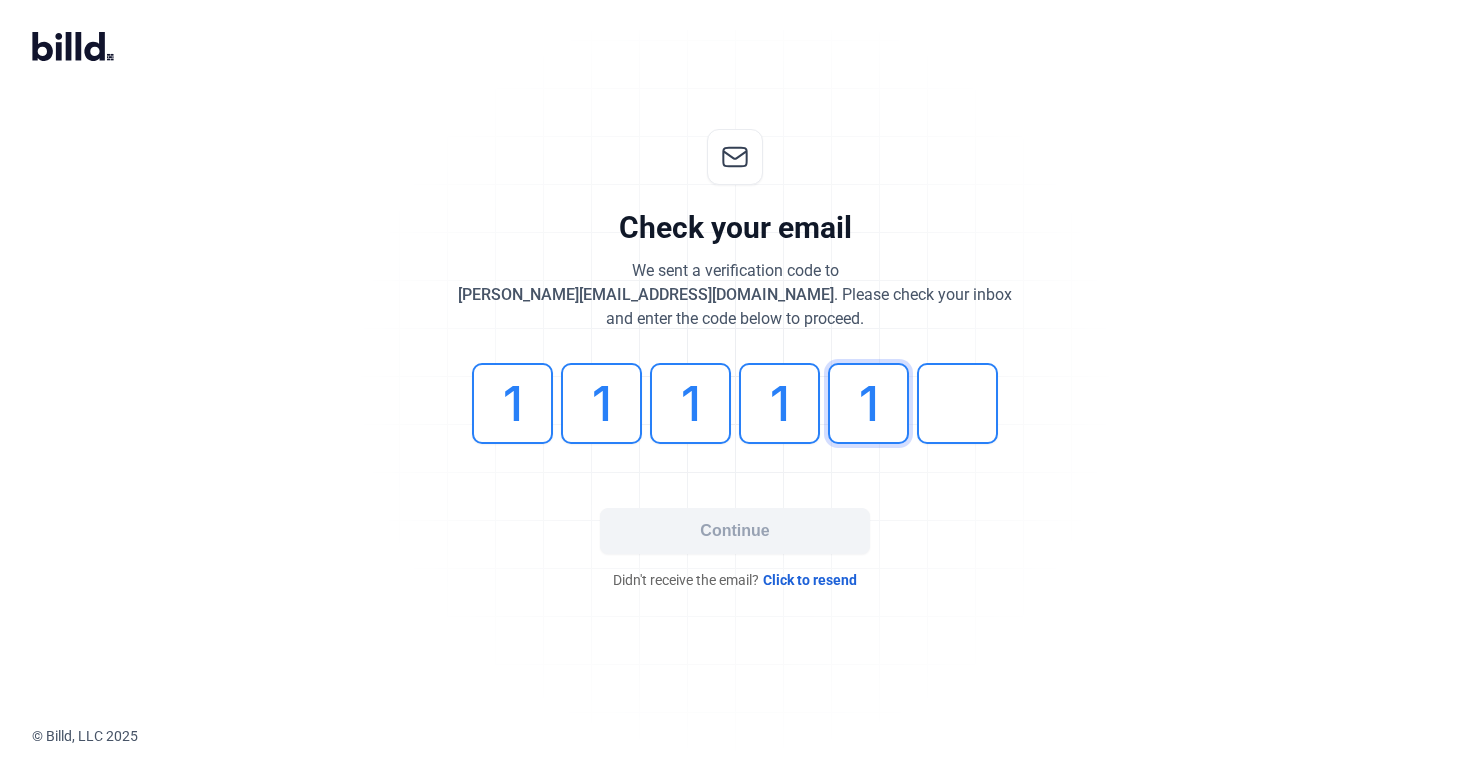 type on "1" 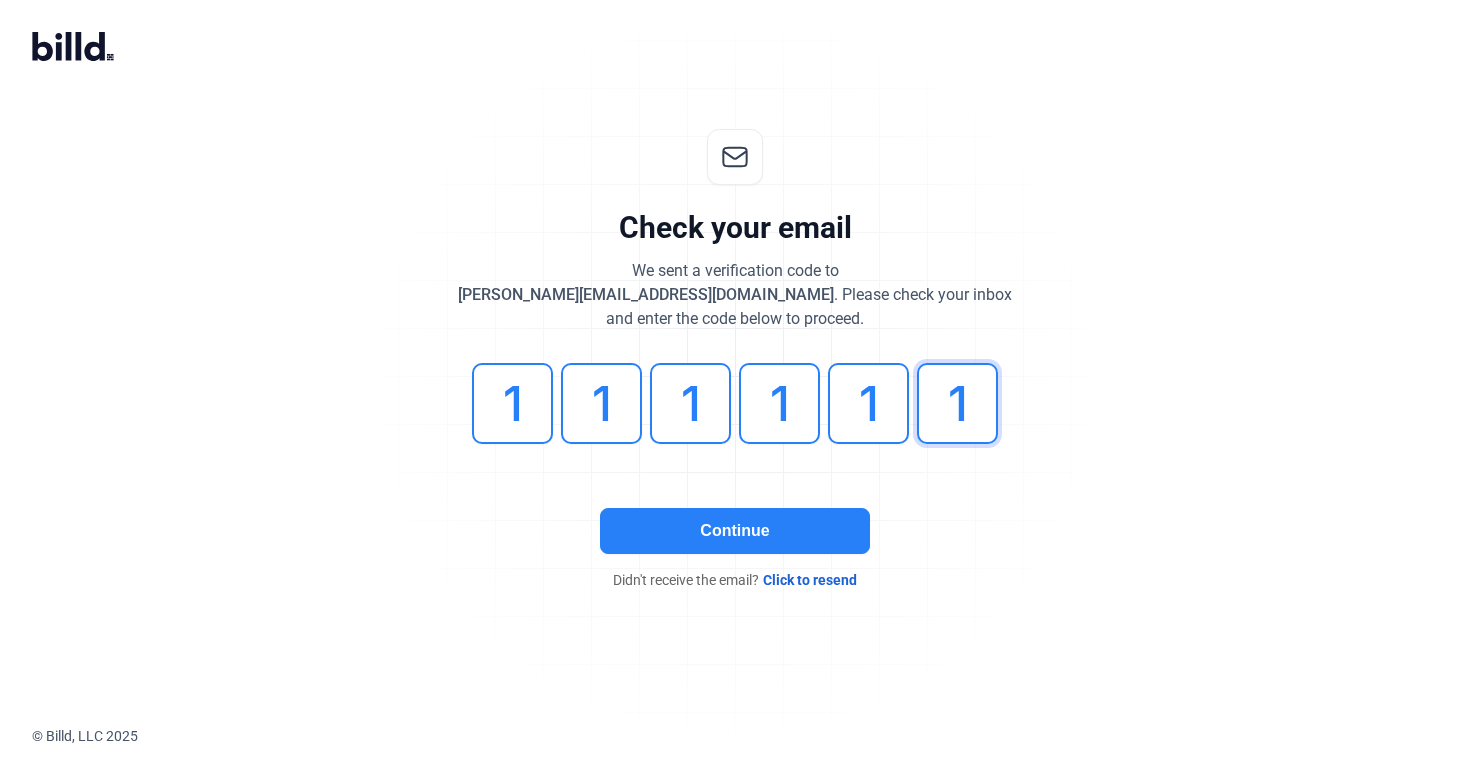 type on "1" 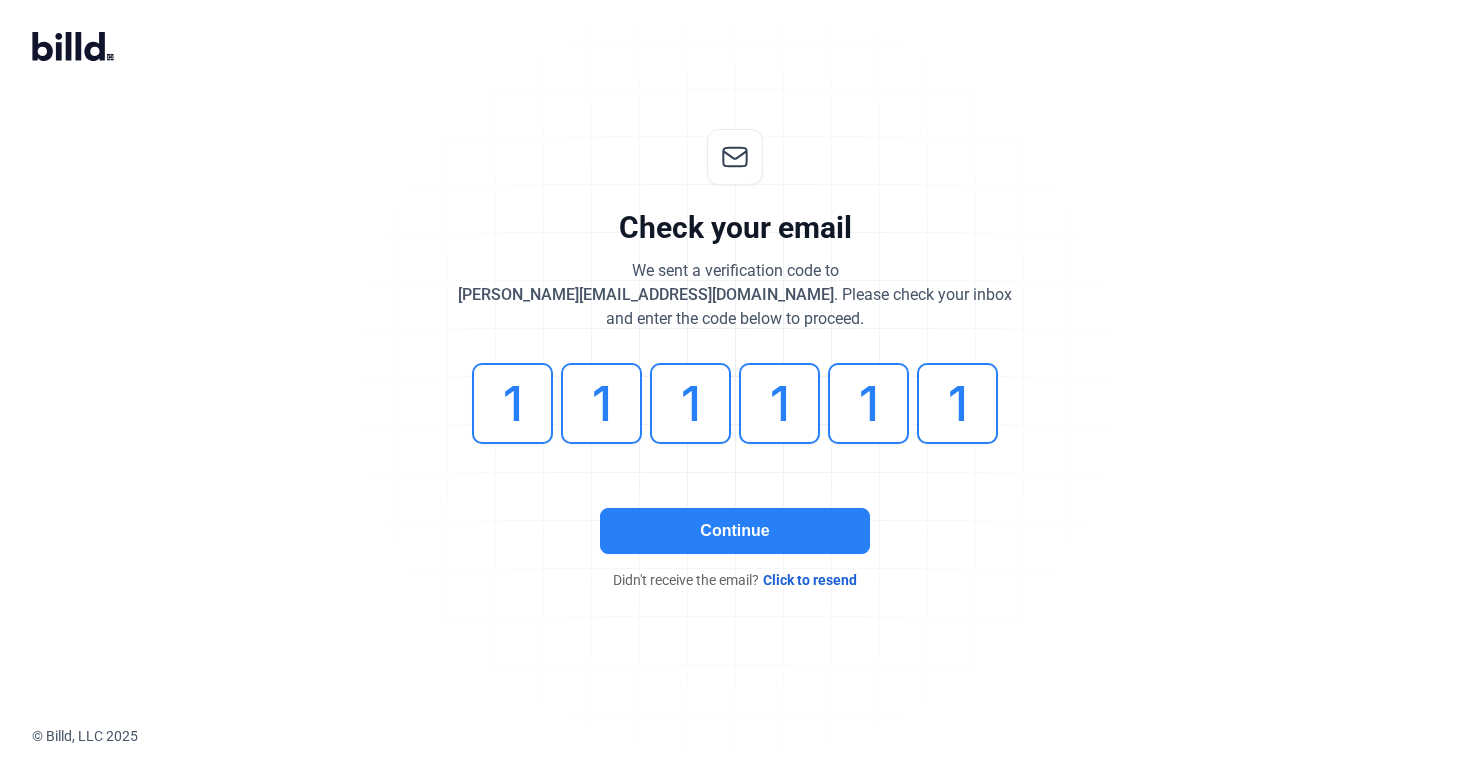 click on "Continue" 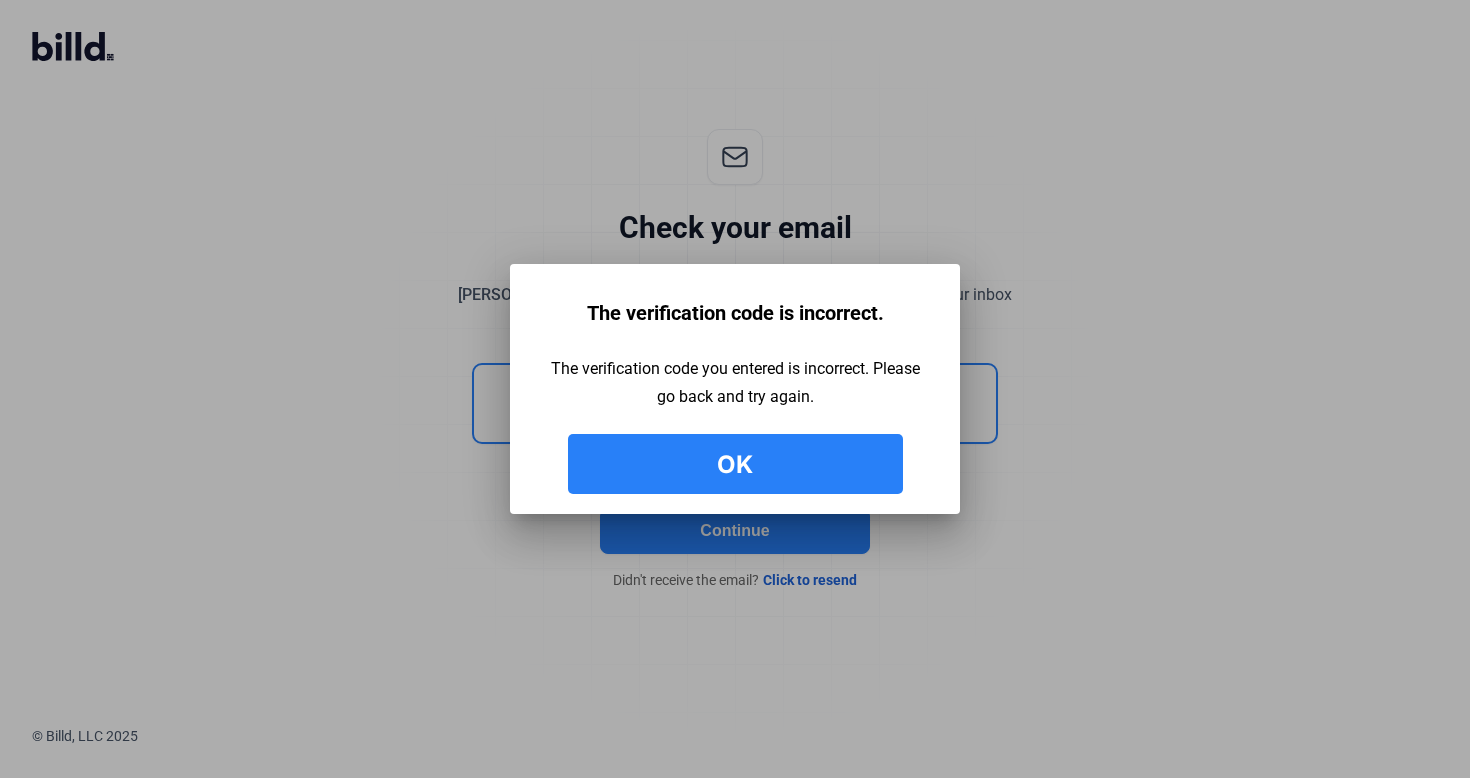 click on "Ok" at bounding box center (735, 464) 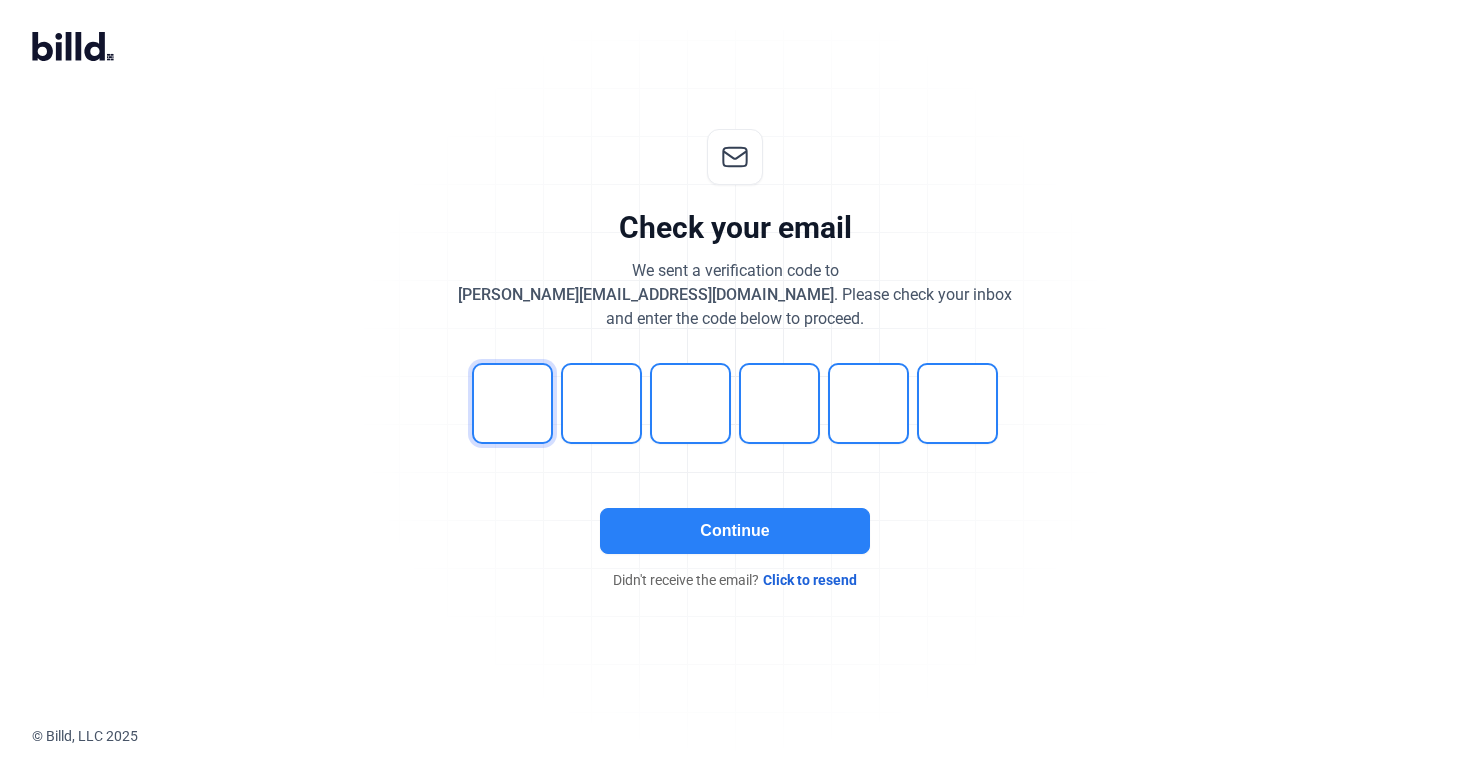 click at bounding box center [512, 403] 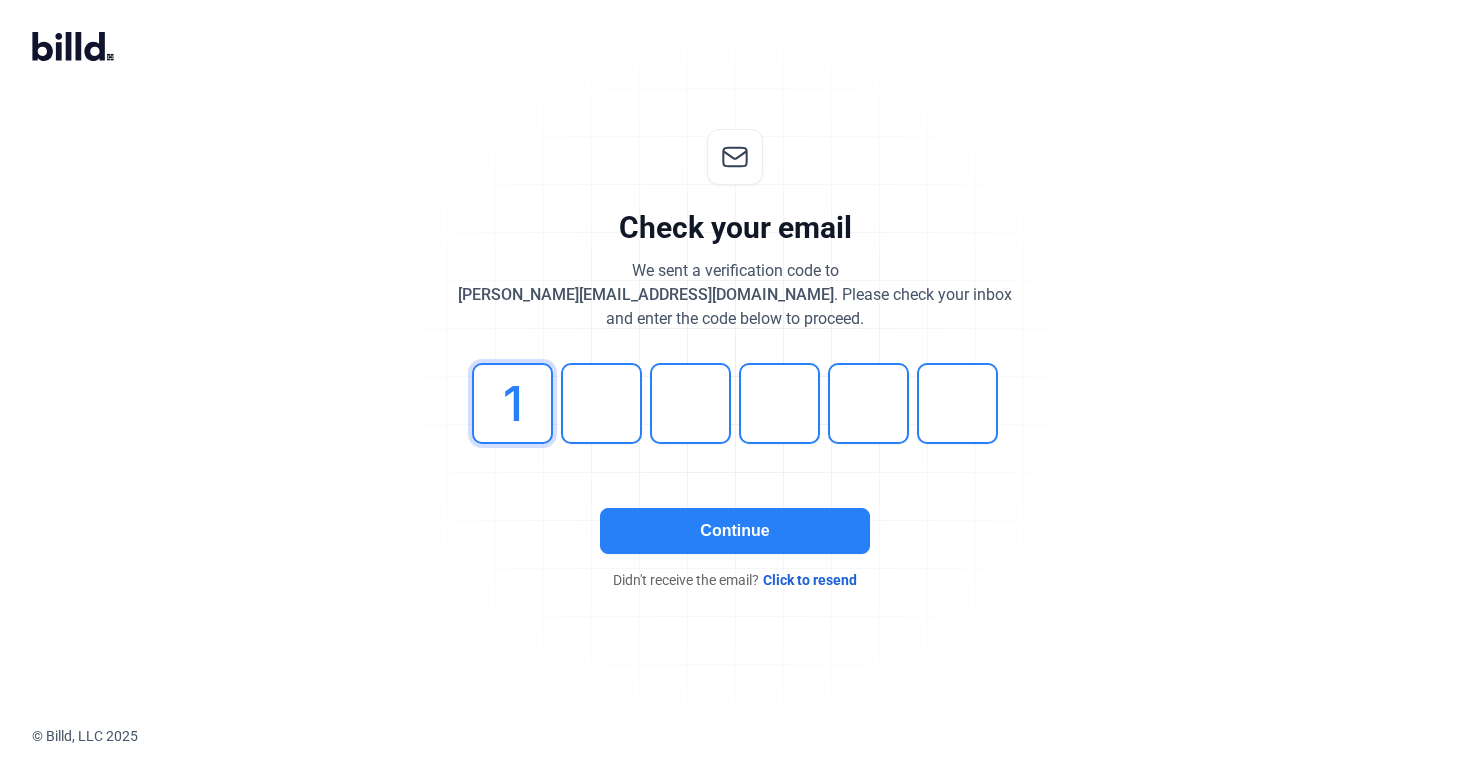 type on "1" 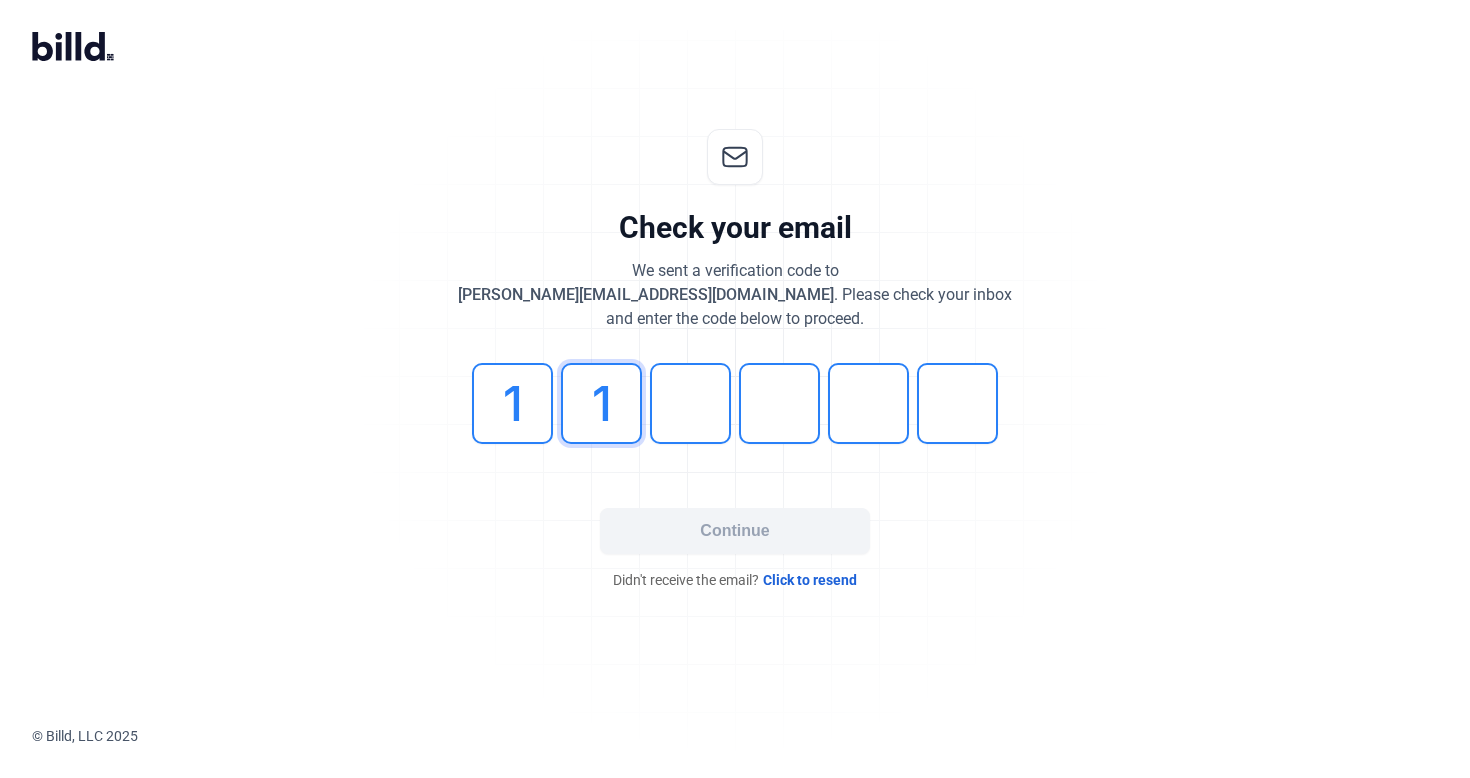 type on "1" 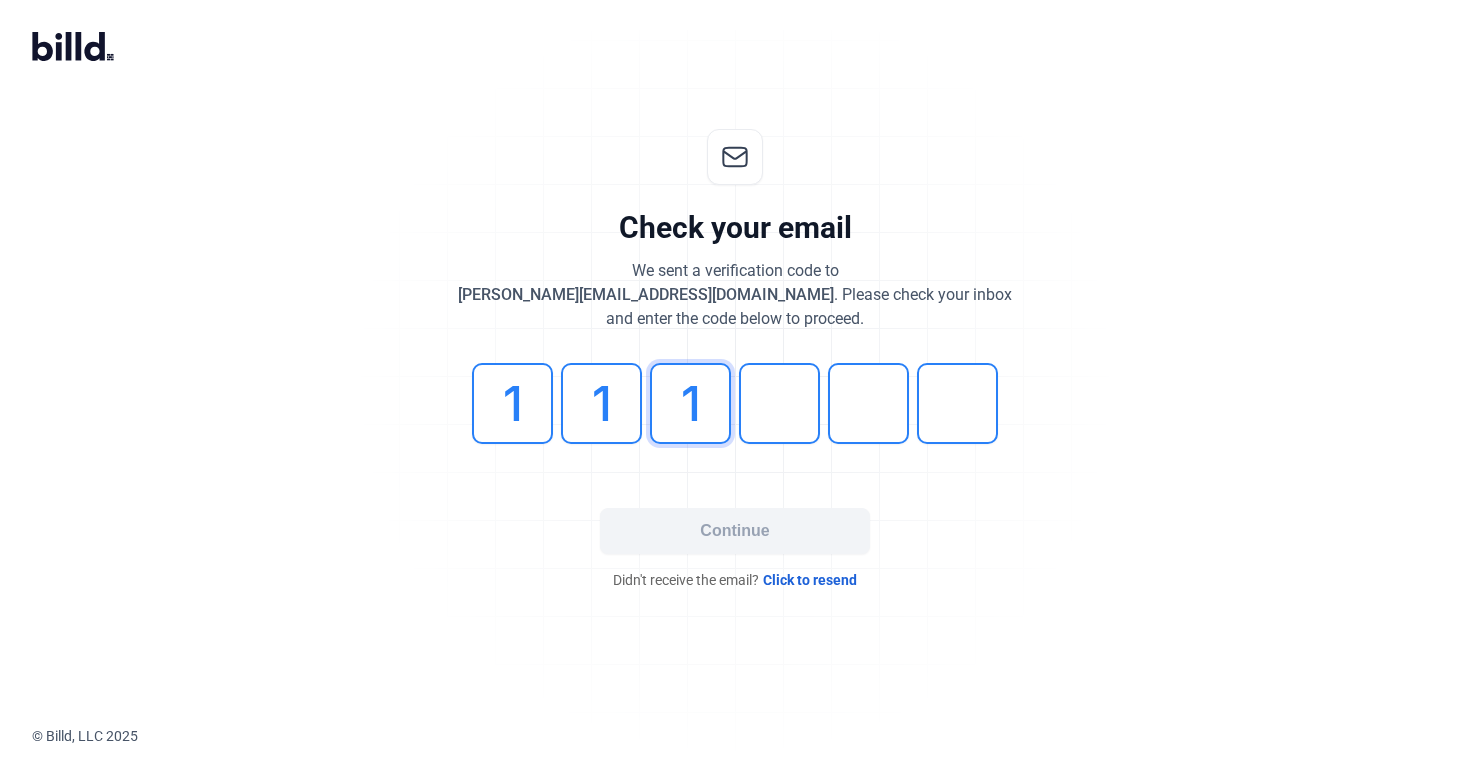 type on "1" 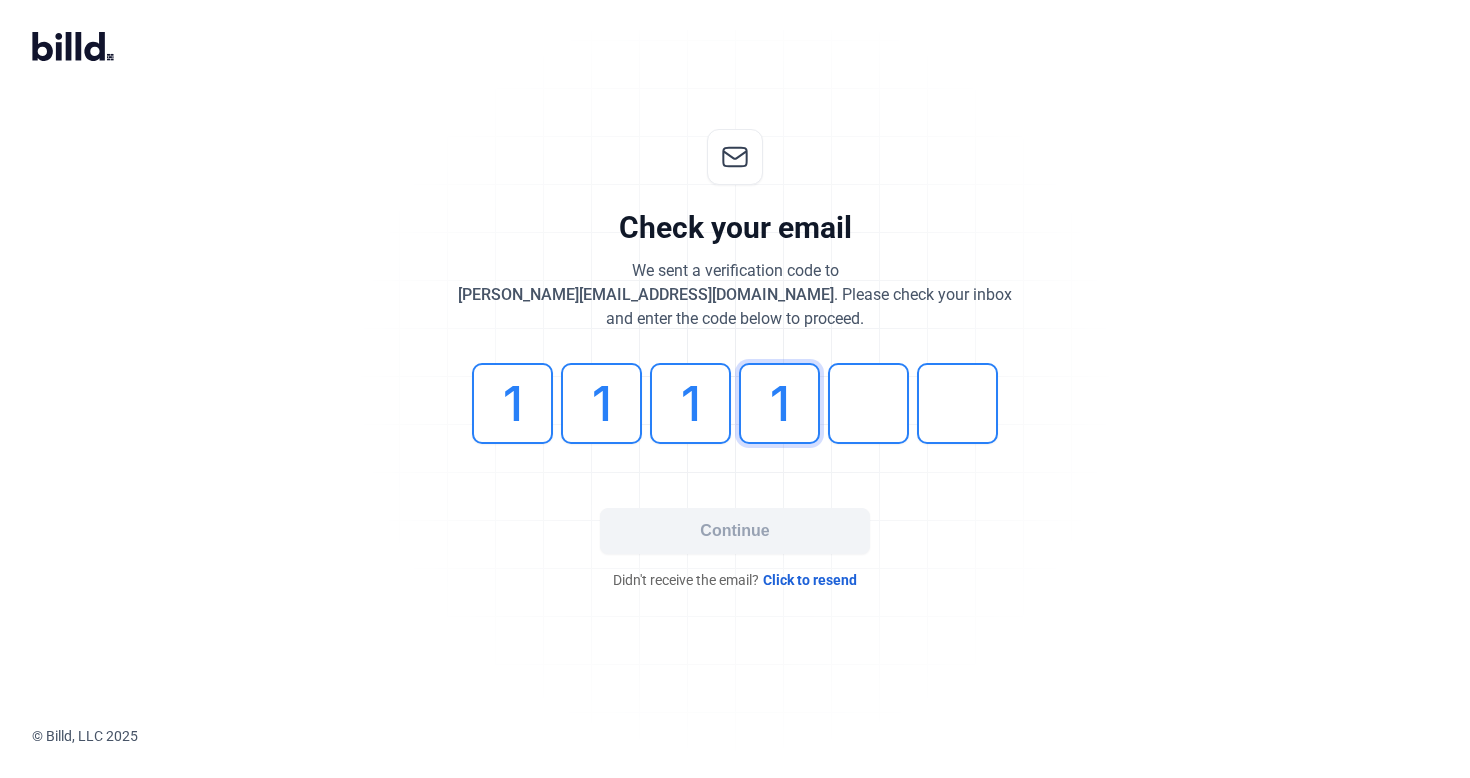 type on "1" 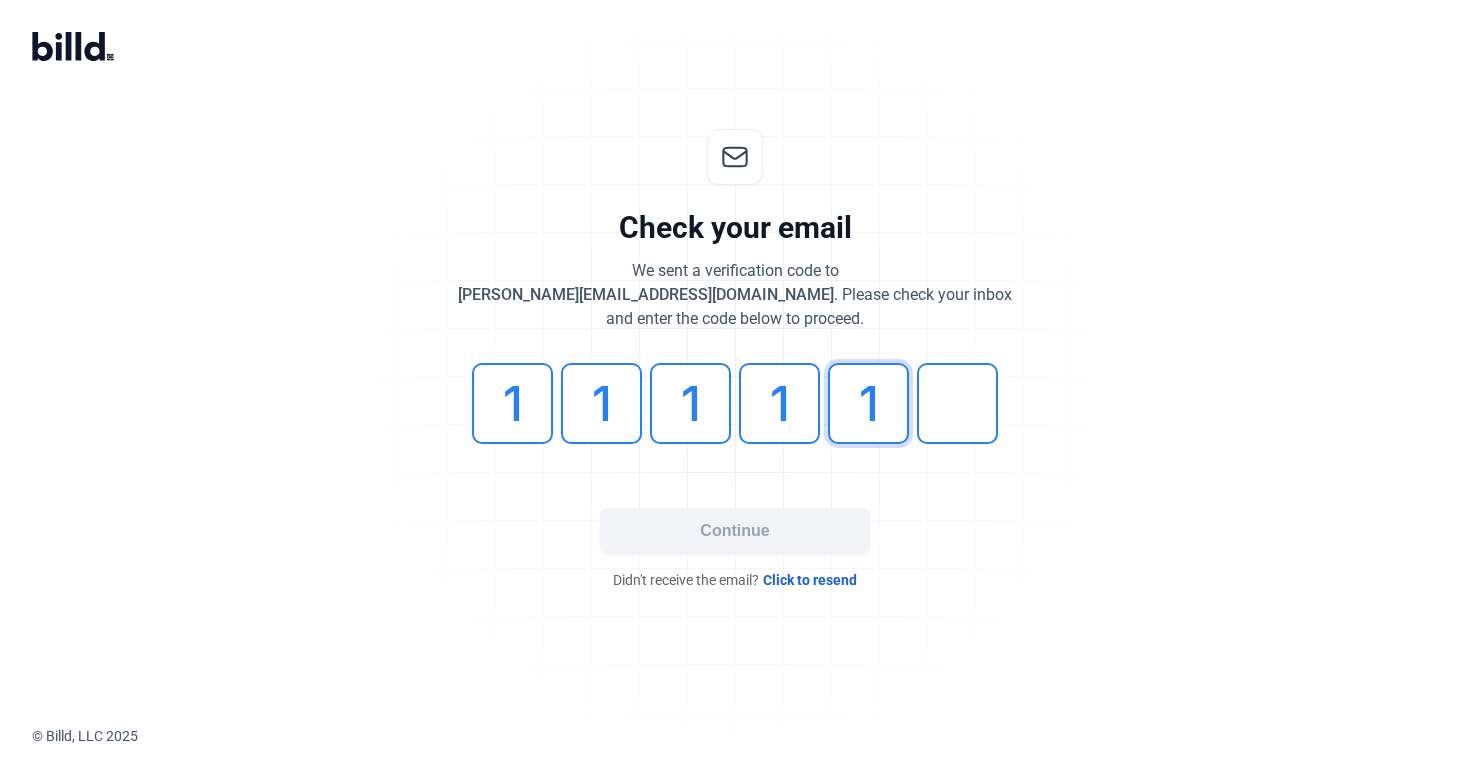 type on "1" 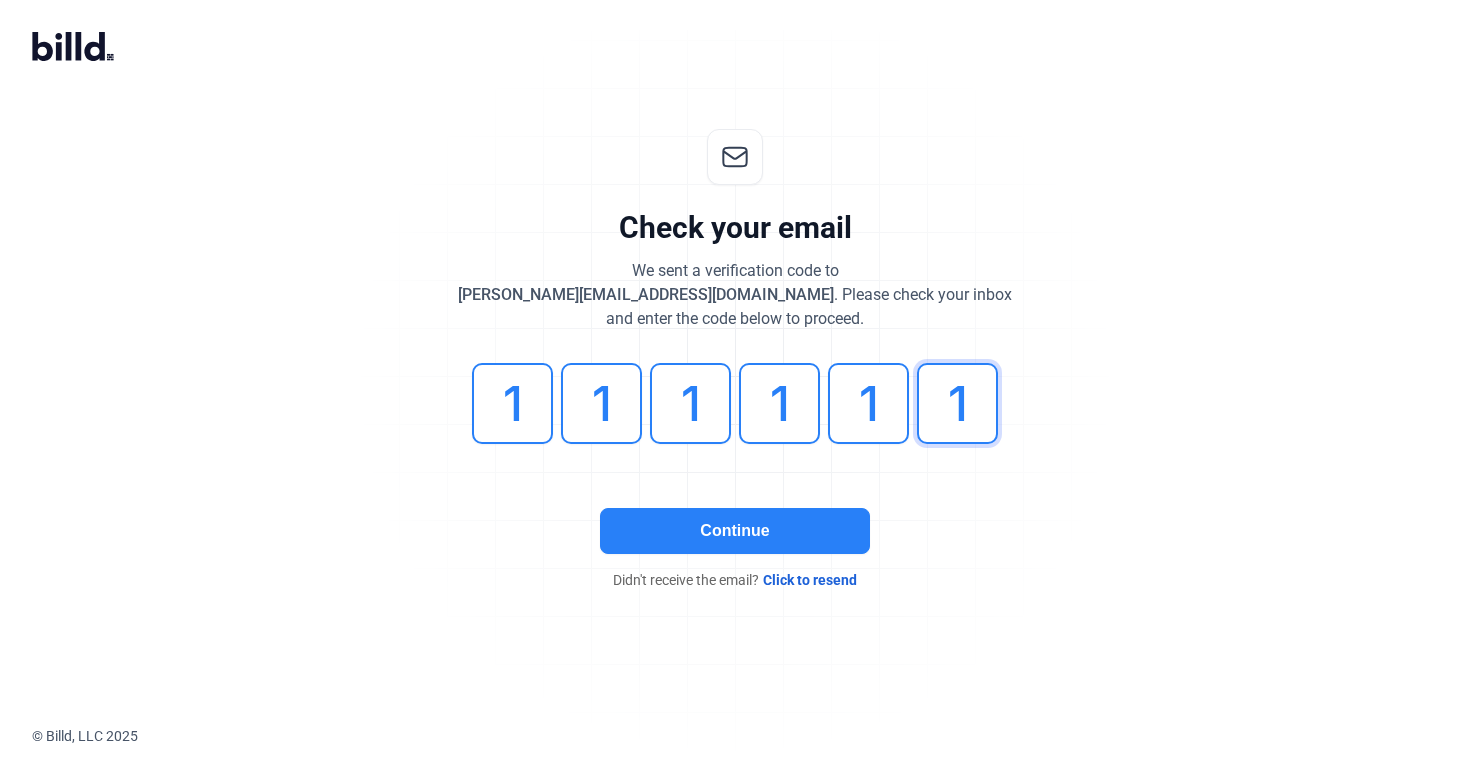 type on "1" 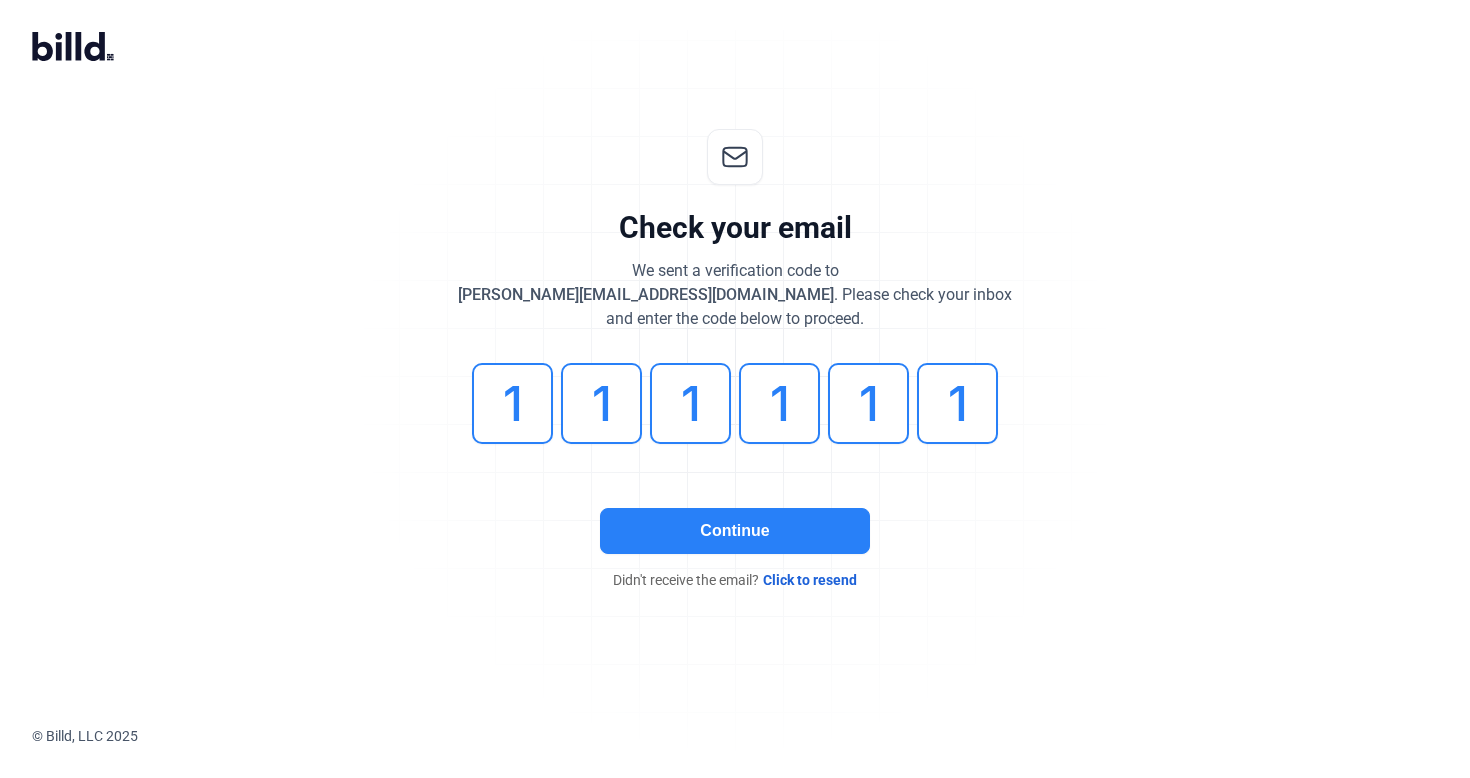 click on "Continue" 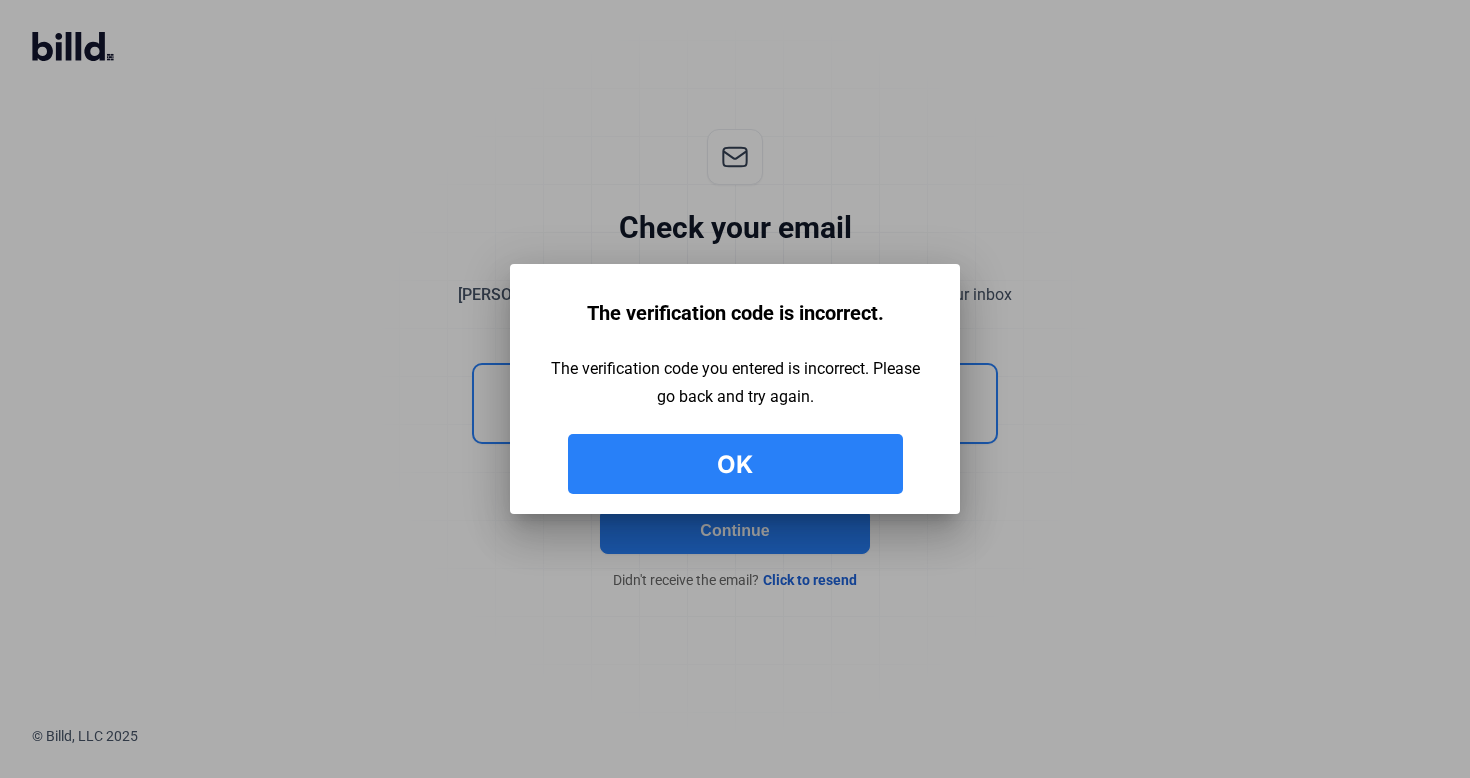 click on "Ok" at bounding box center (735, 464) 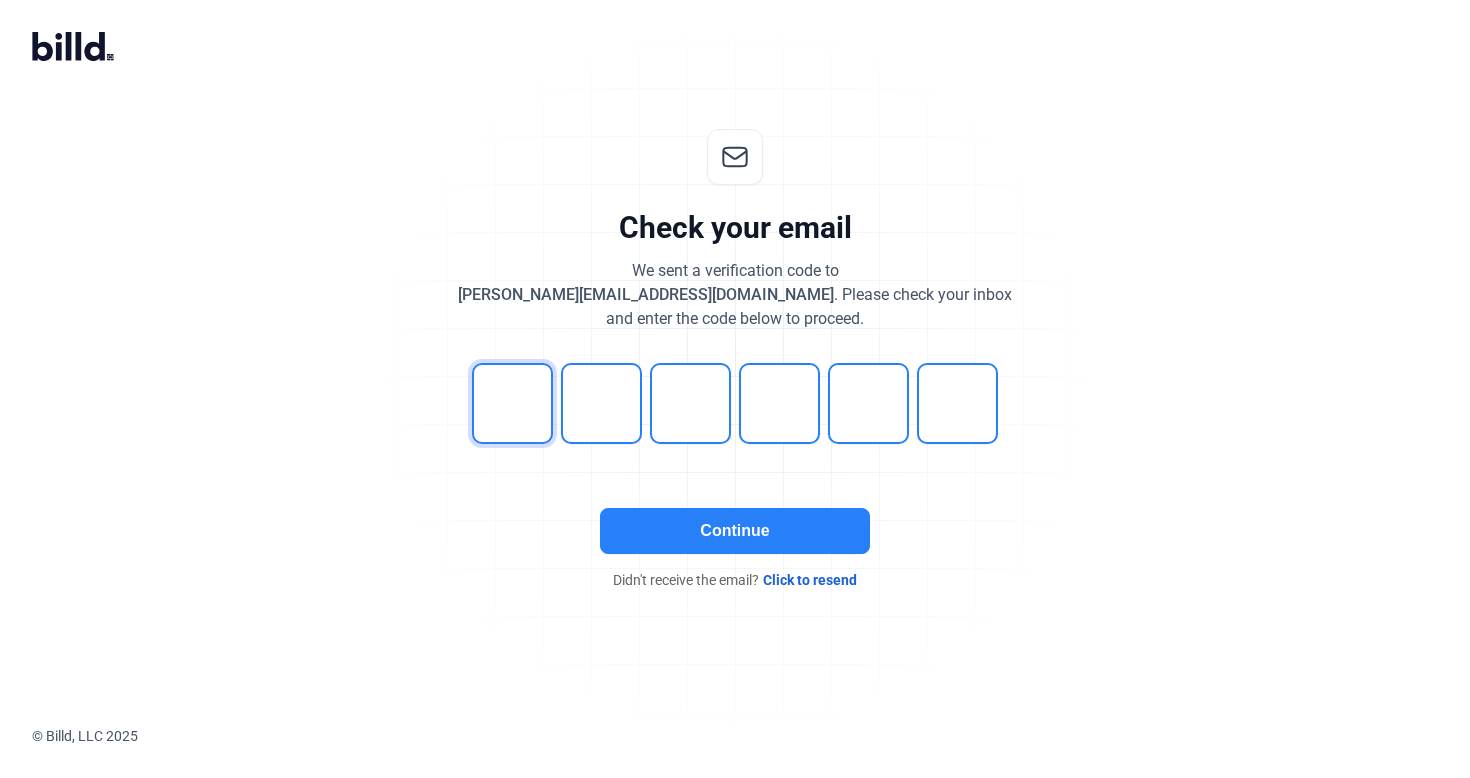click at bounding box center (512, 403) 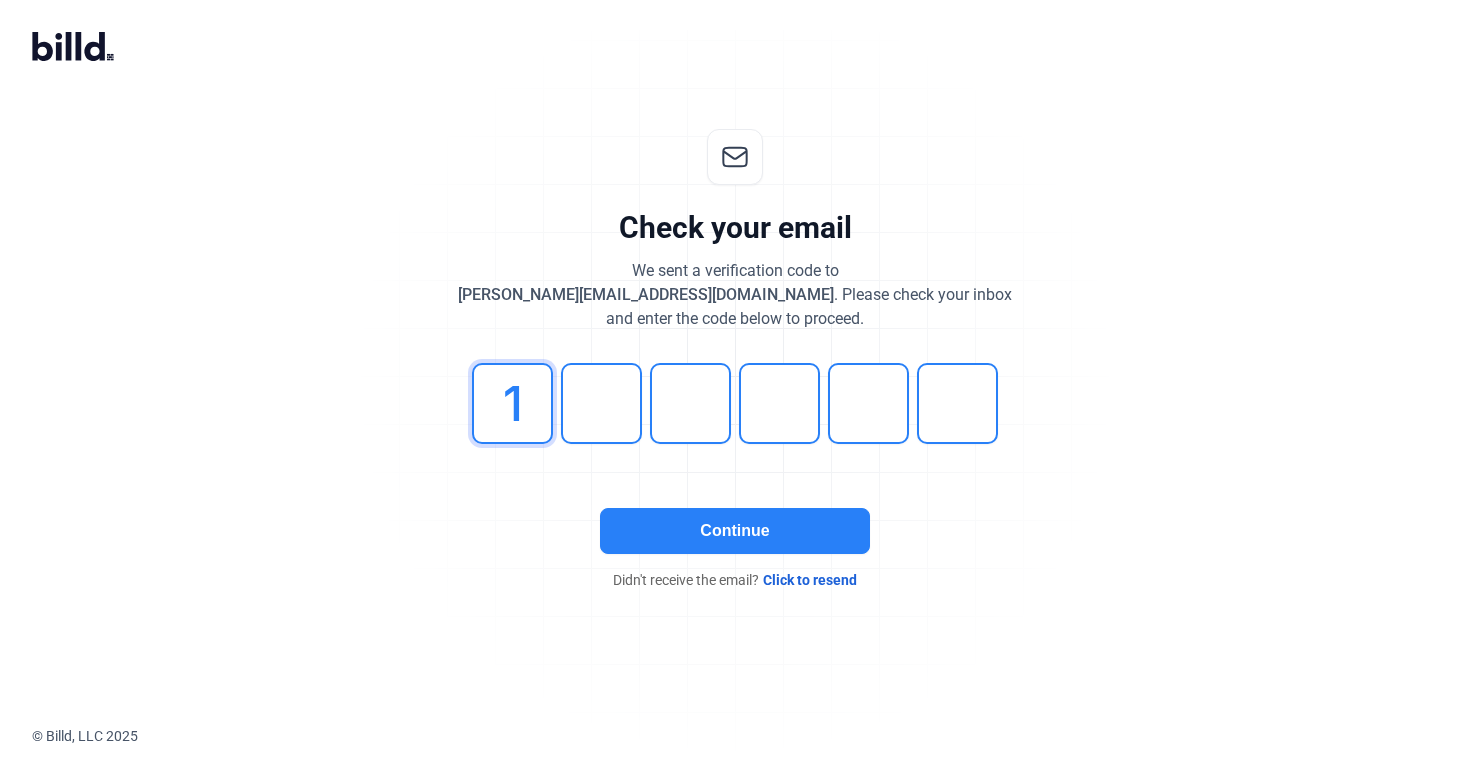 type on "1" 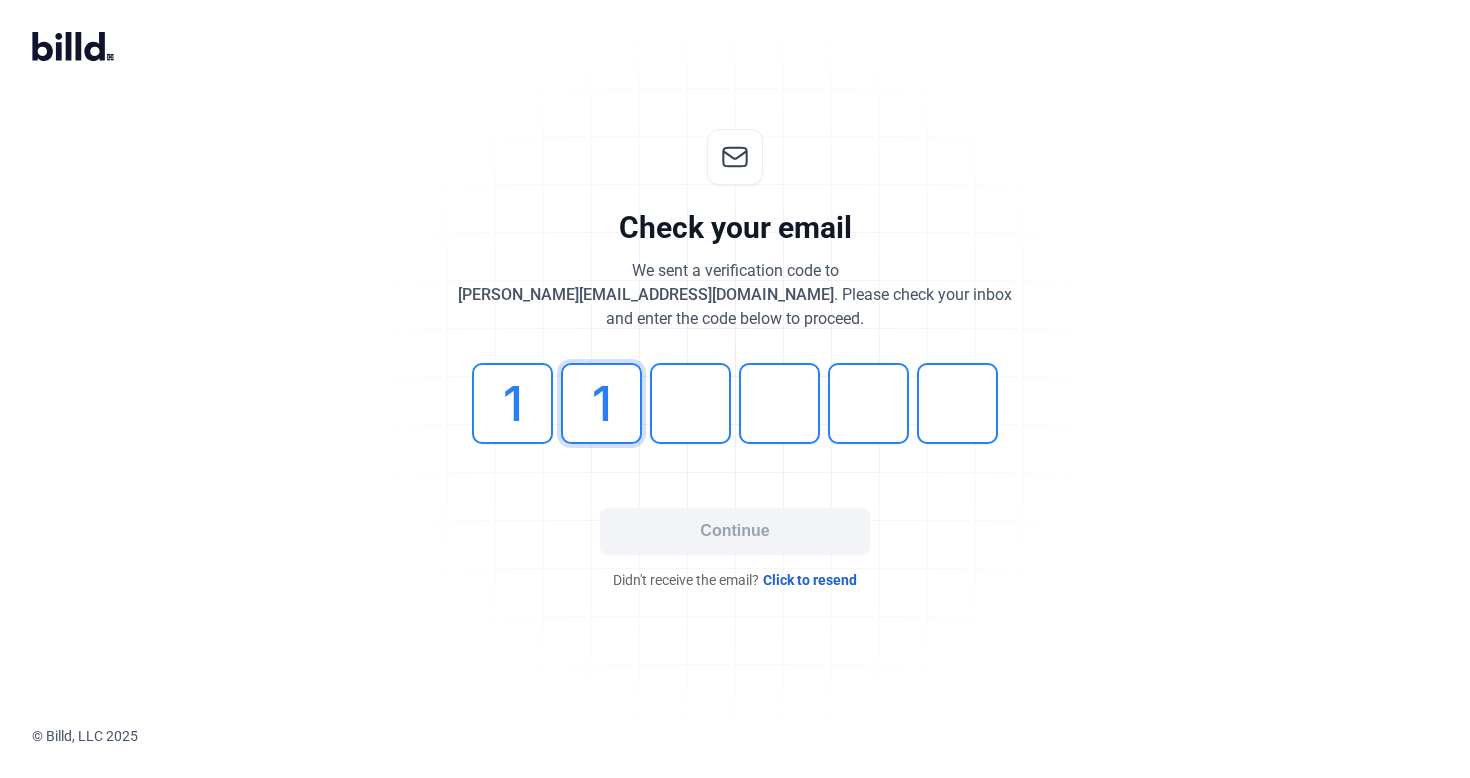 type on "1" 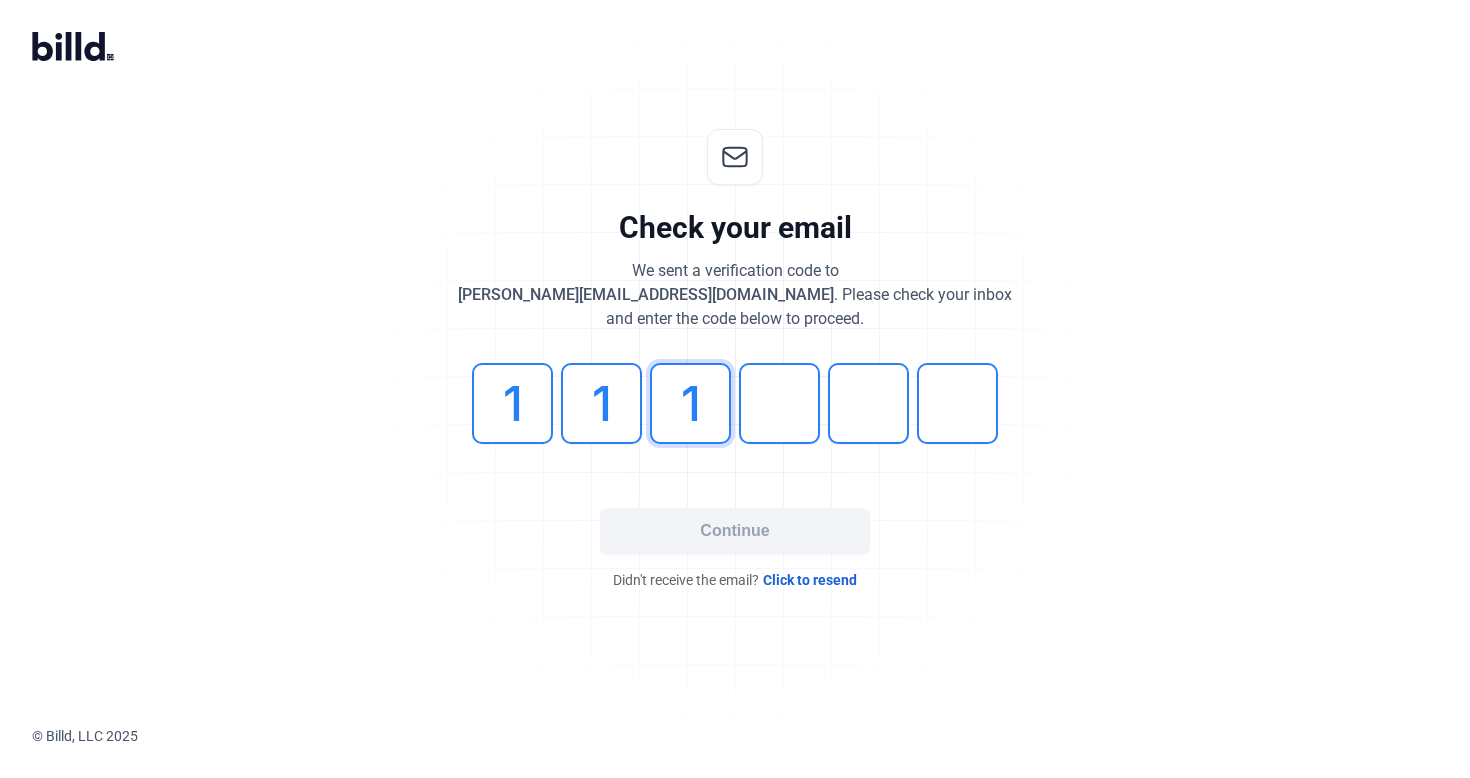 type on "1" 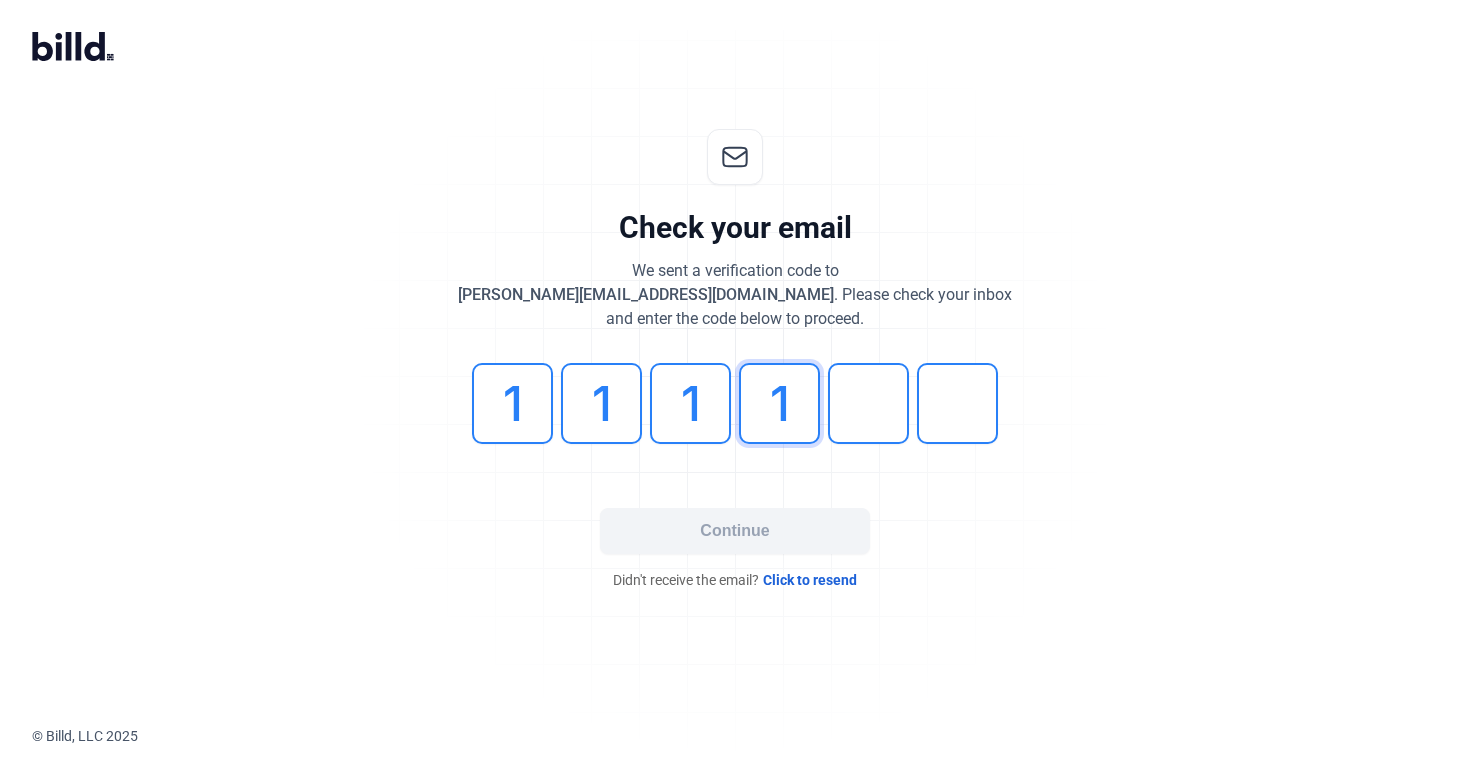 type on "1" 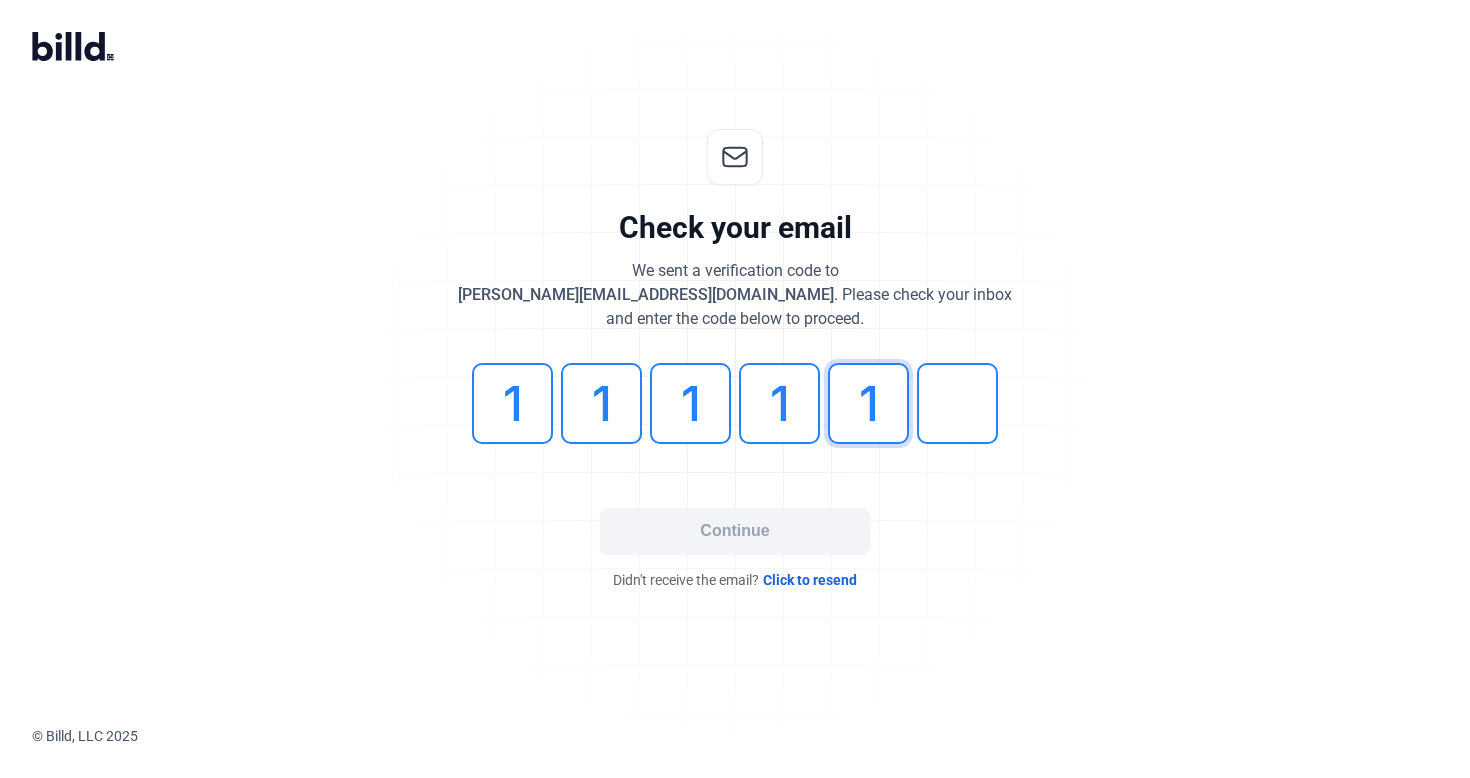 type on "1" 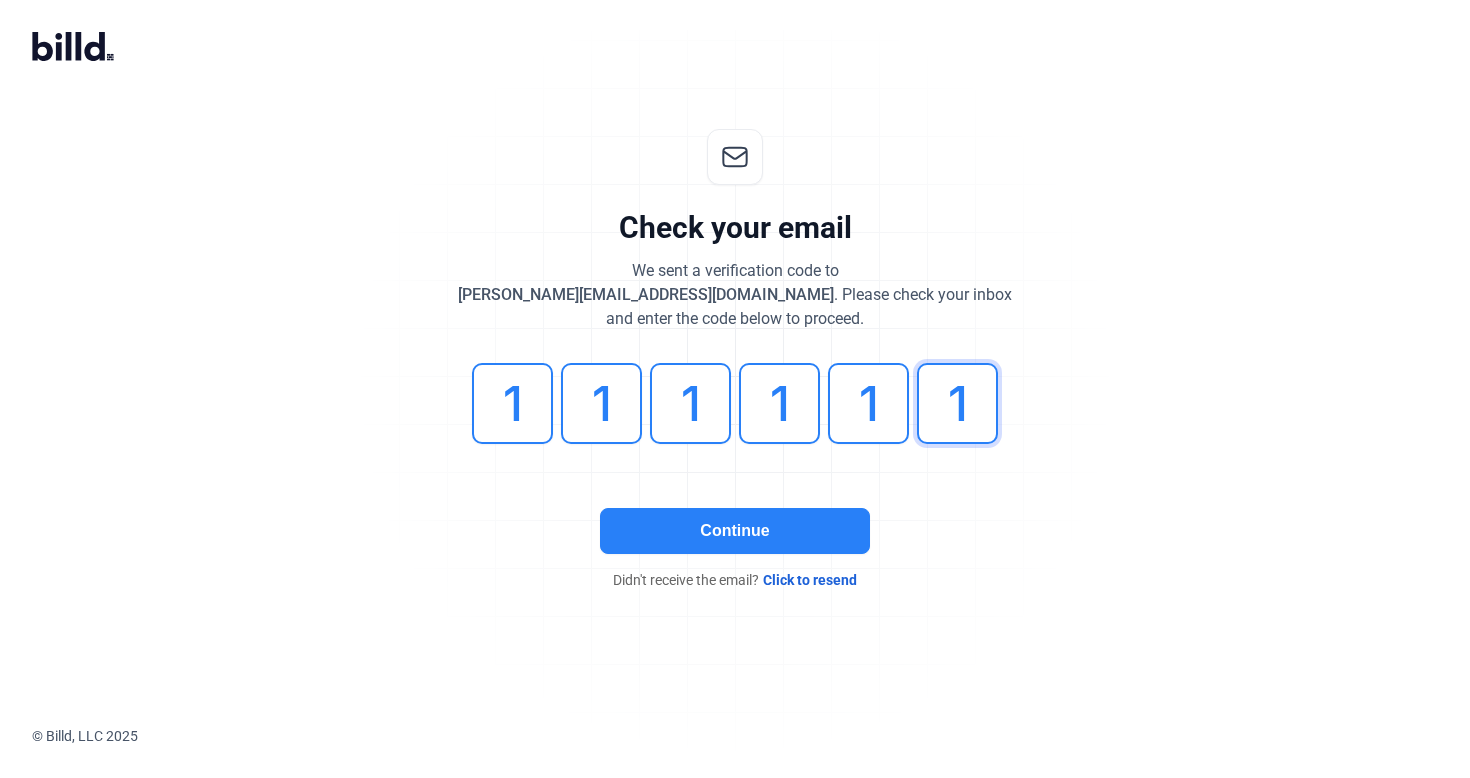 type on "1" 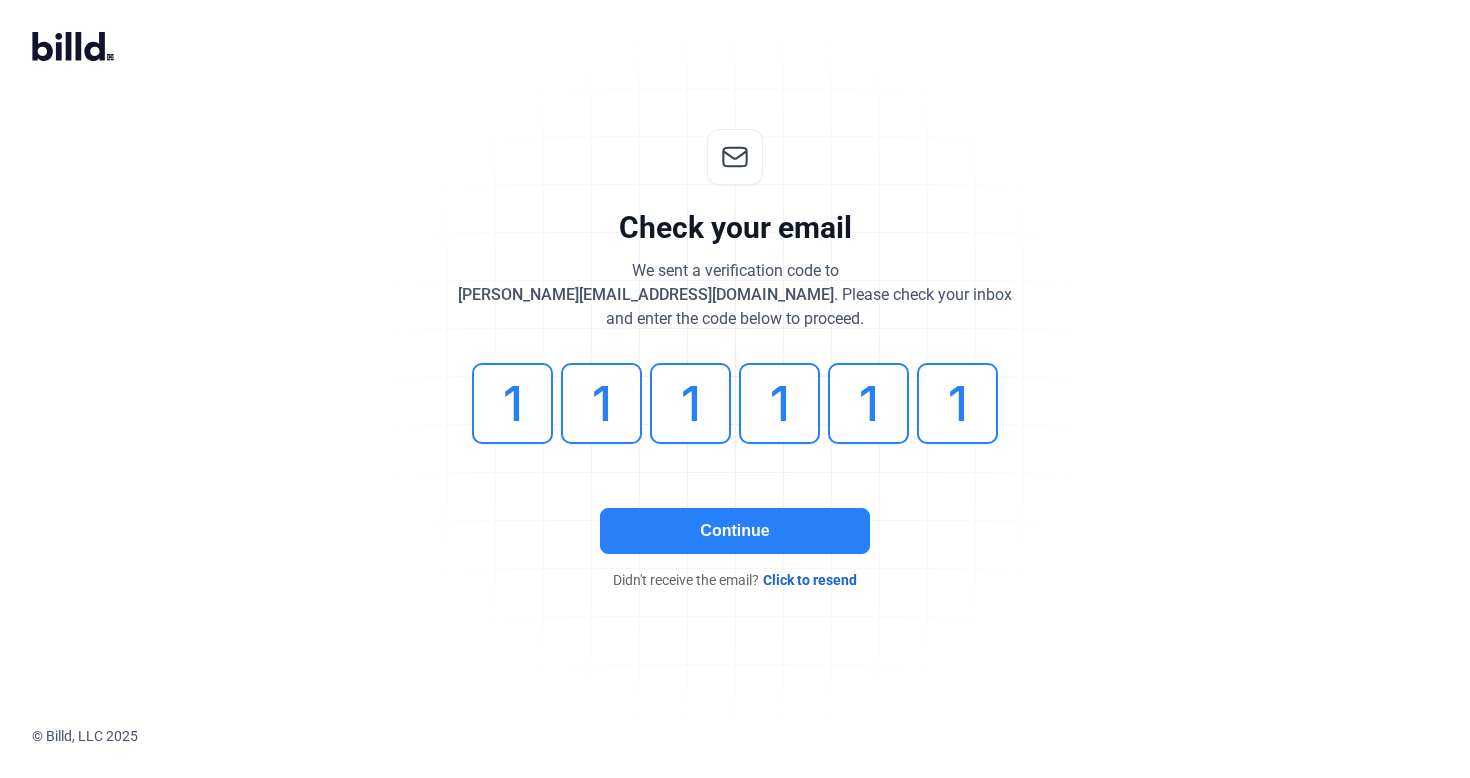 click on "Continue" 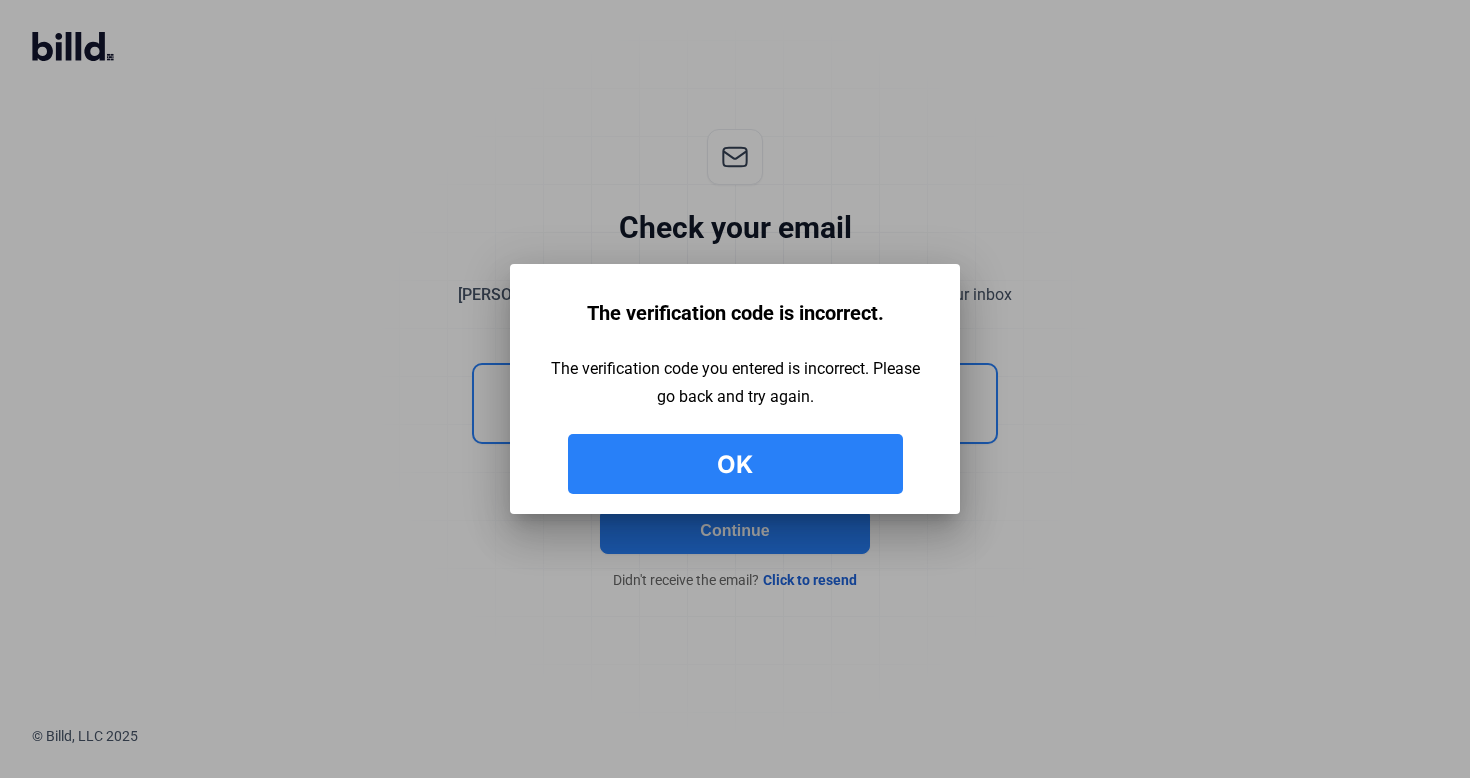 click on "The verification code is incorrect. The verification code you entered is incorrect. Please go back and try again. Ok" at bounding box center (735, 389) 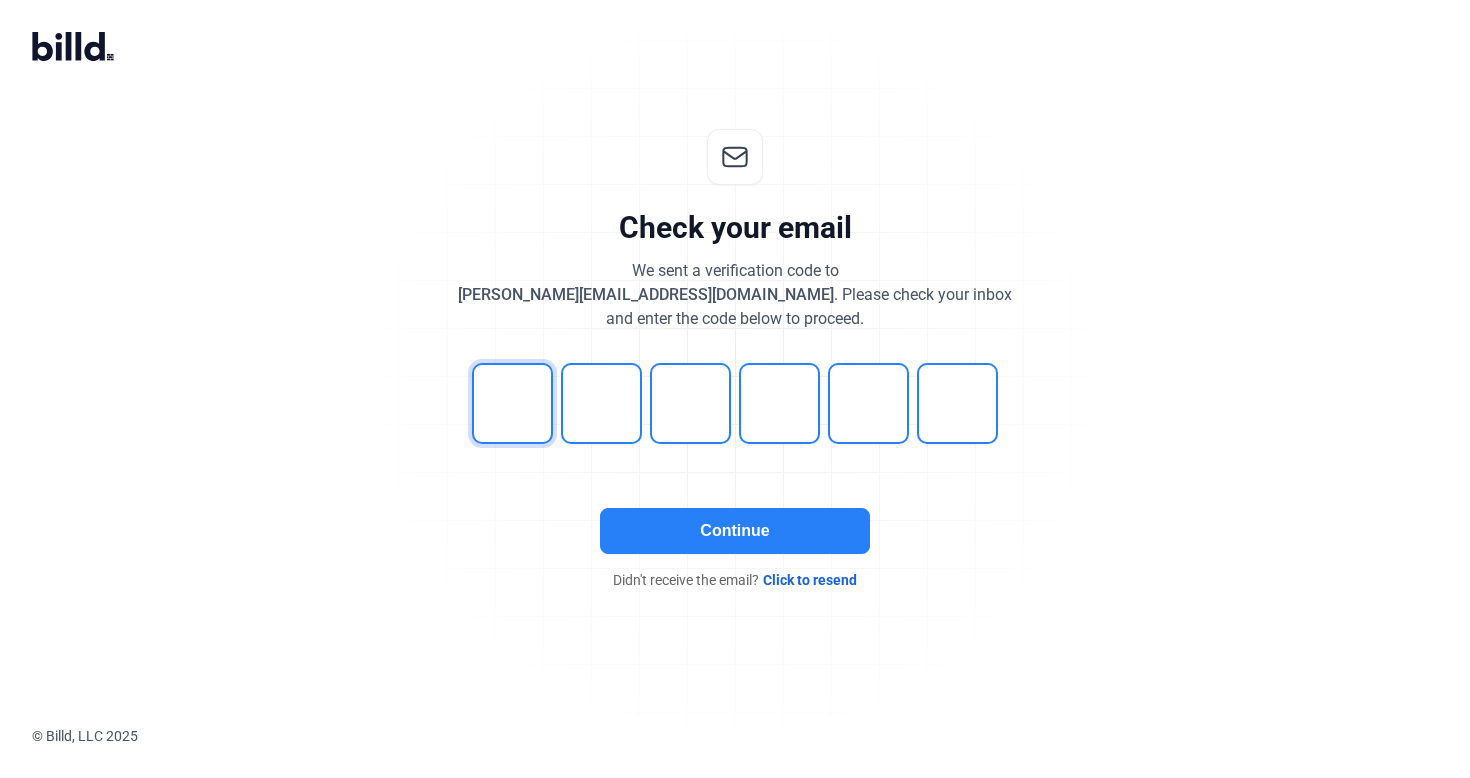 click at bounding box center (512, 403) 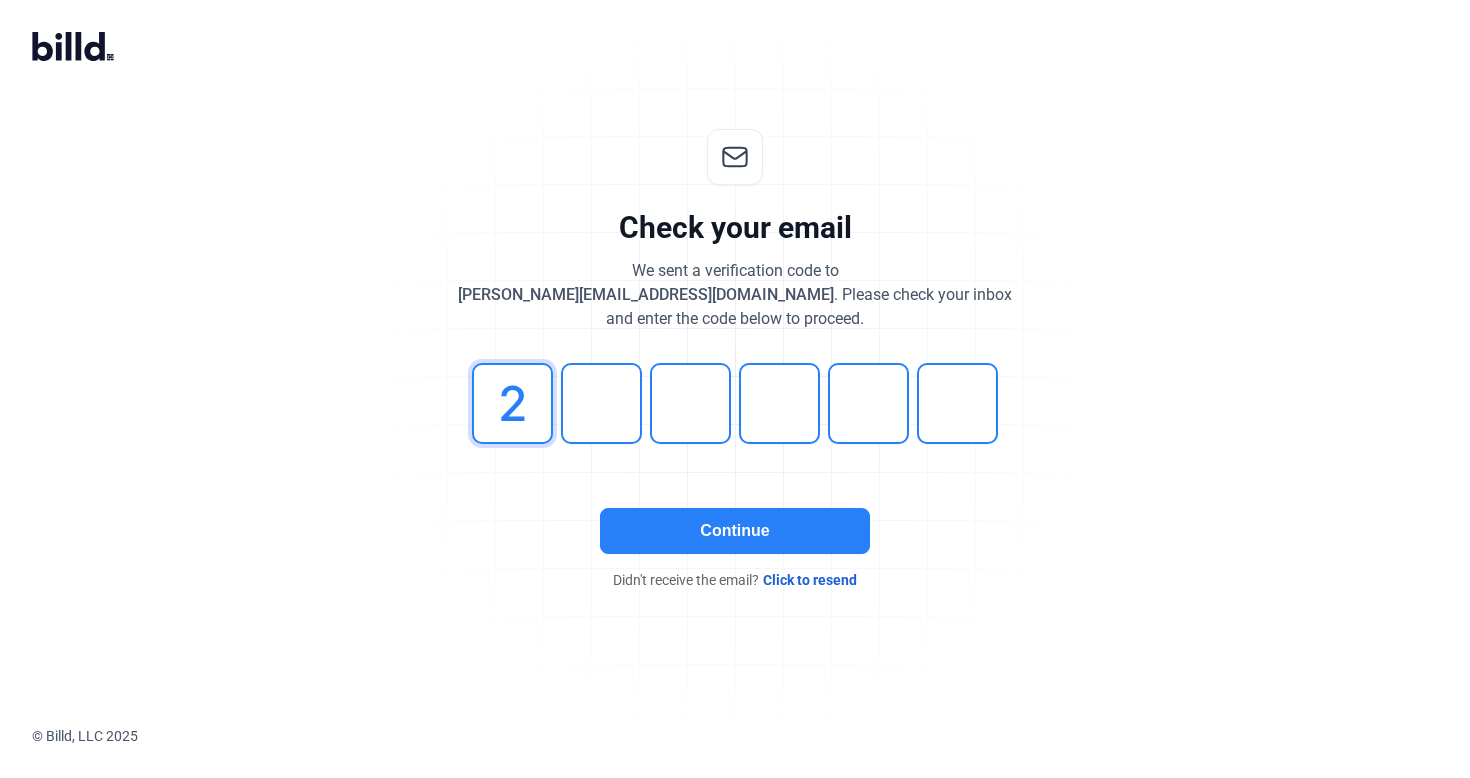 type on "2" 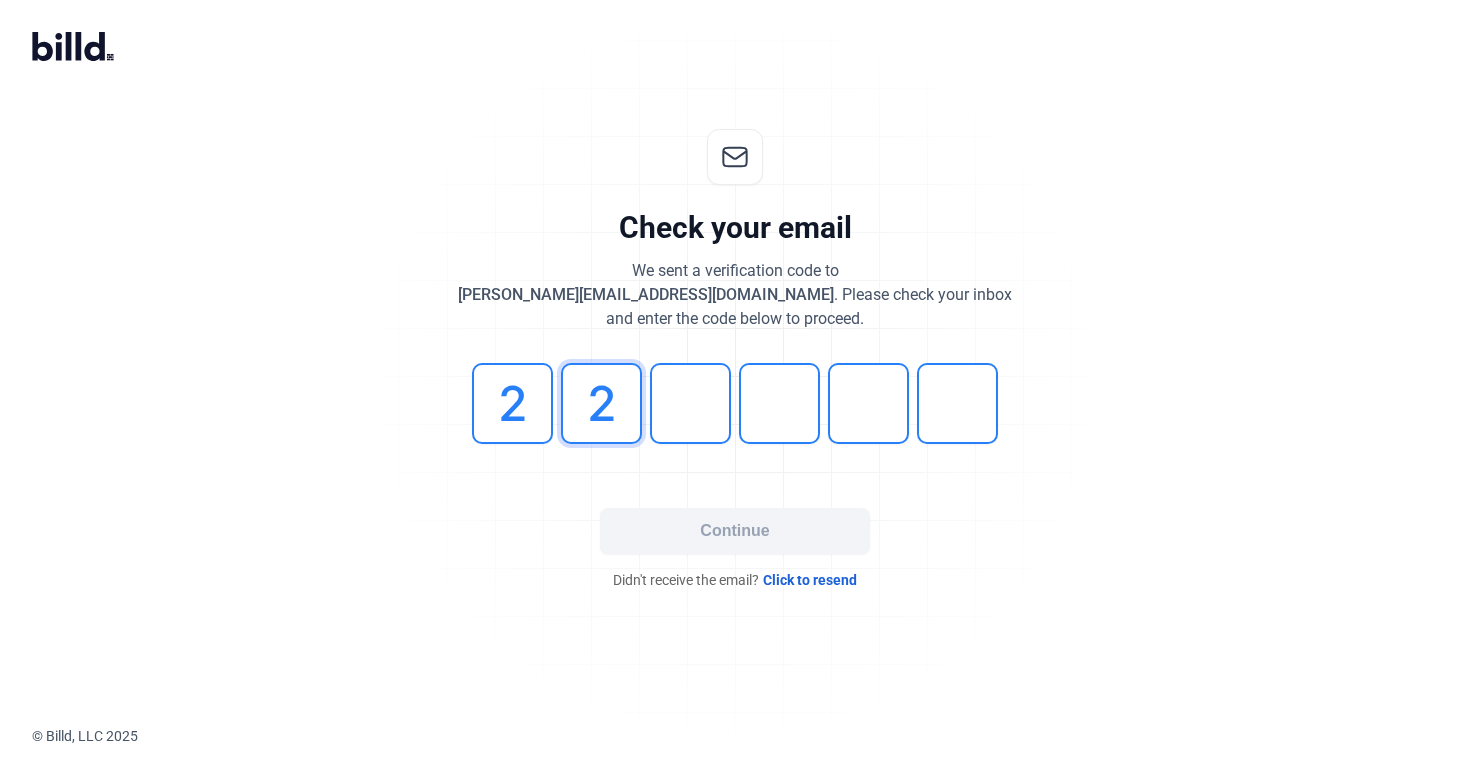 type on "2" 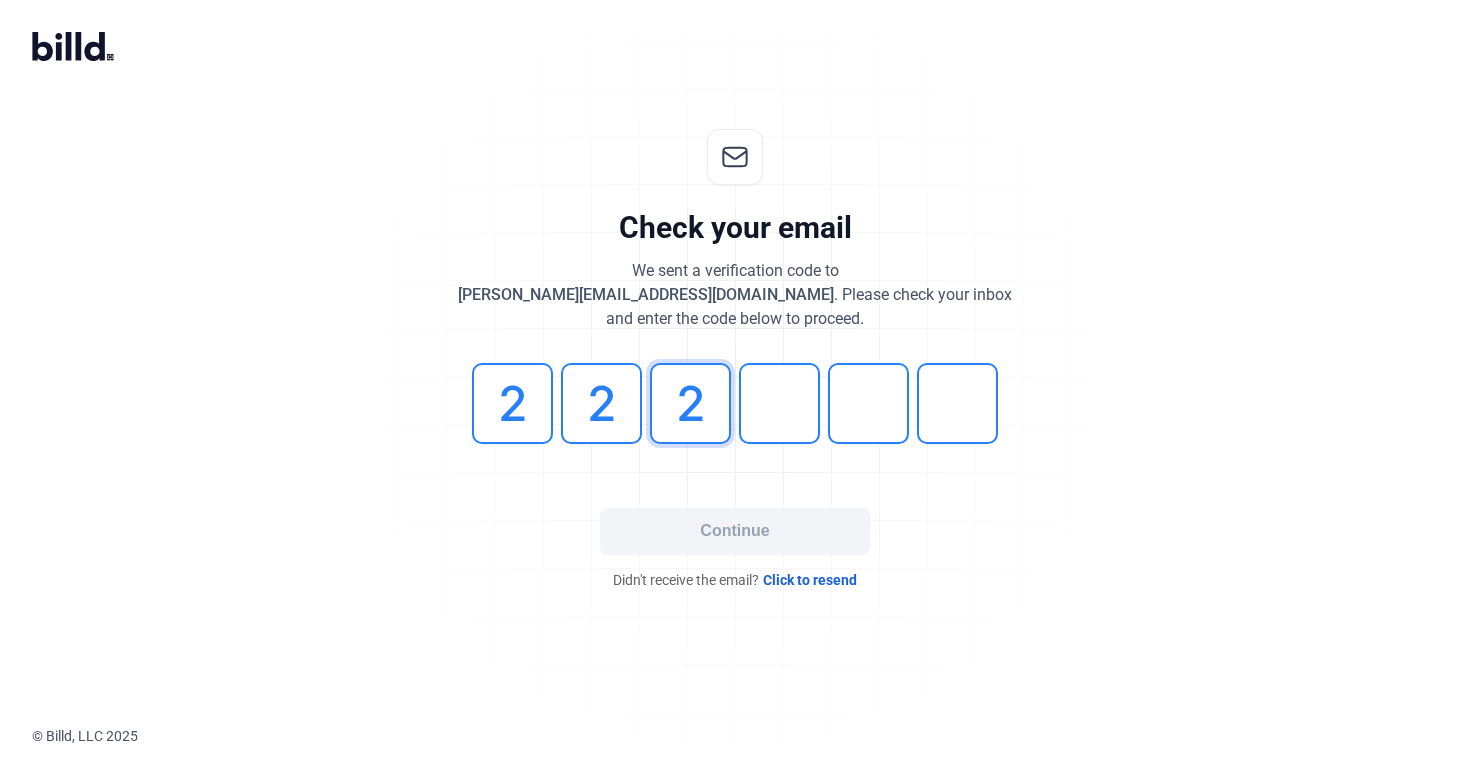 type on "2" 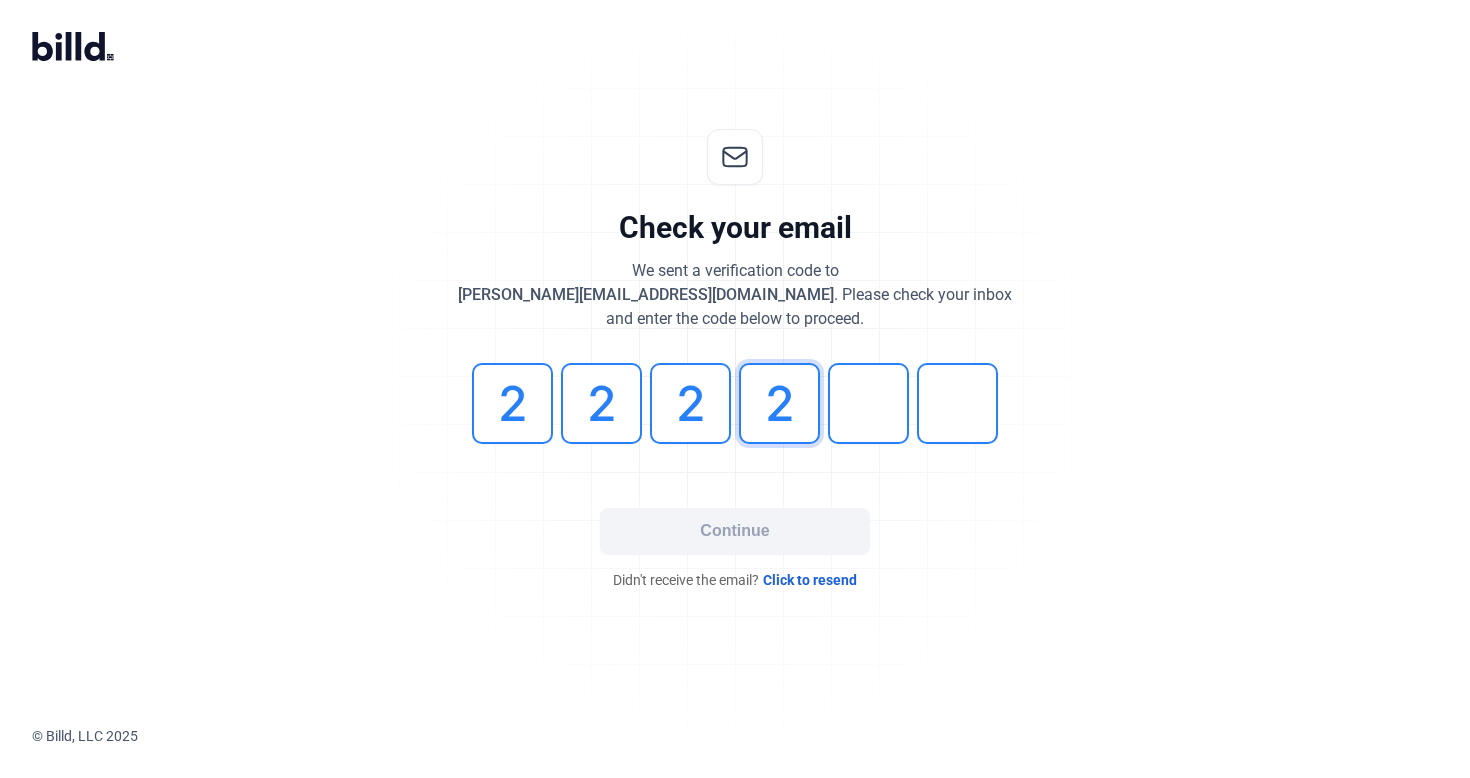 type on "2" 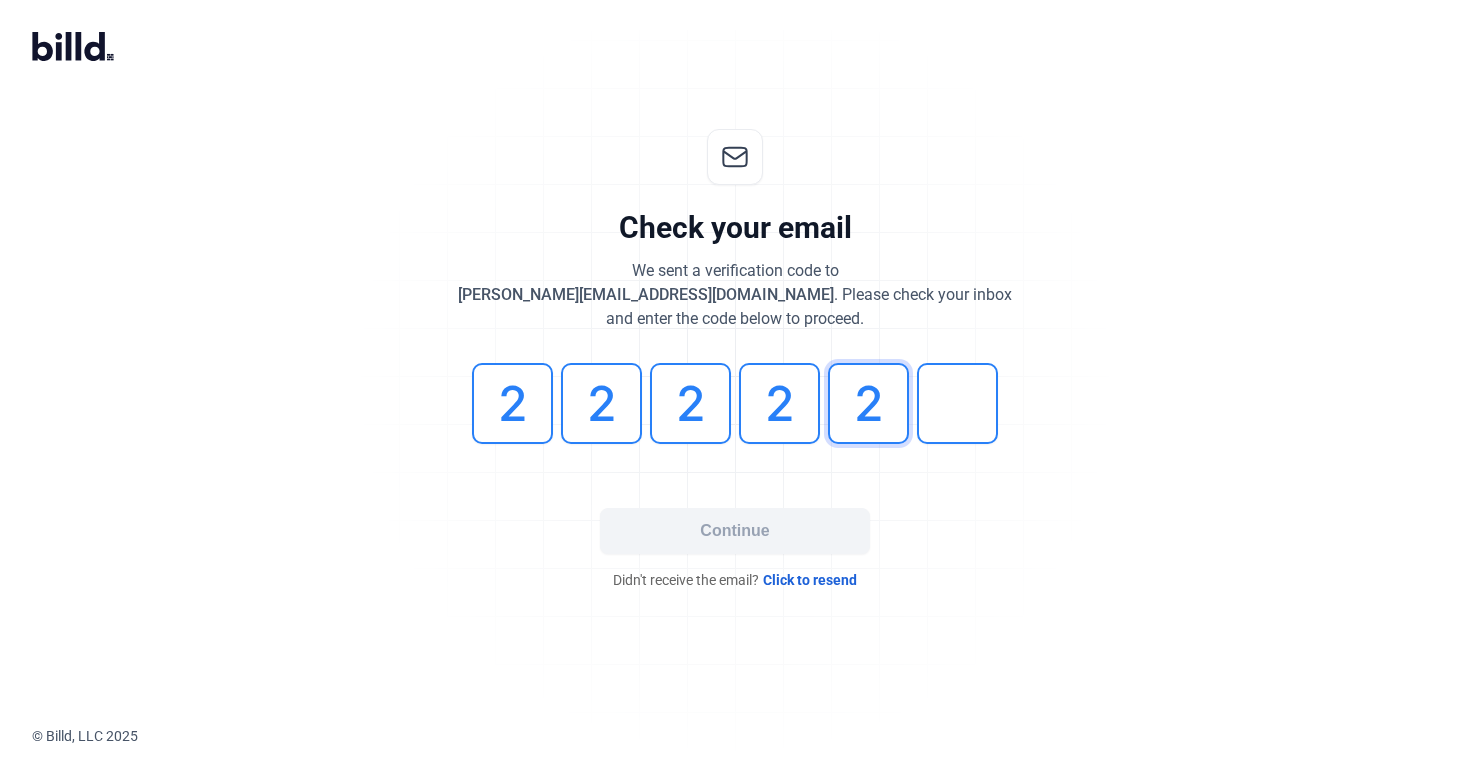 type on "2" 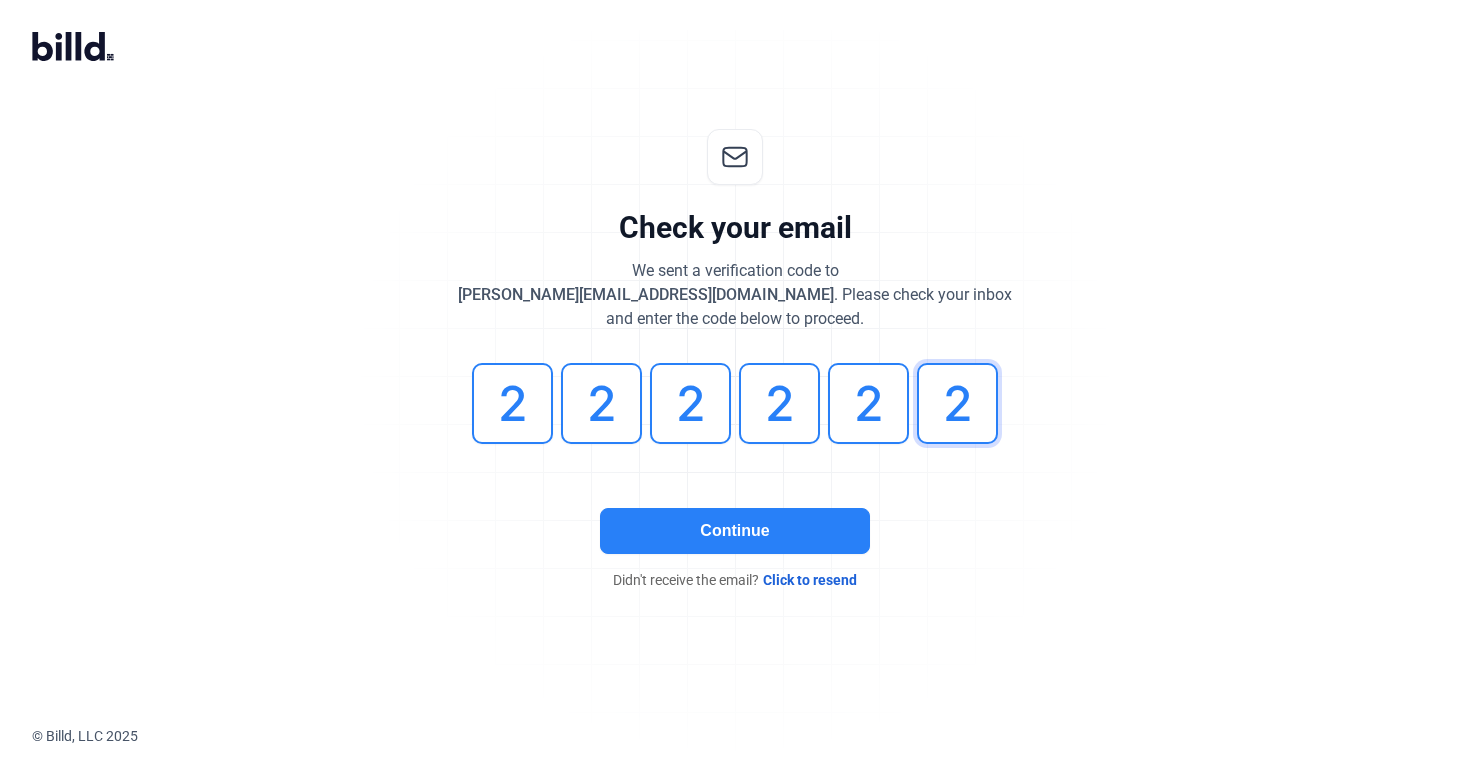 type on "2" 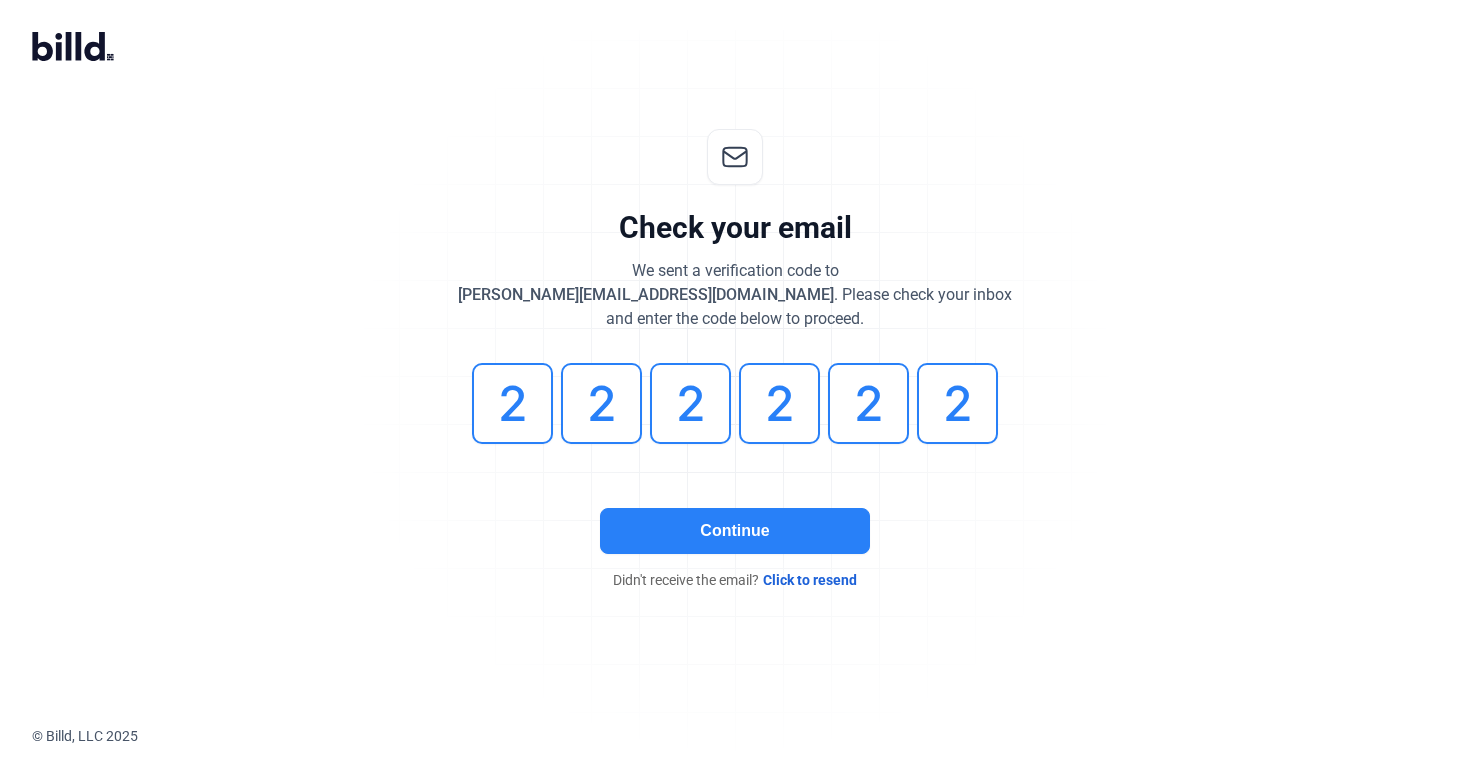 click on "Continue   Didn't receive the email?  Click to resend" 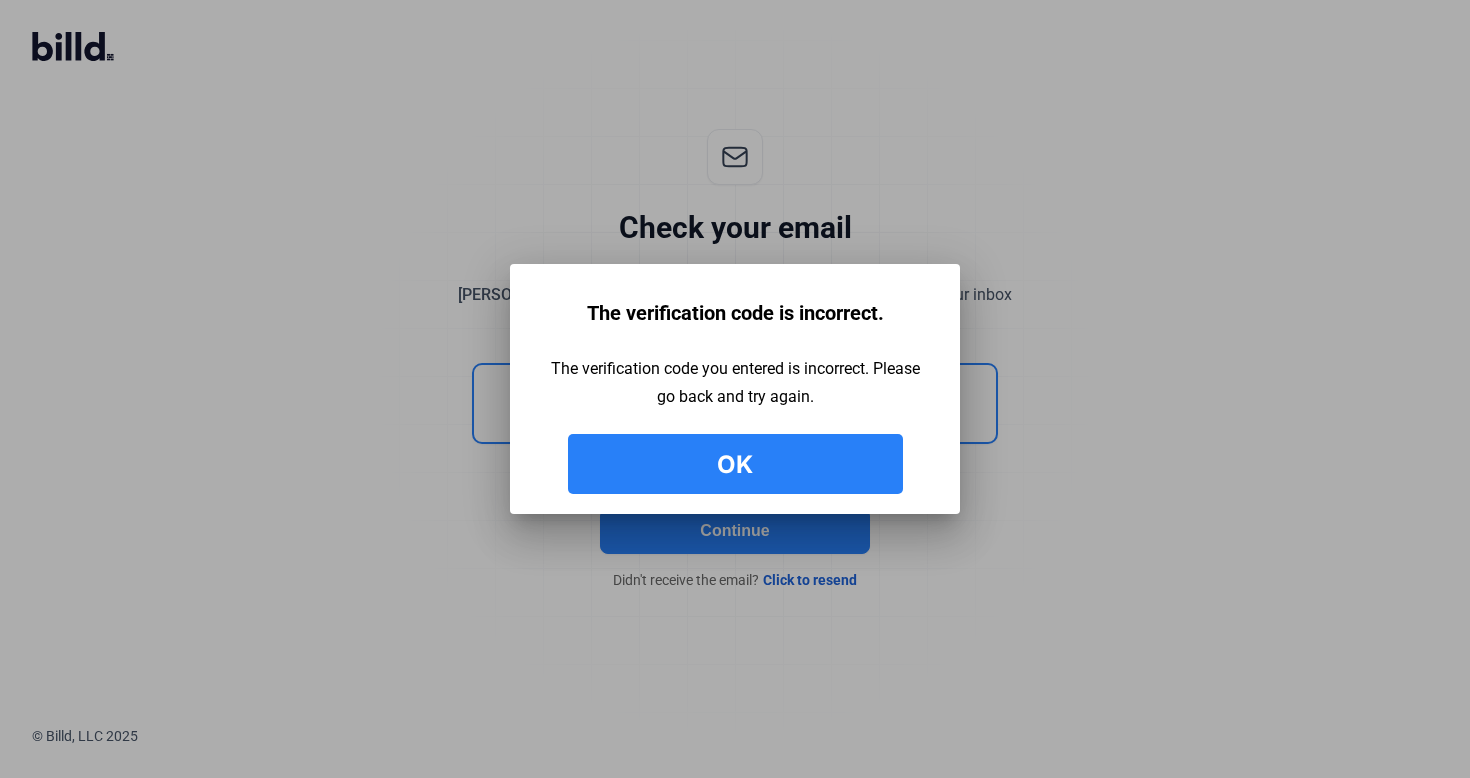 click on "Ok" at bounding box center [735, 464] 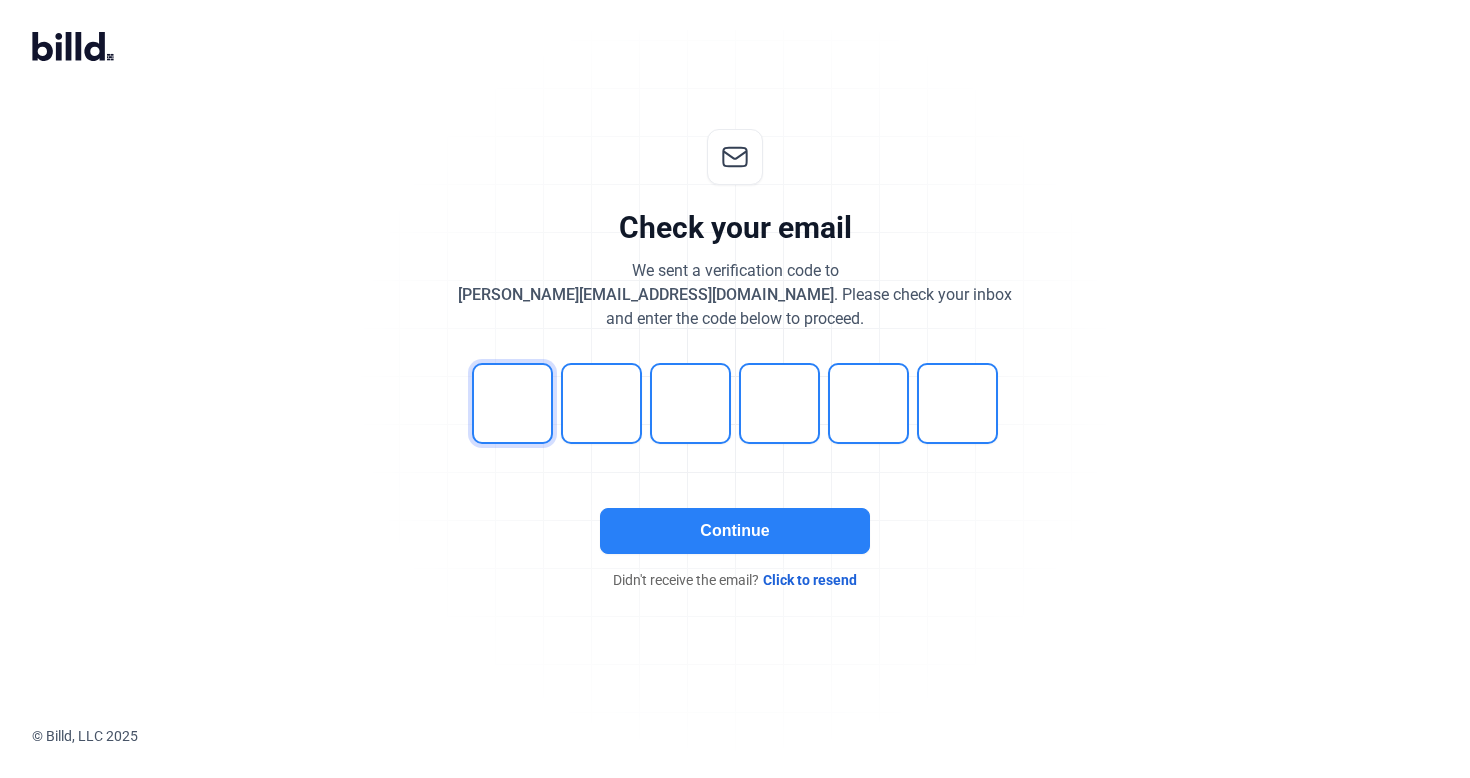 click at bounding box center [512, 403] 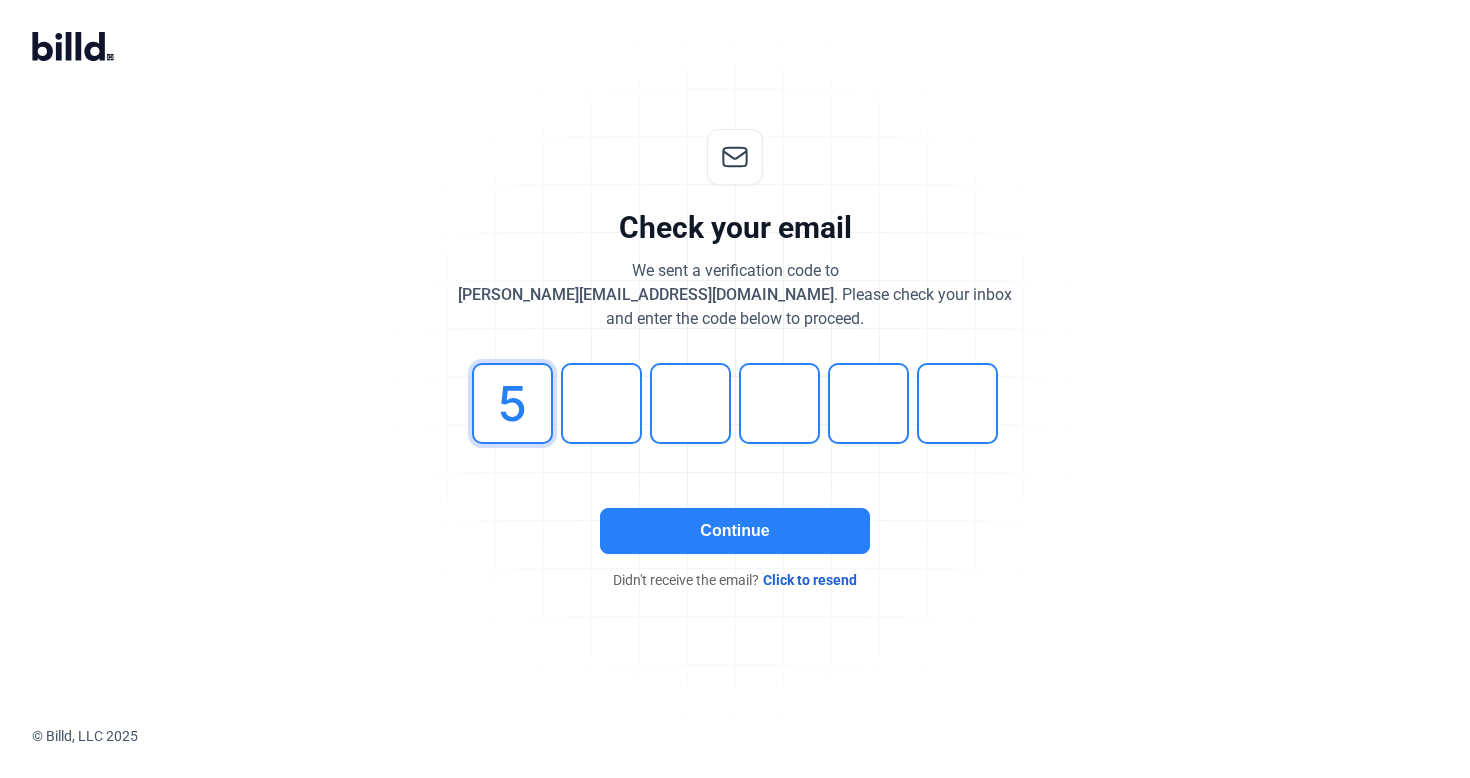 type on "5" 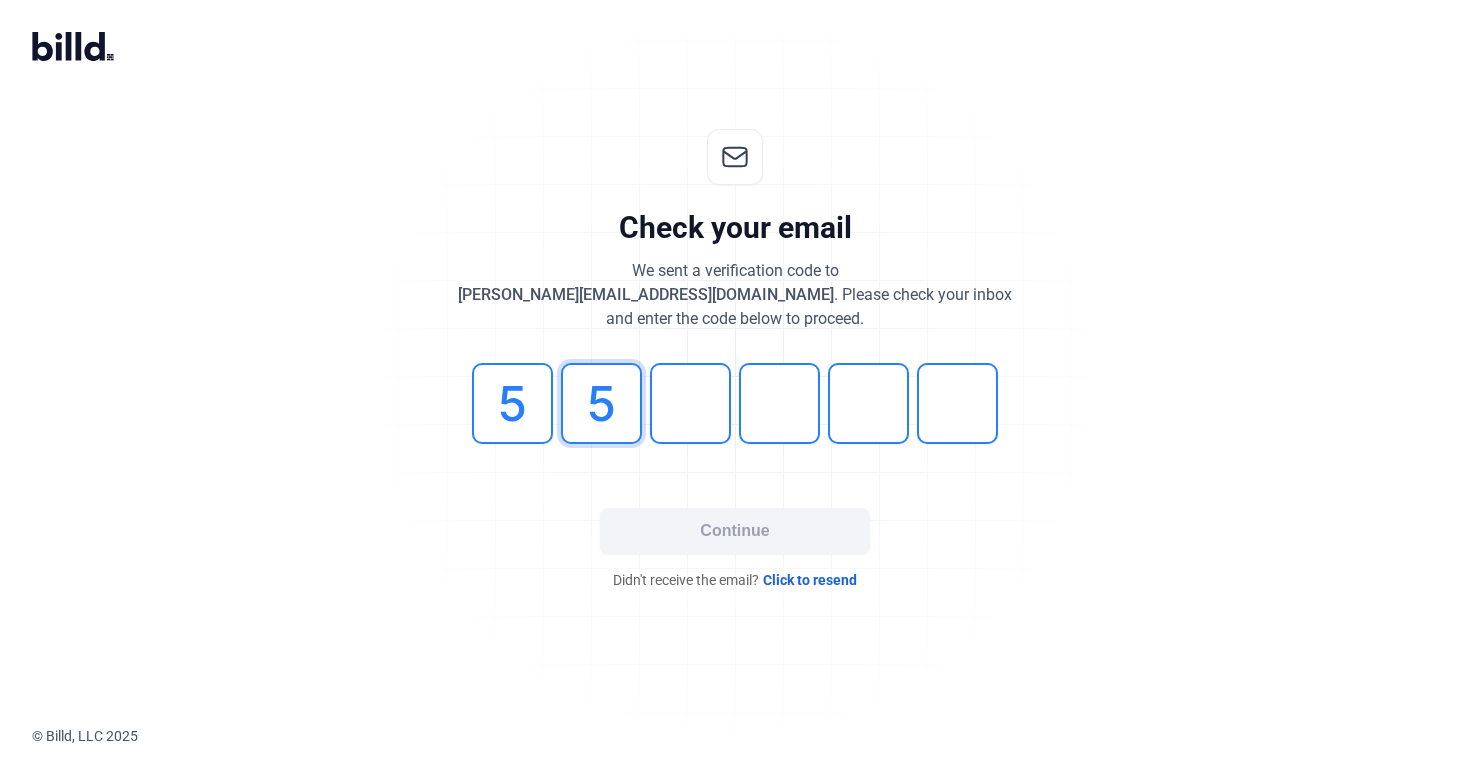 type on "5" 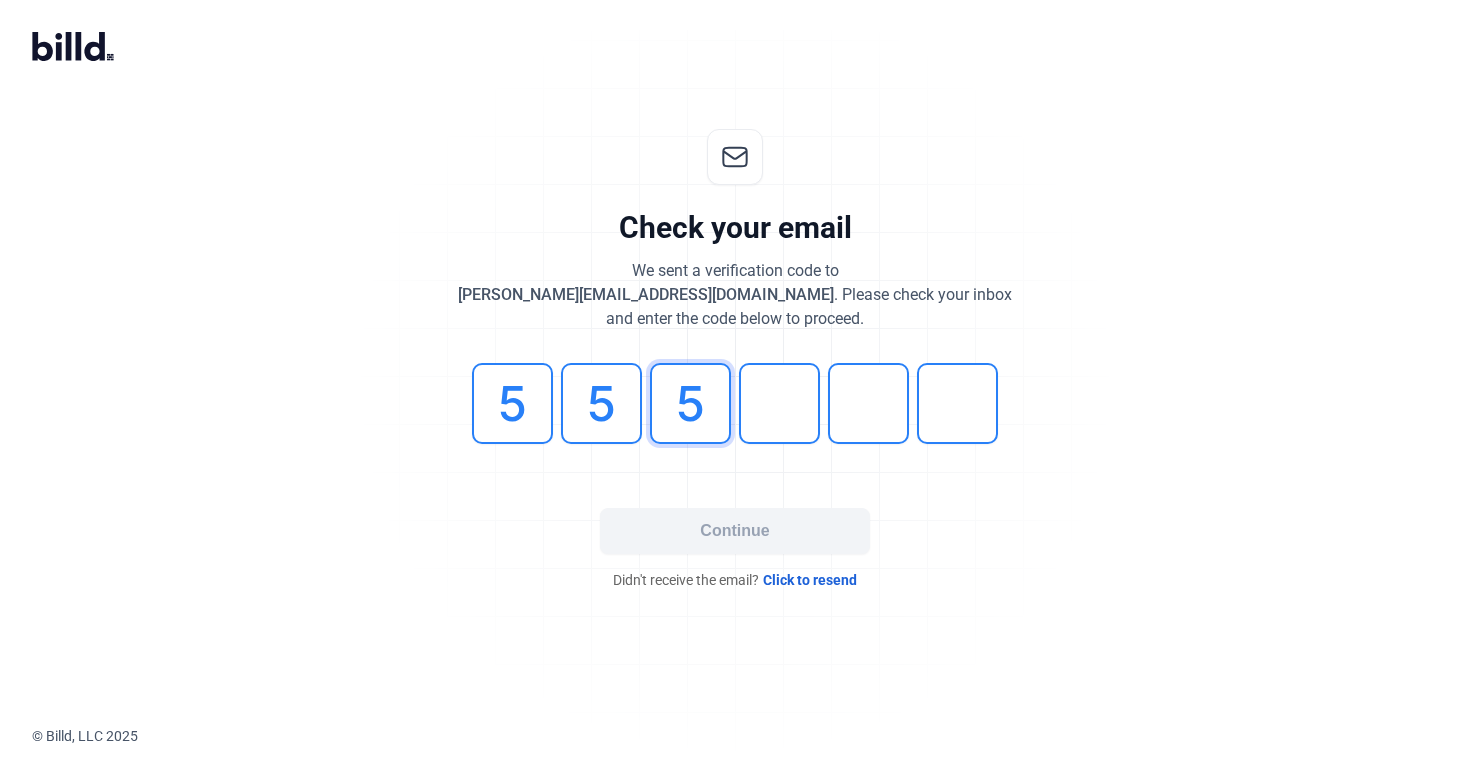 type on "5" 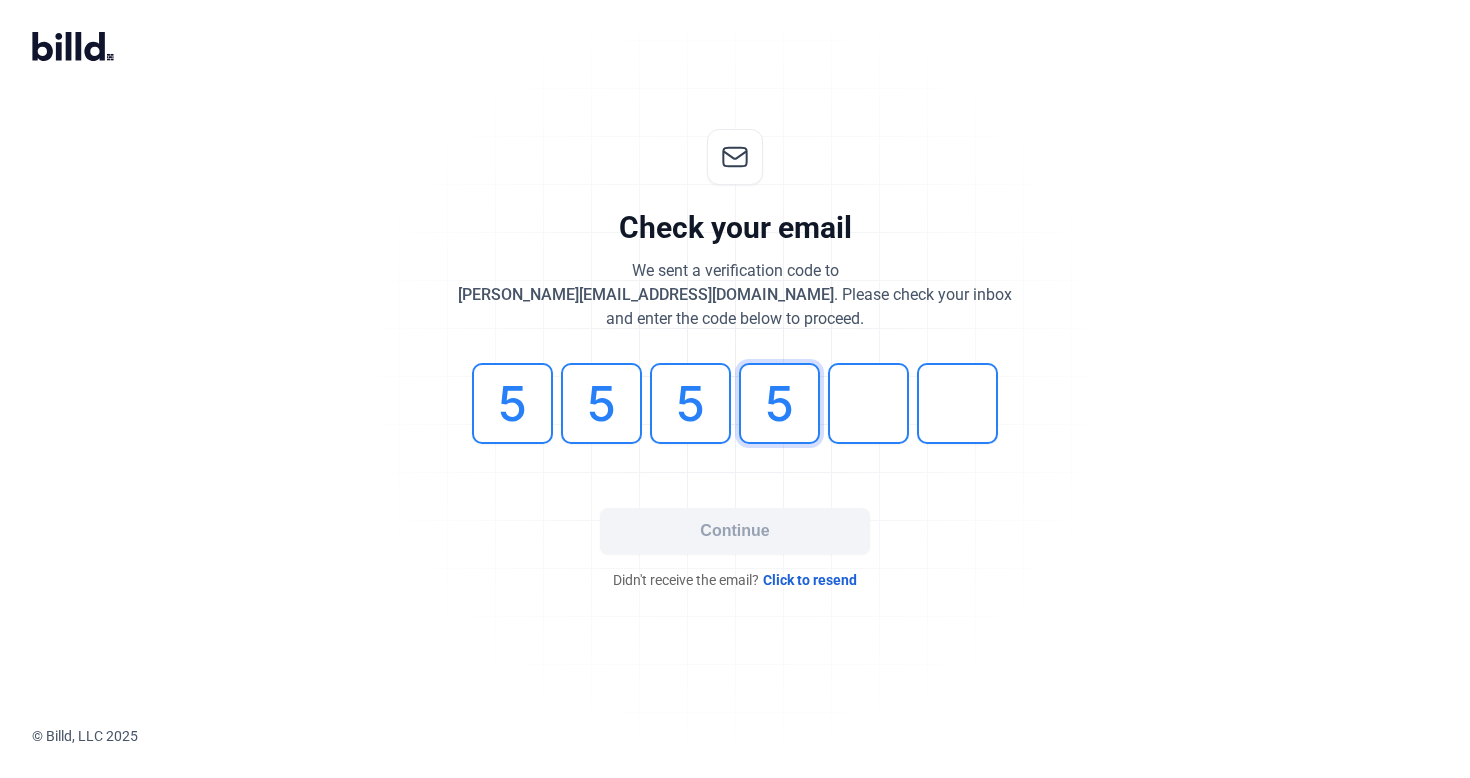 type on "5" 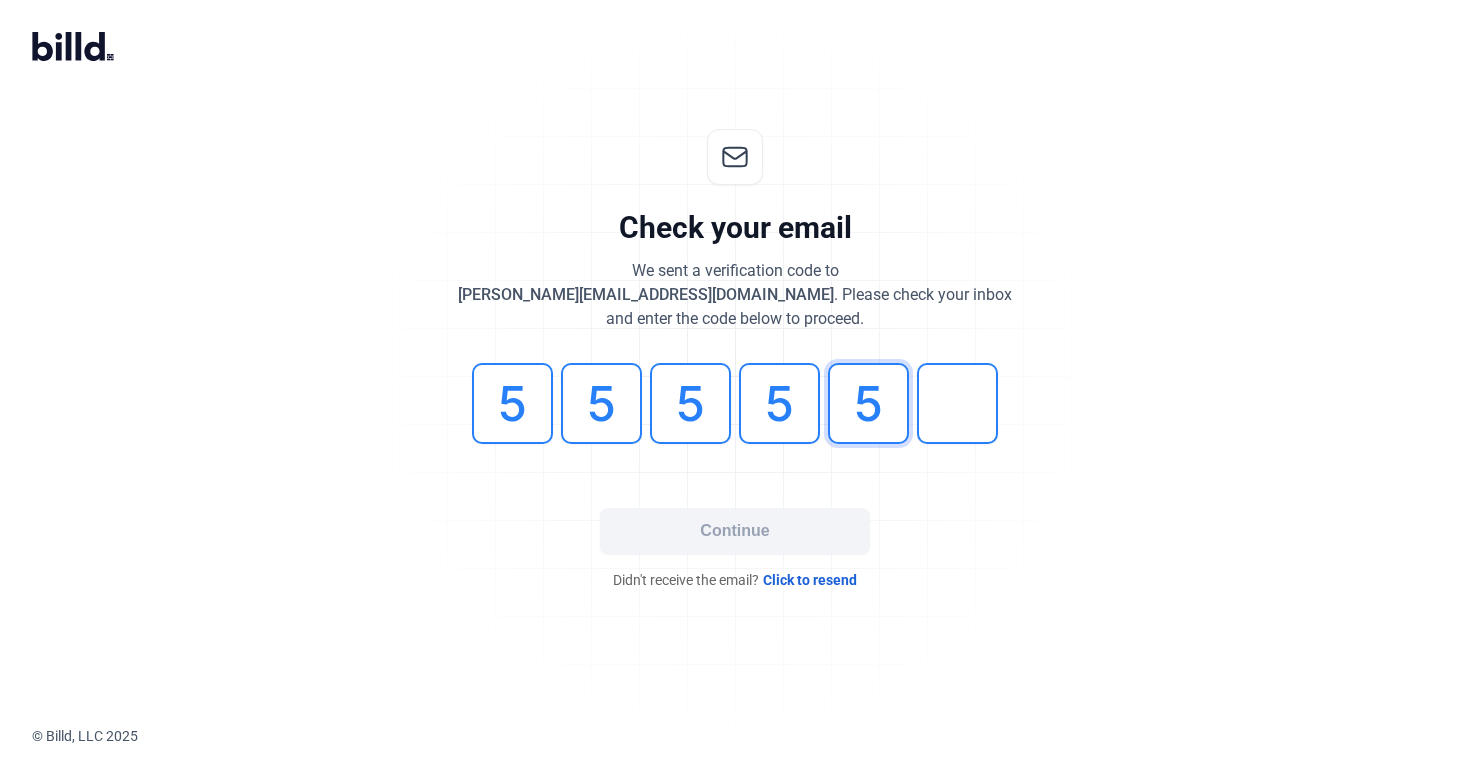 type on "5" 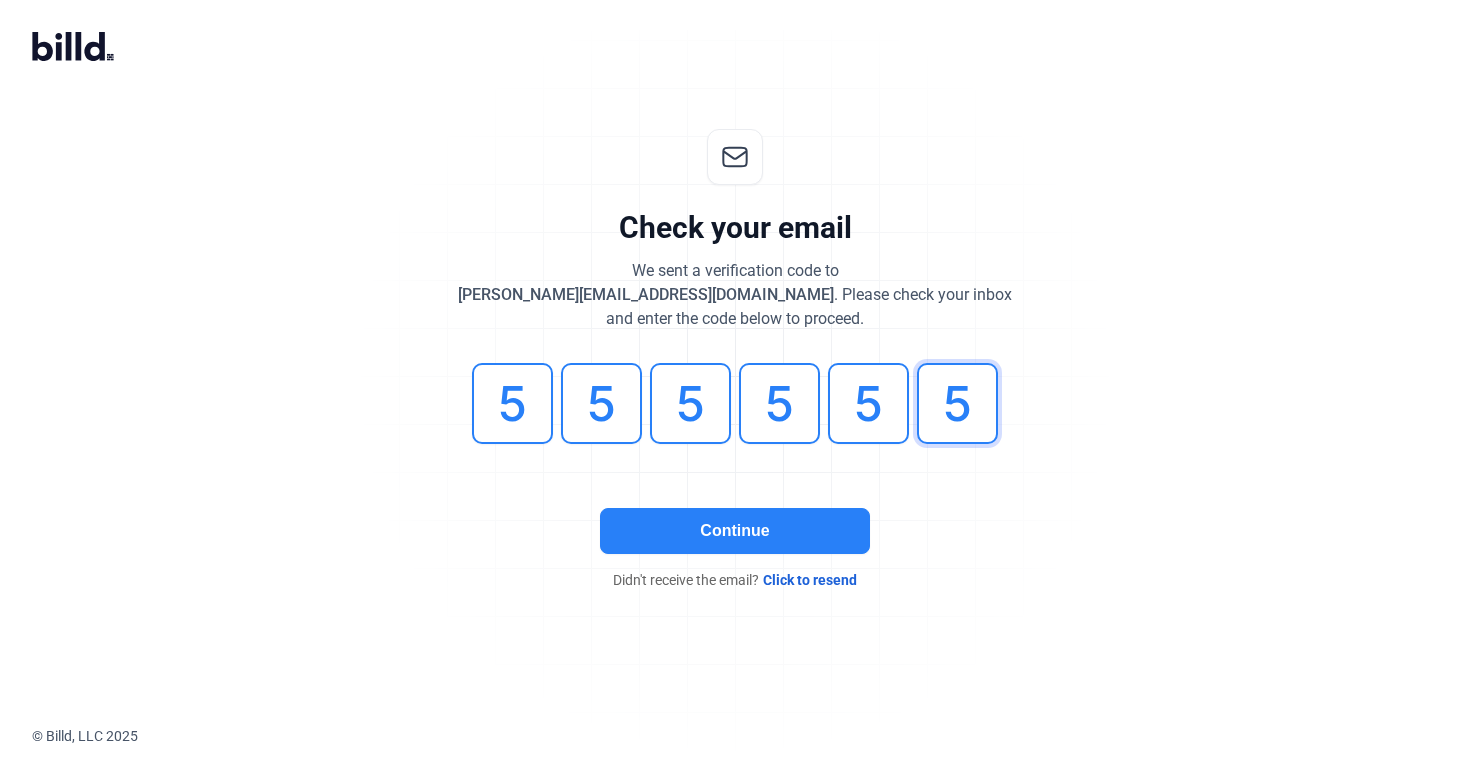 type on "5" 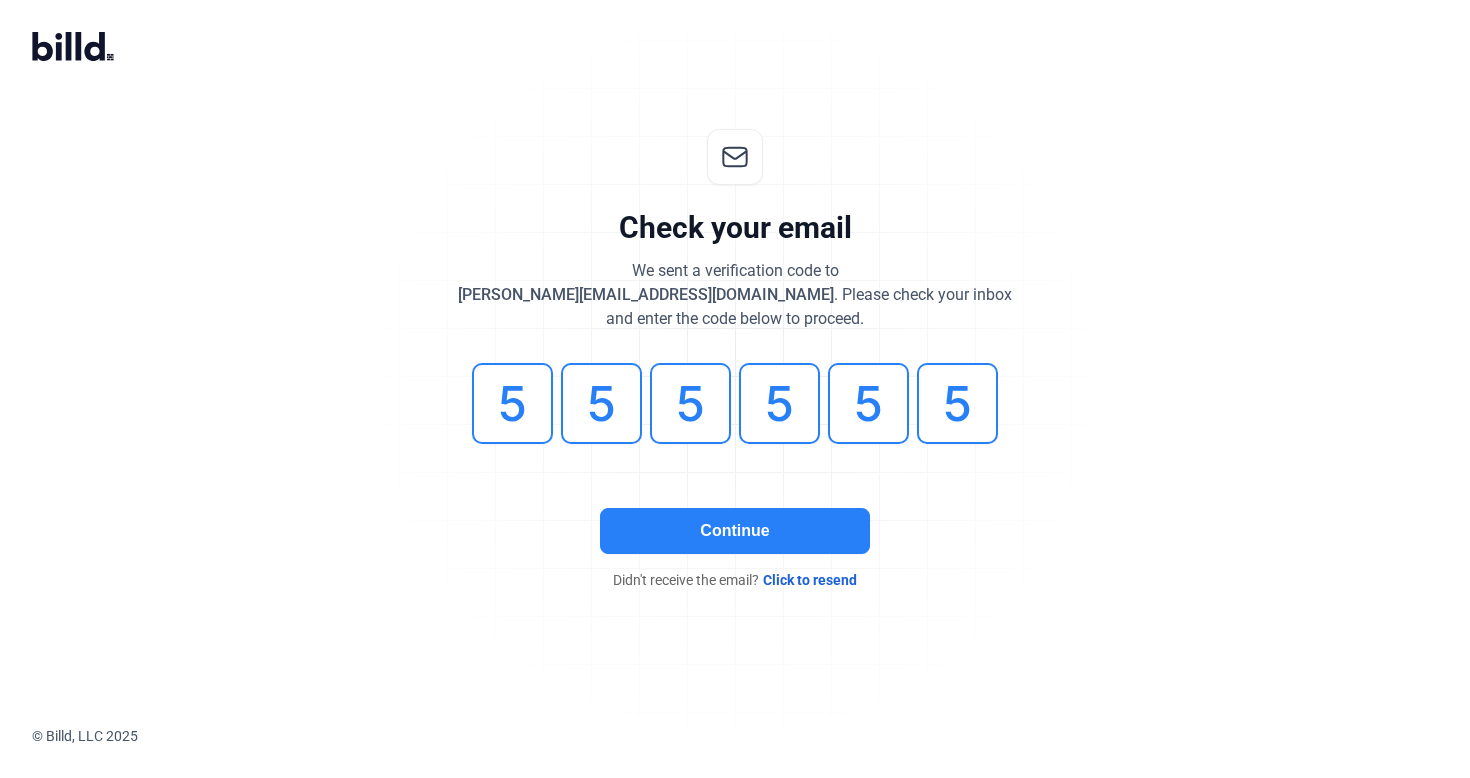 click on "Continue" 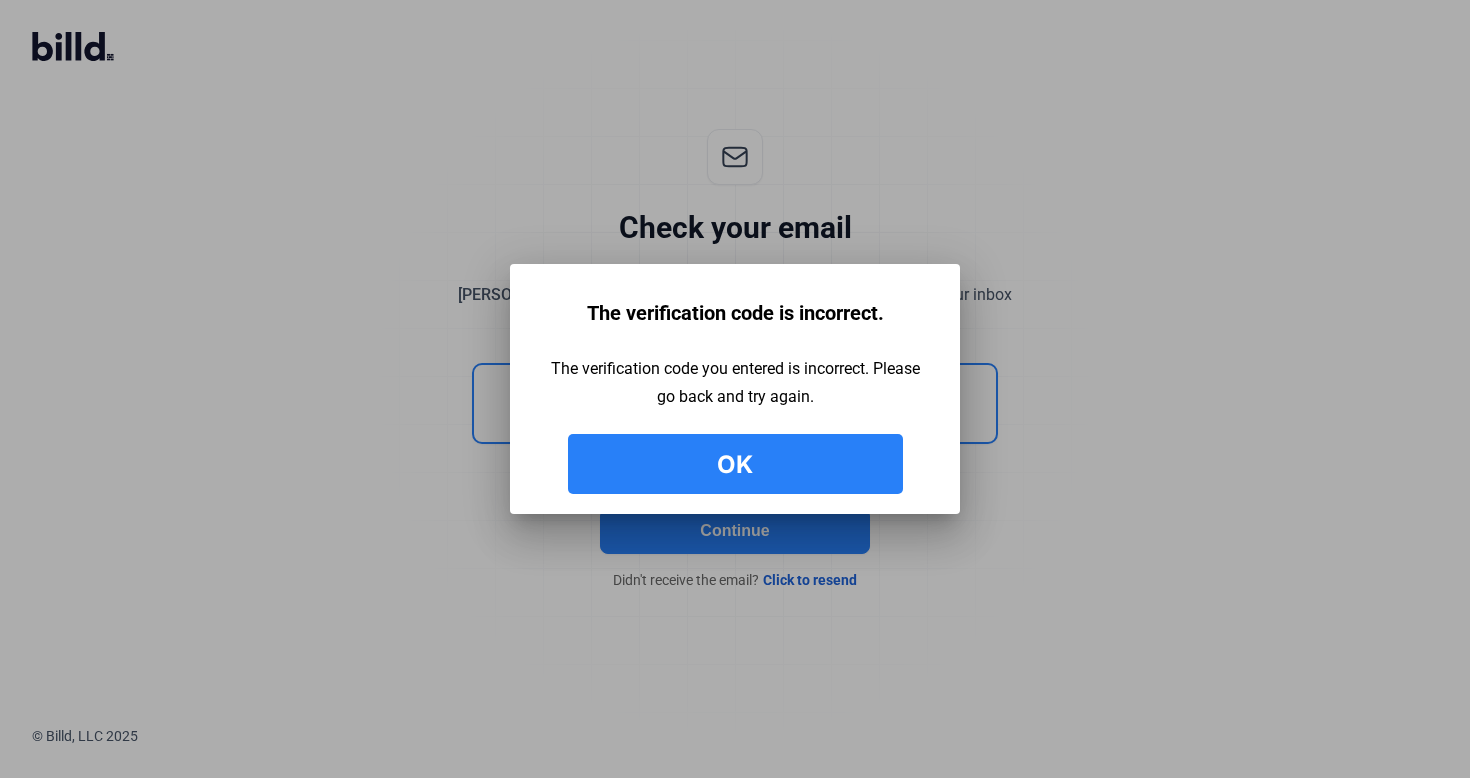 click on "Ok" at bounding box center (735, 464) 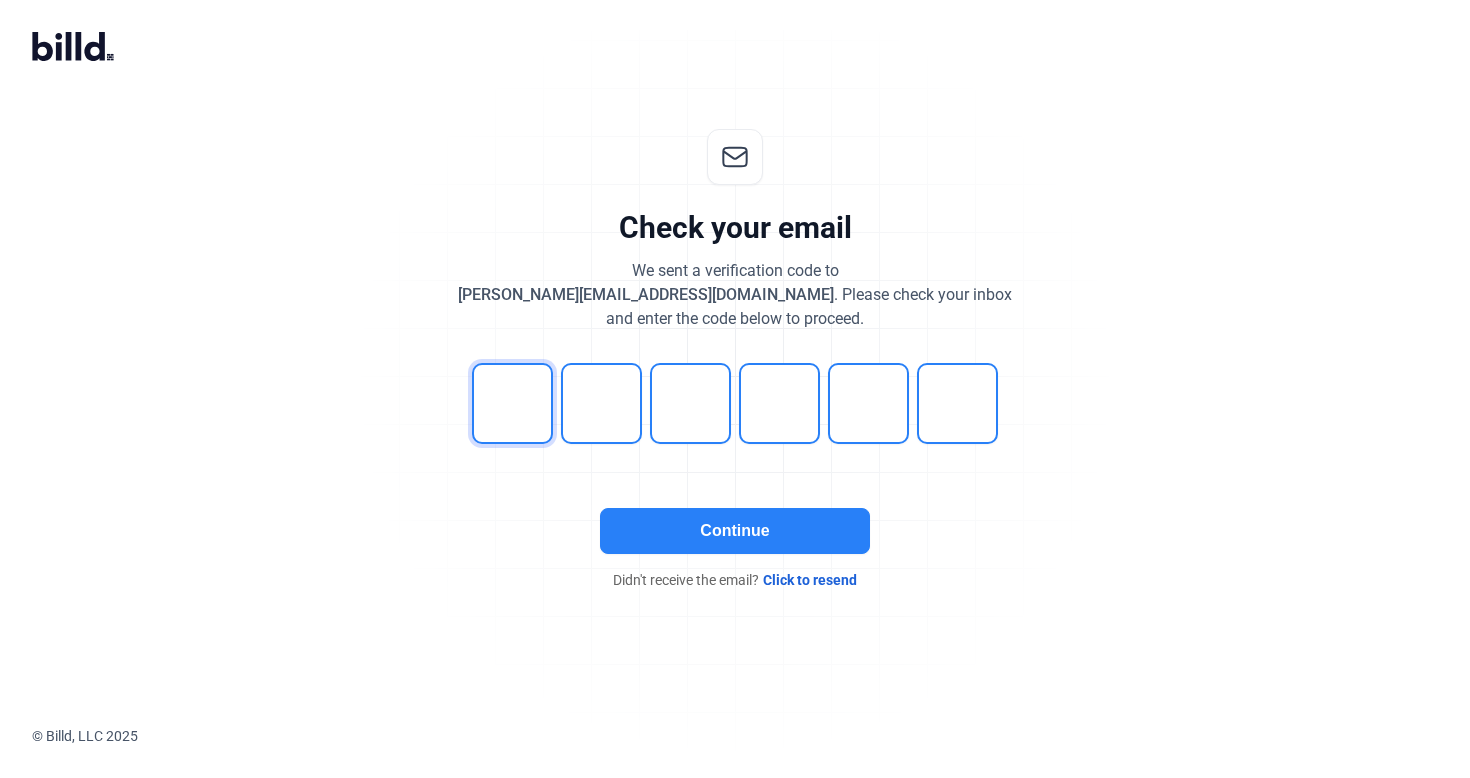 click at bounding box center [512, 403] 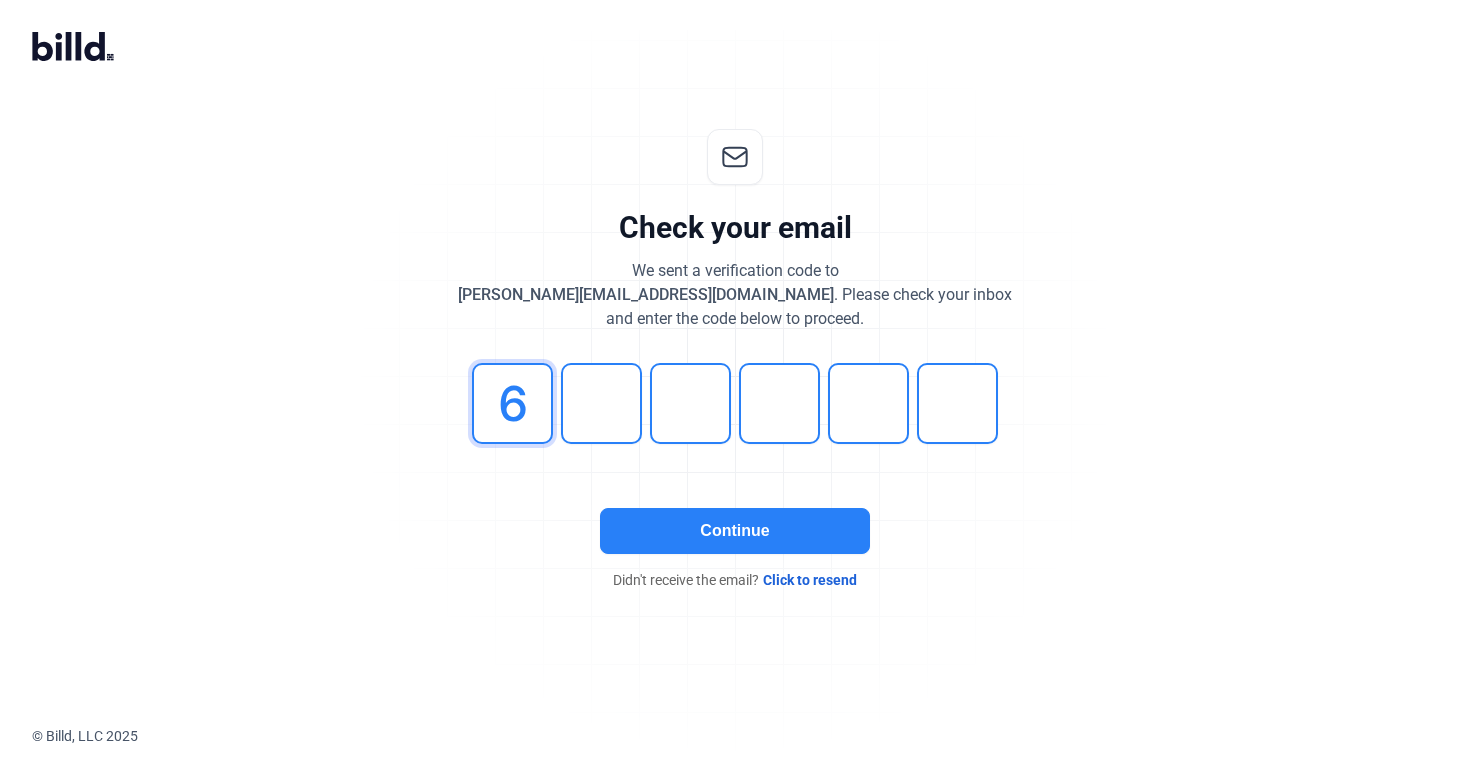 type on "6" 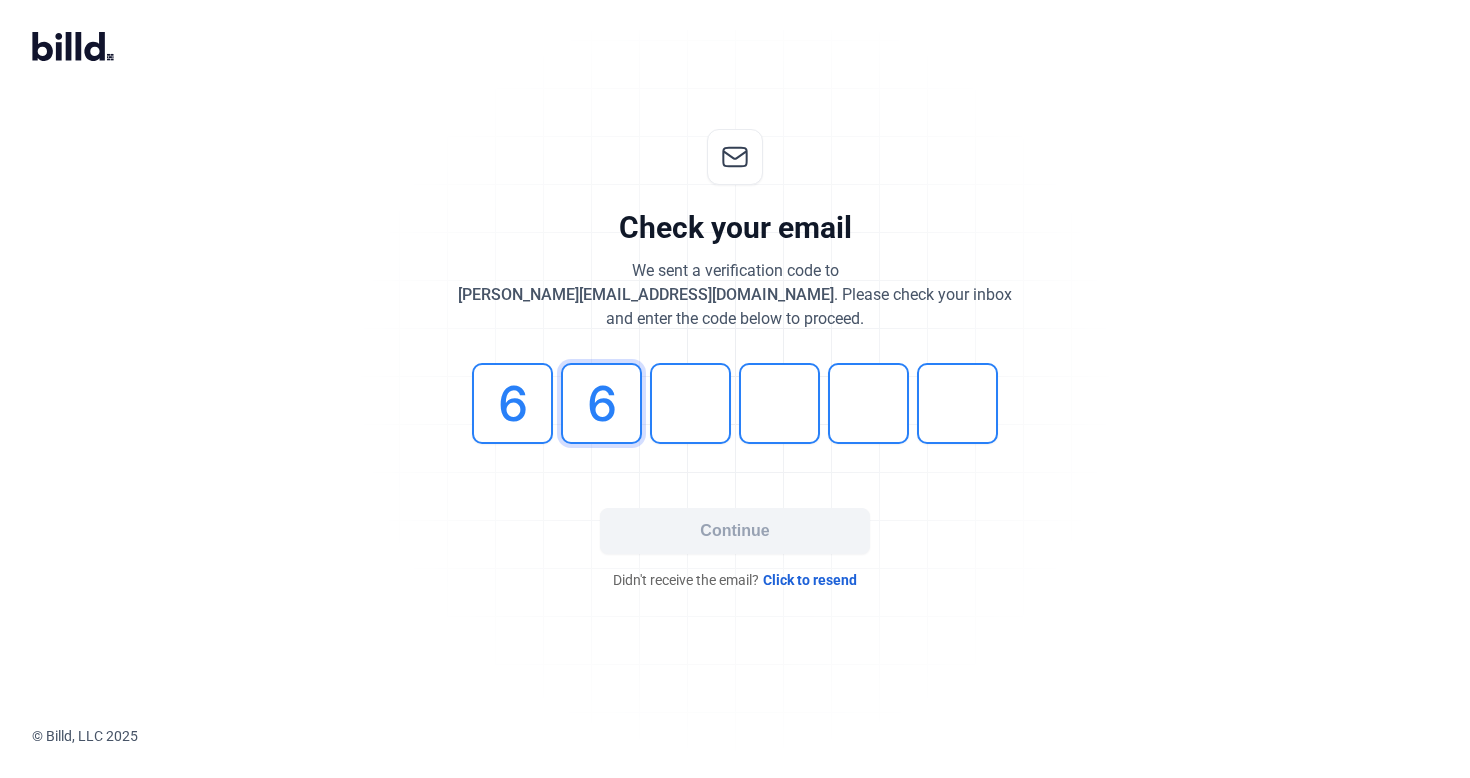 type on "6" 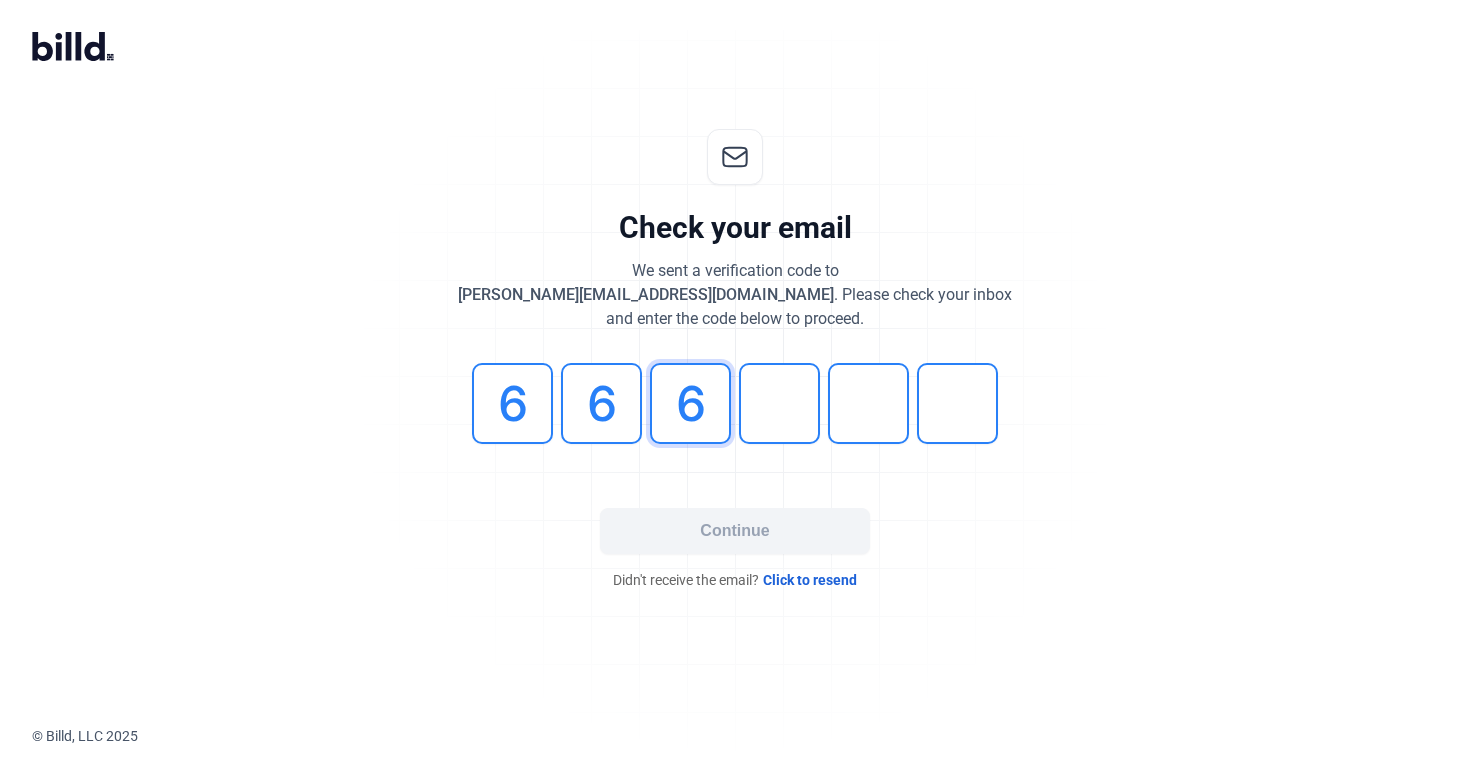 type on "6" 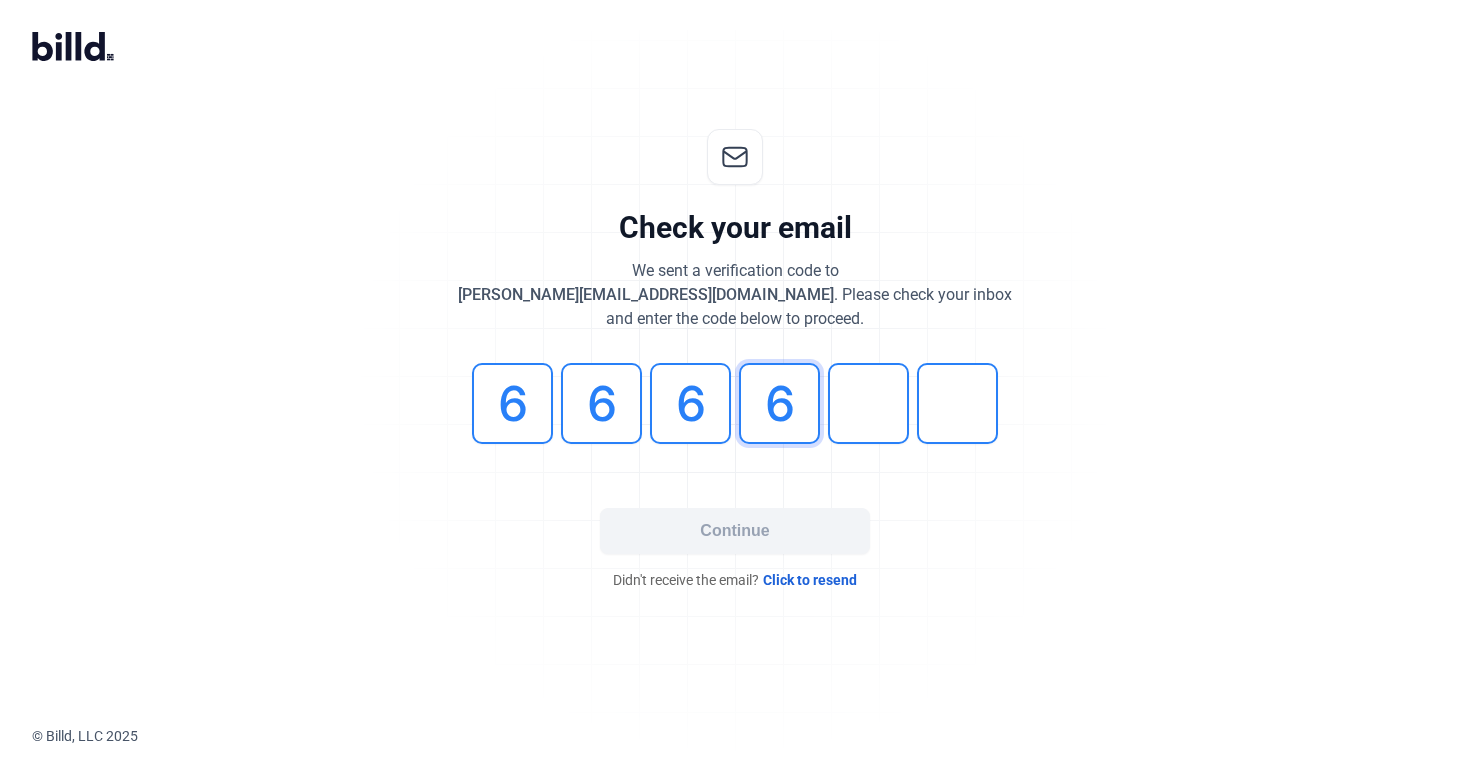 type on "6" 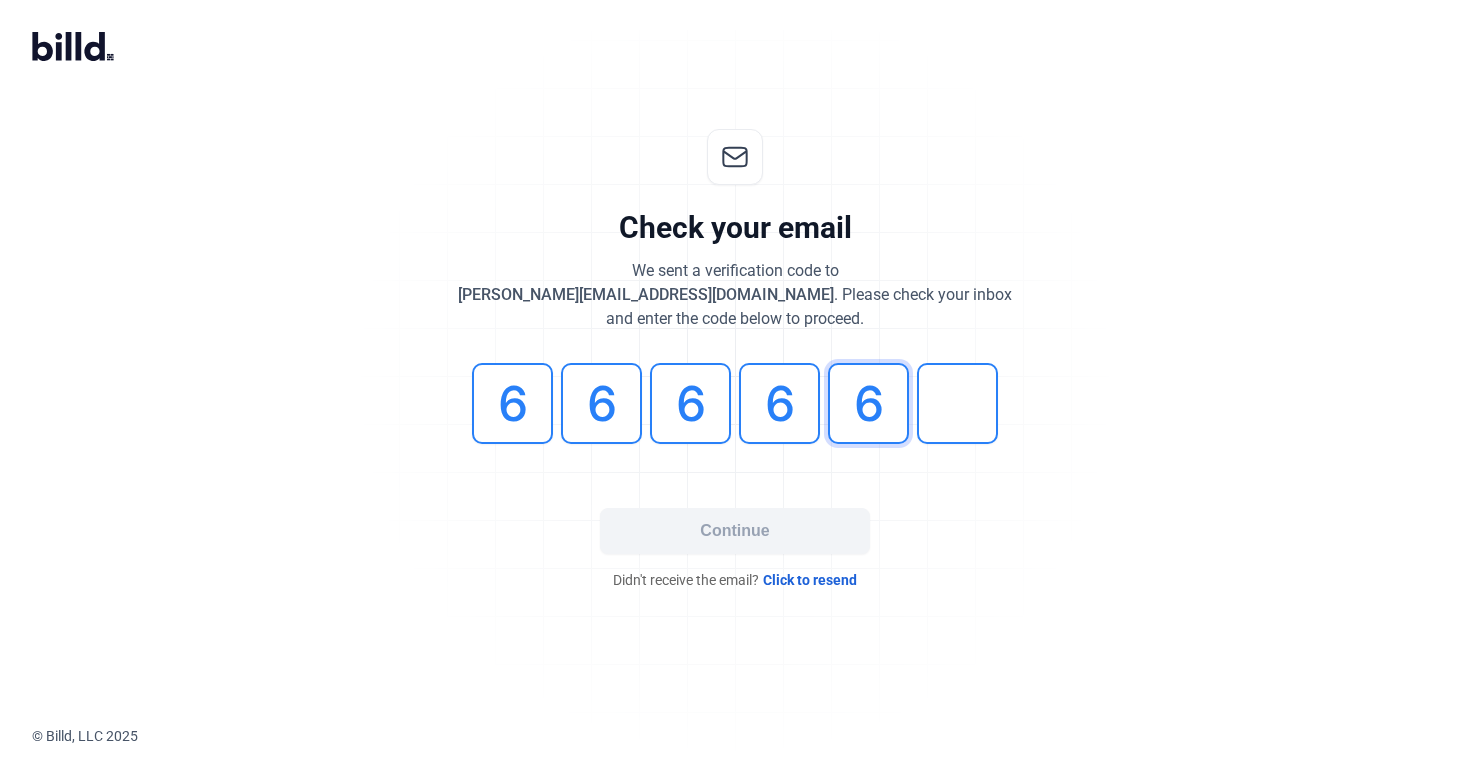type on "6" 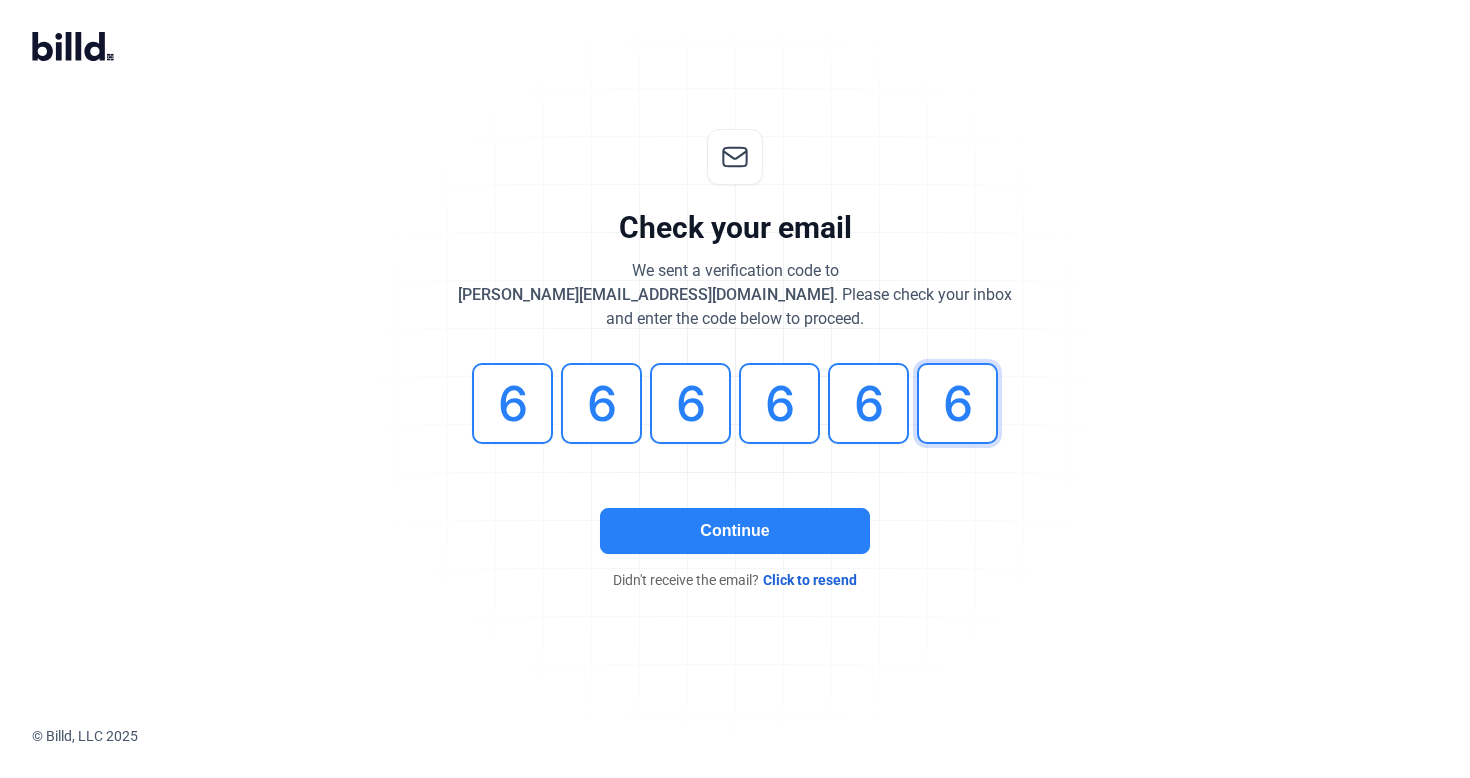 type on "6" 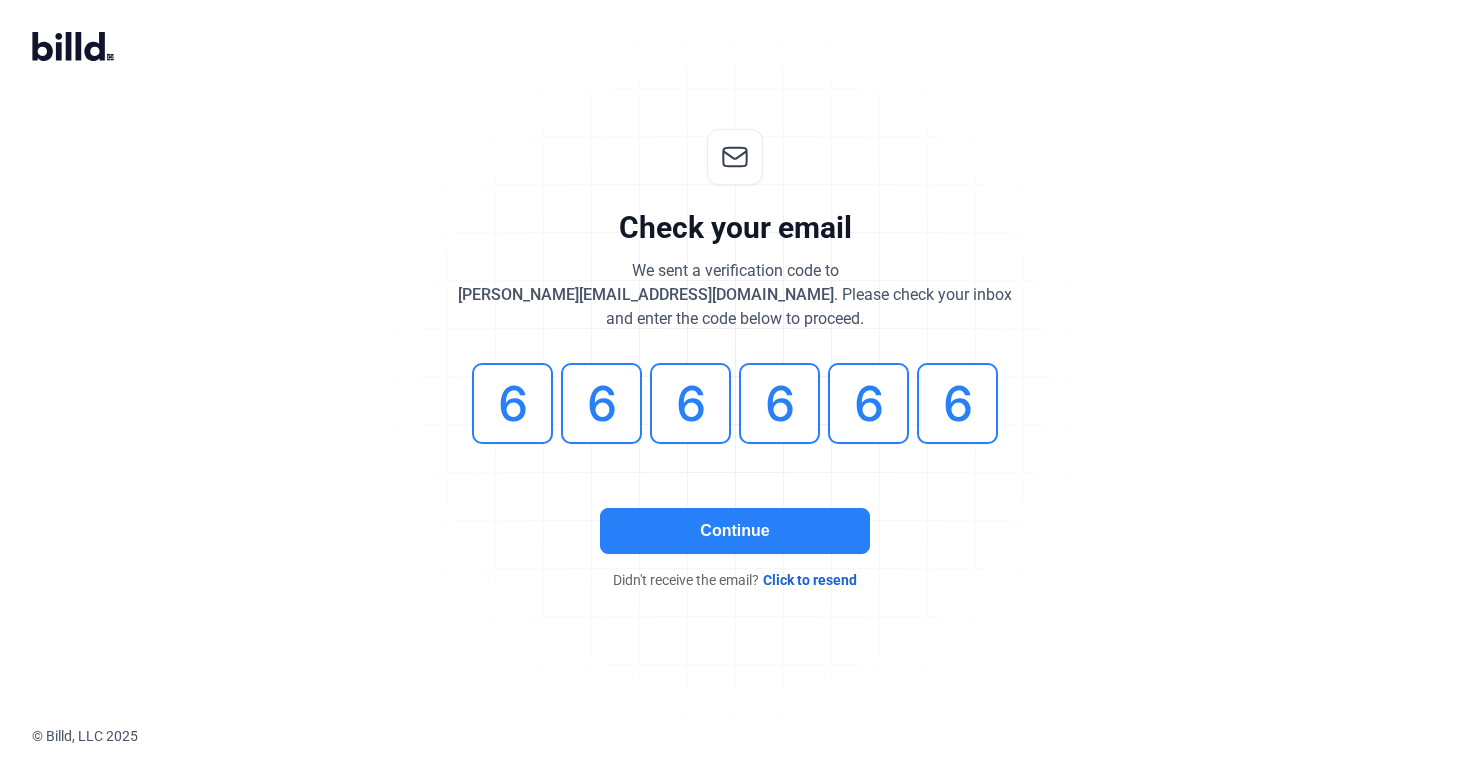 click on "Continue" 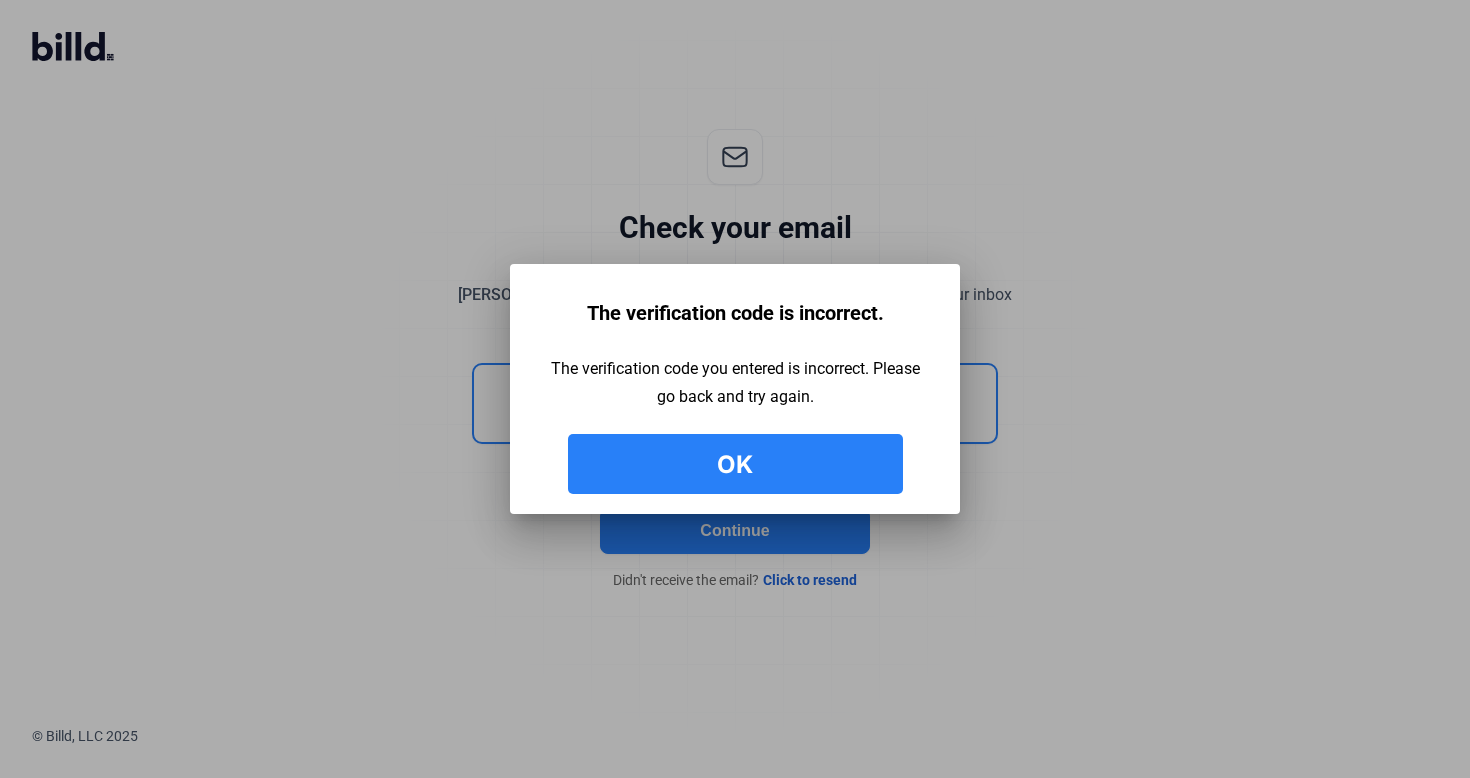 click on "Ok" at bounding box center [735, 464] 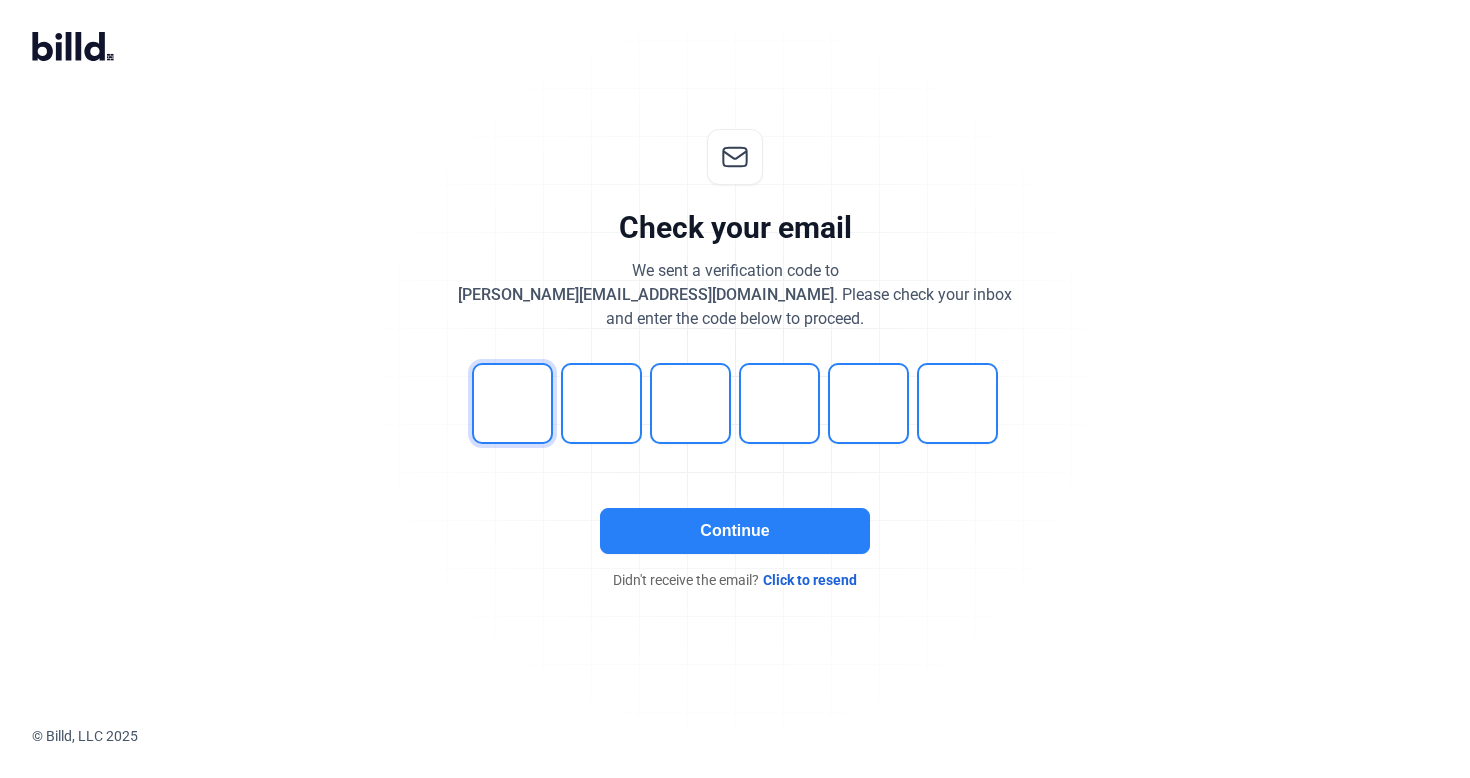 click at bounding box center [512, 403] 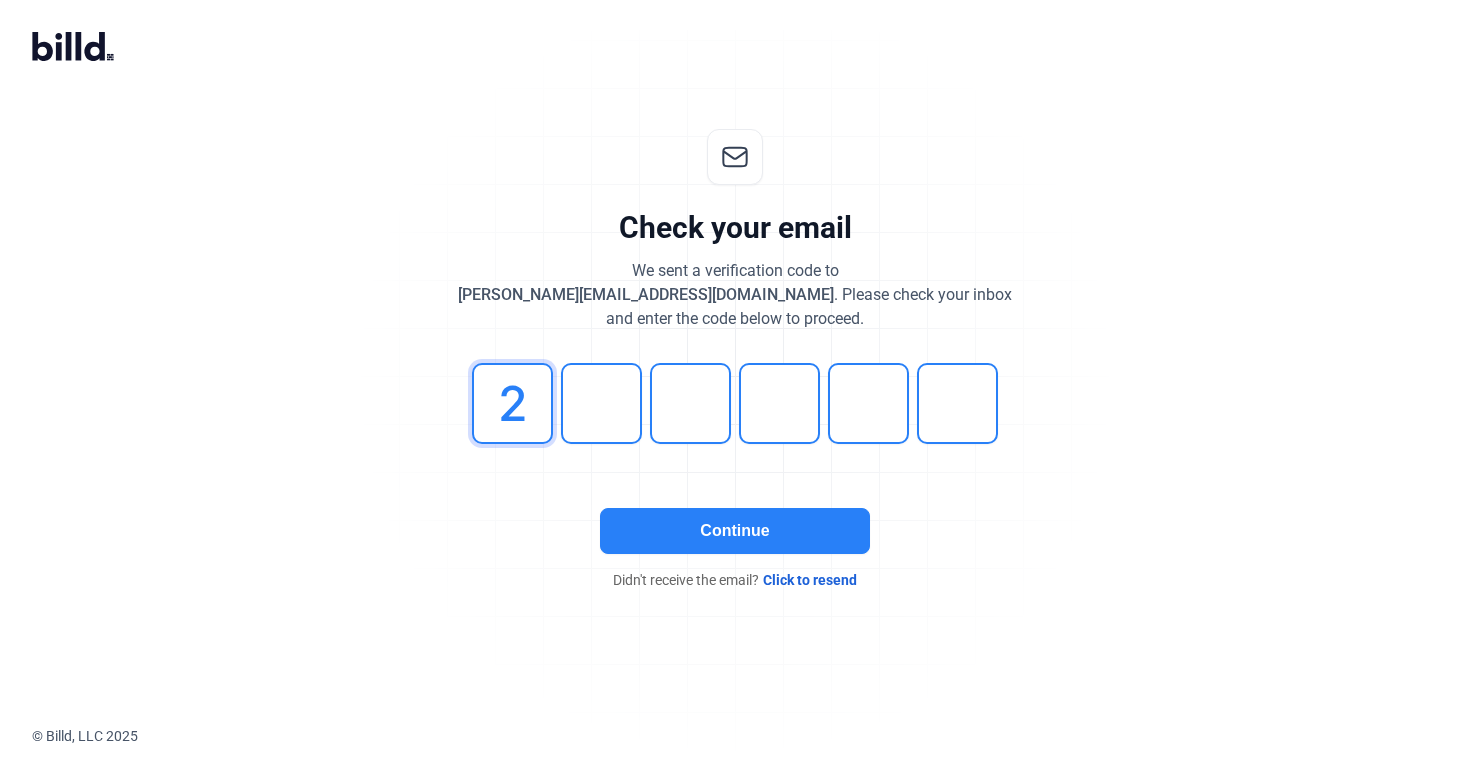 type on "2" 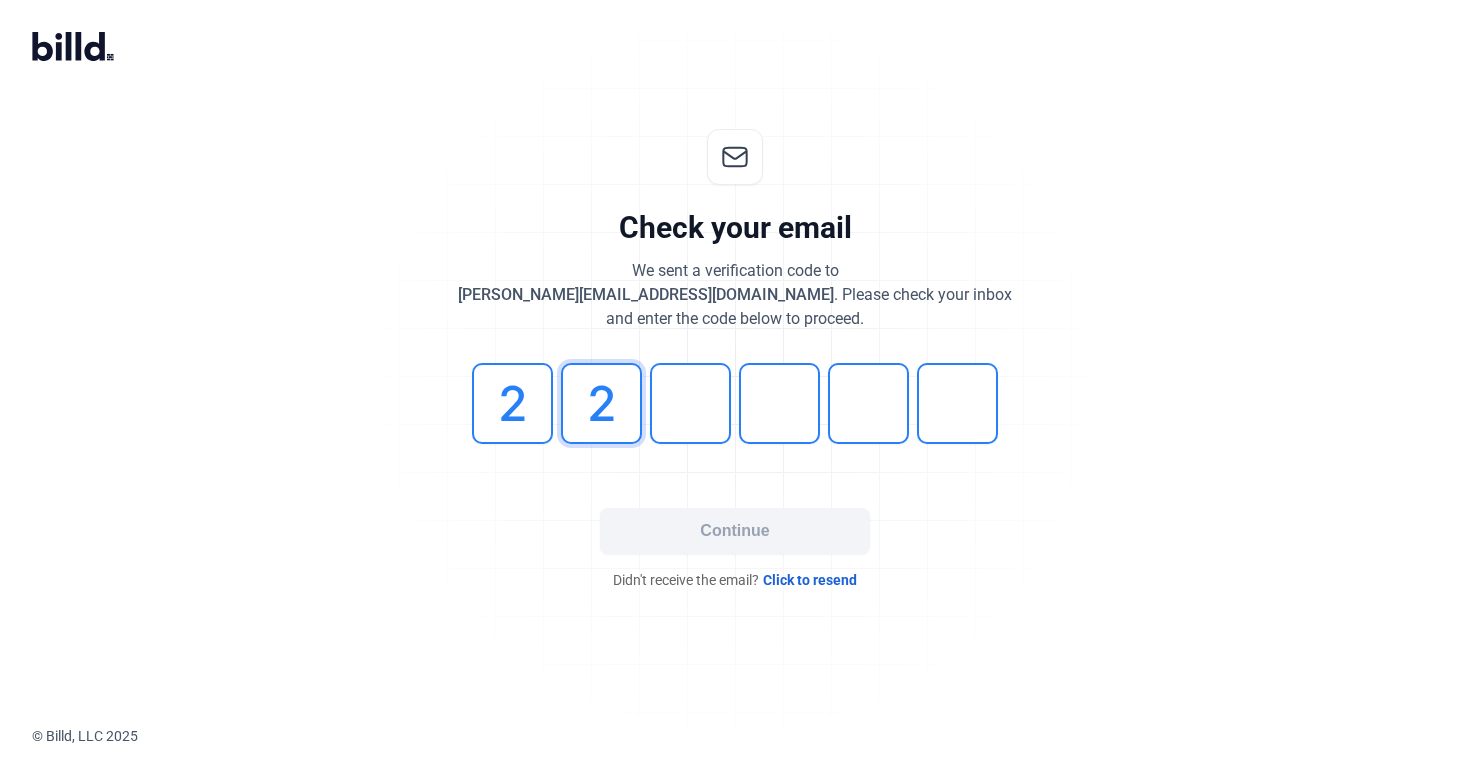 type on "2" 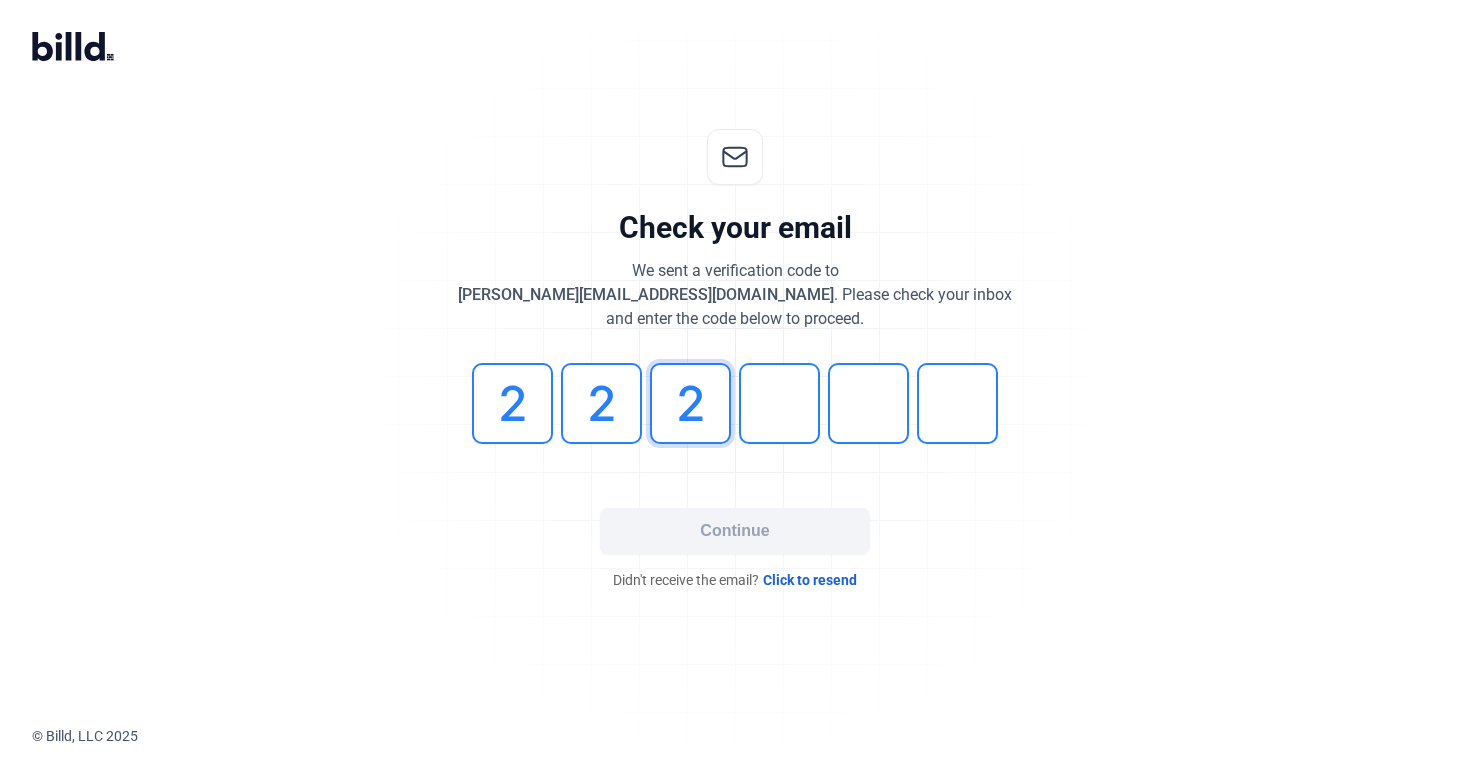 type on "2" 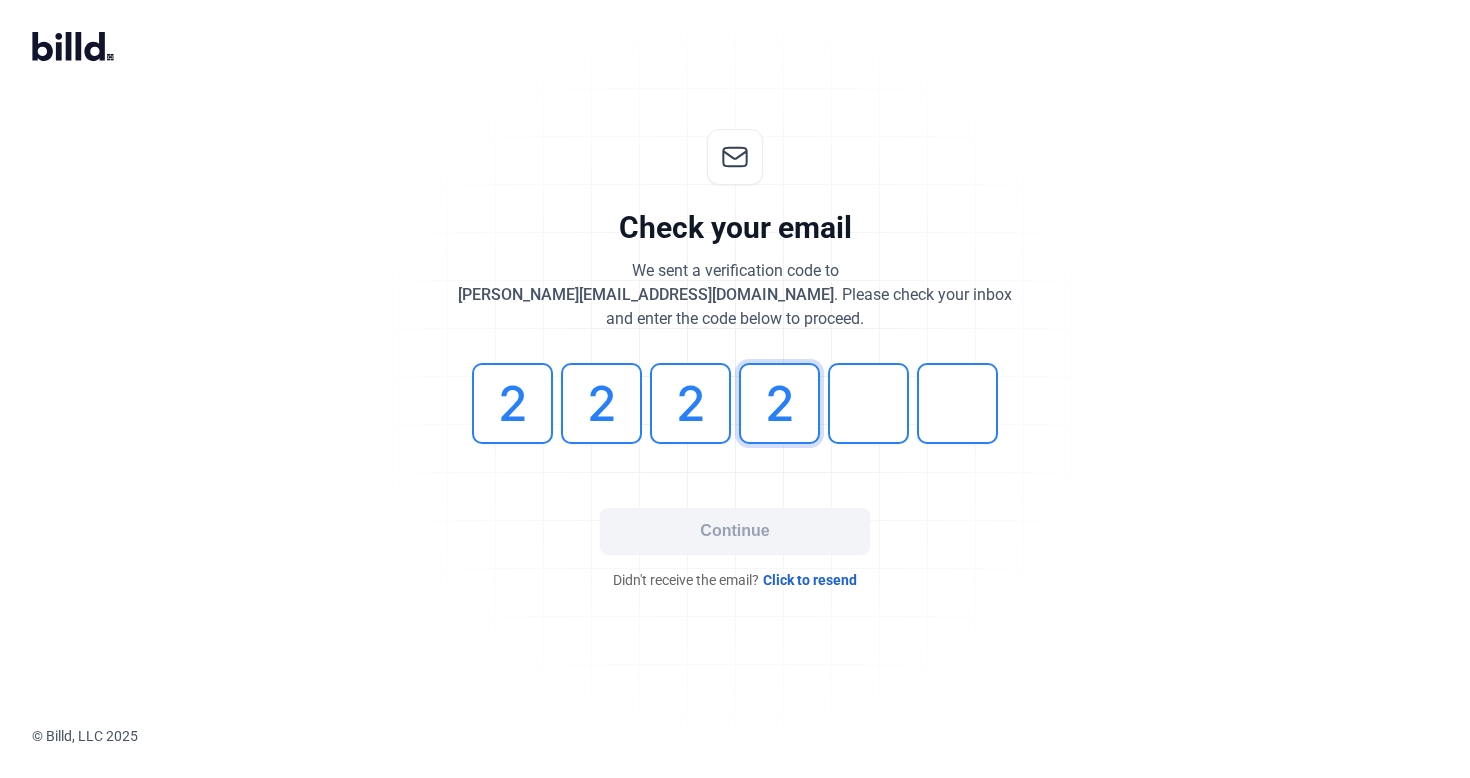 type on "2" 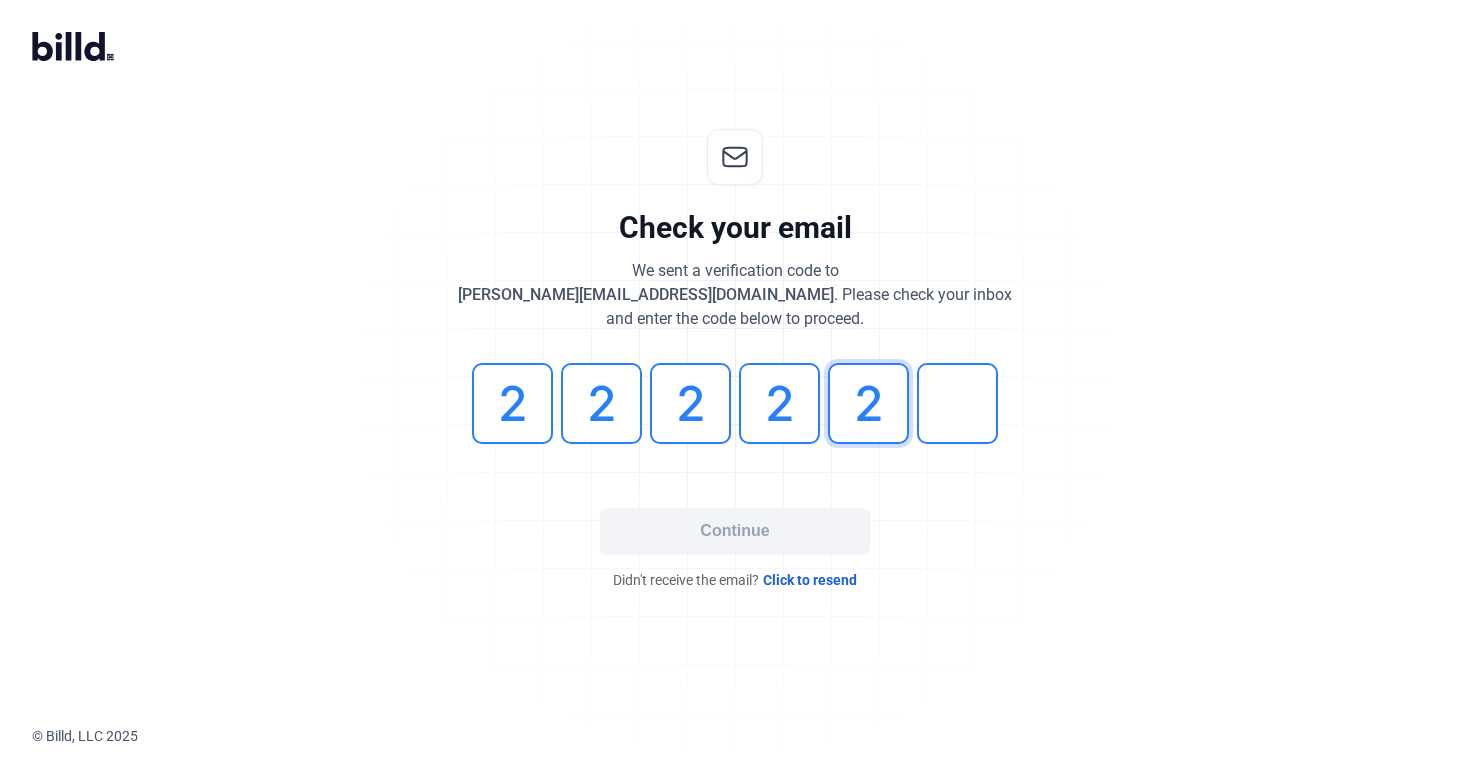 type on "2" 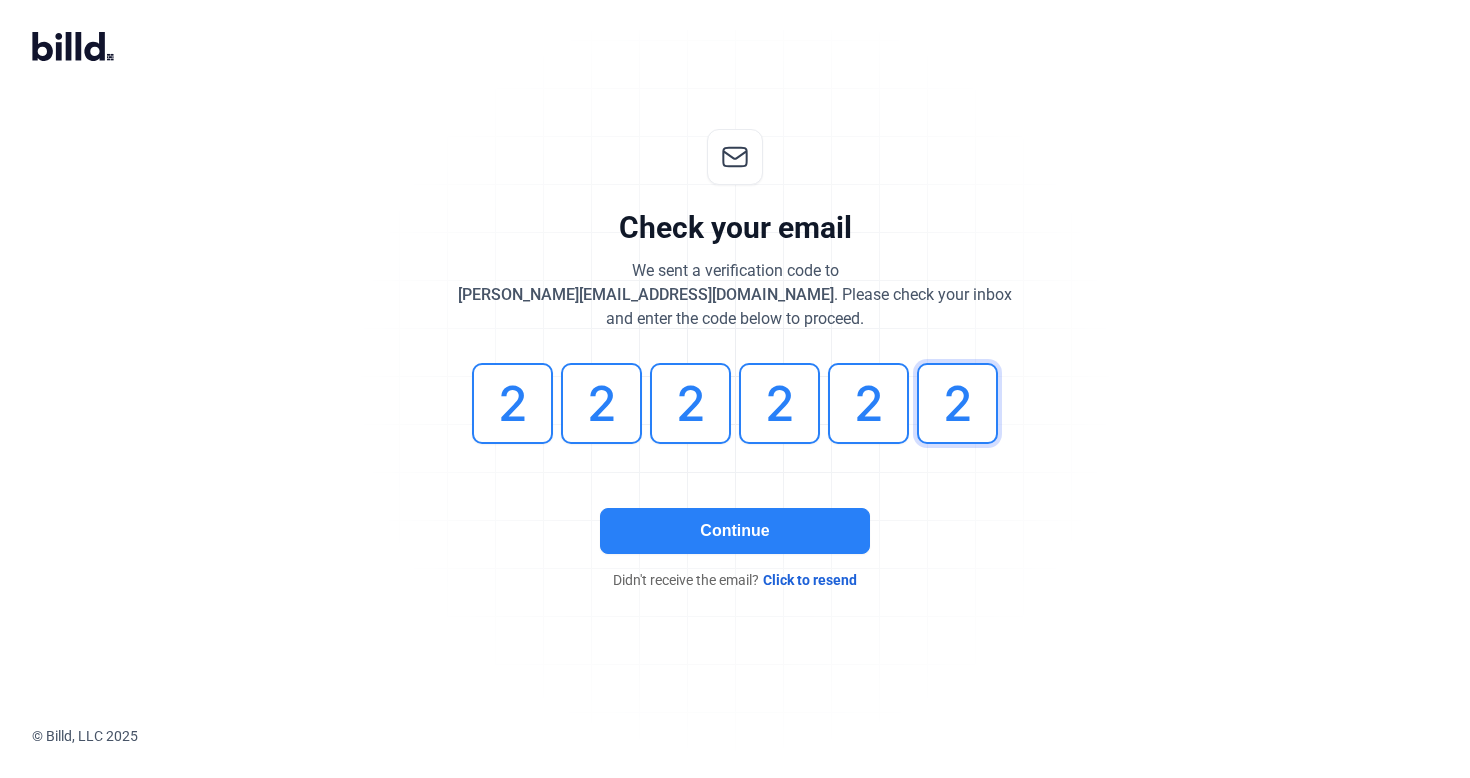 type on "2" 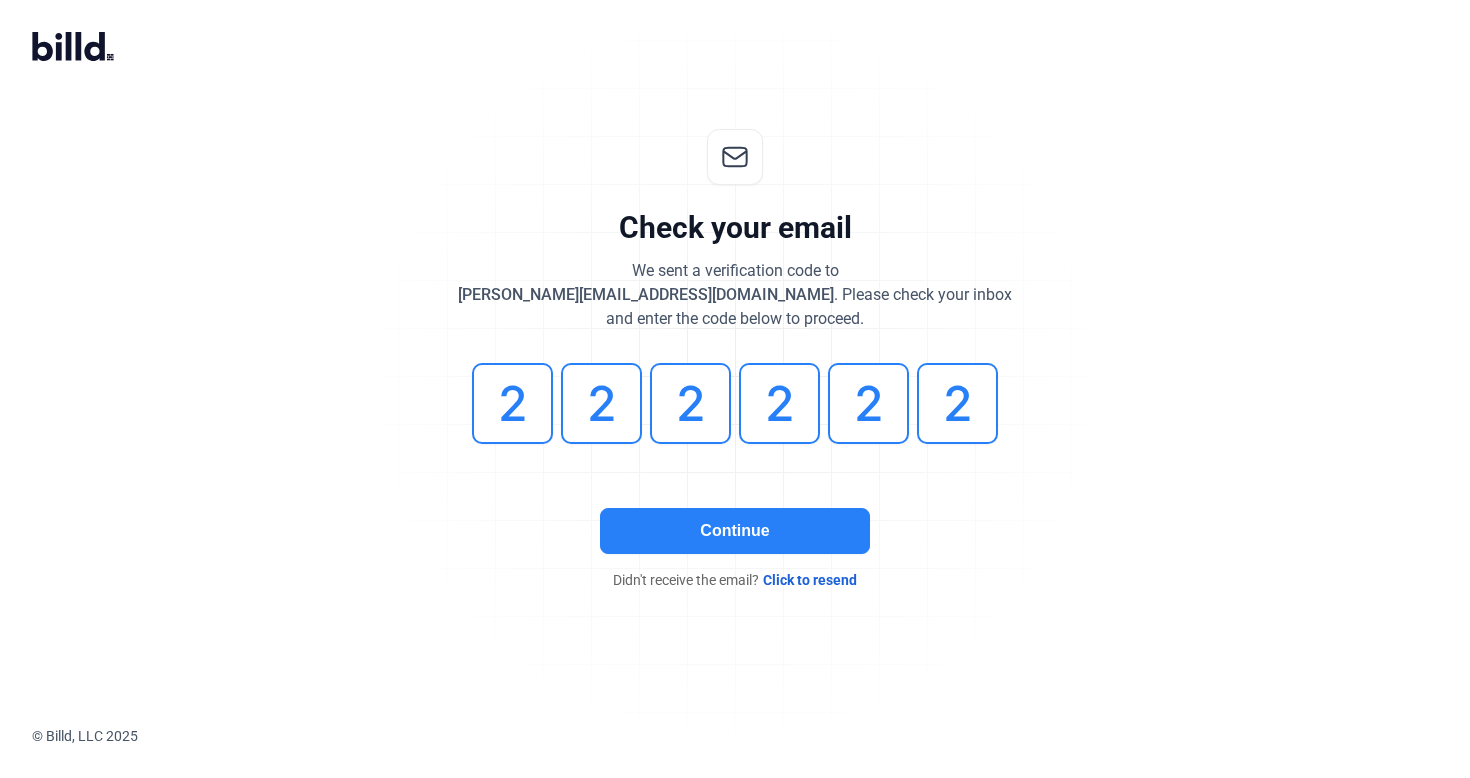 click on "Continue" 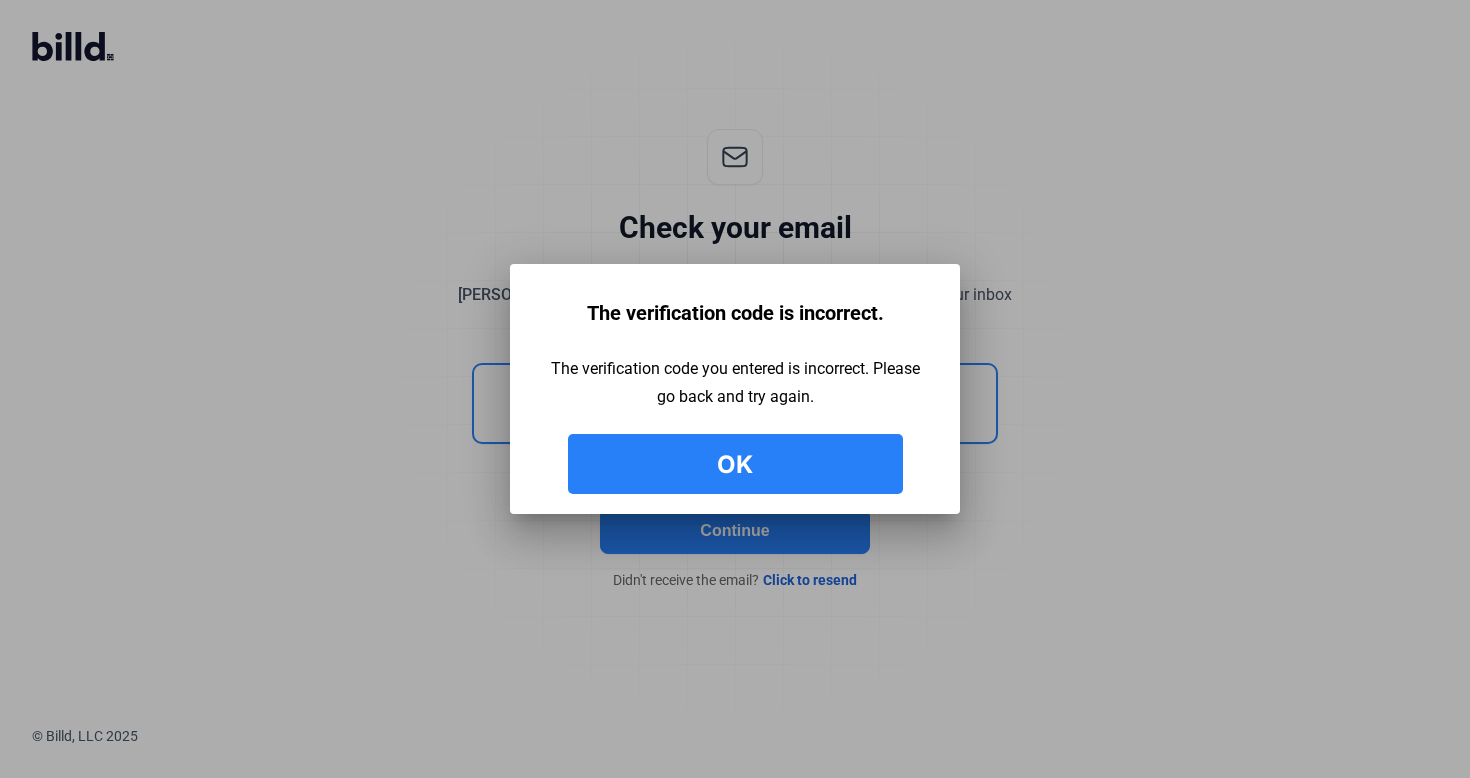 click on "Ok" at bounding box center [735, 464] 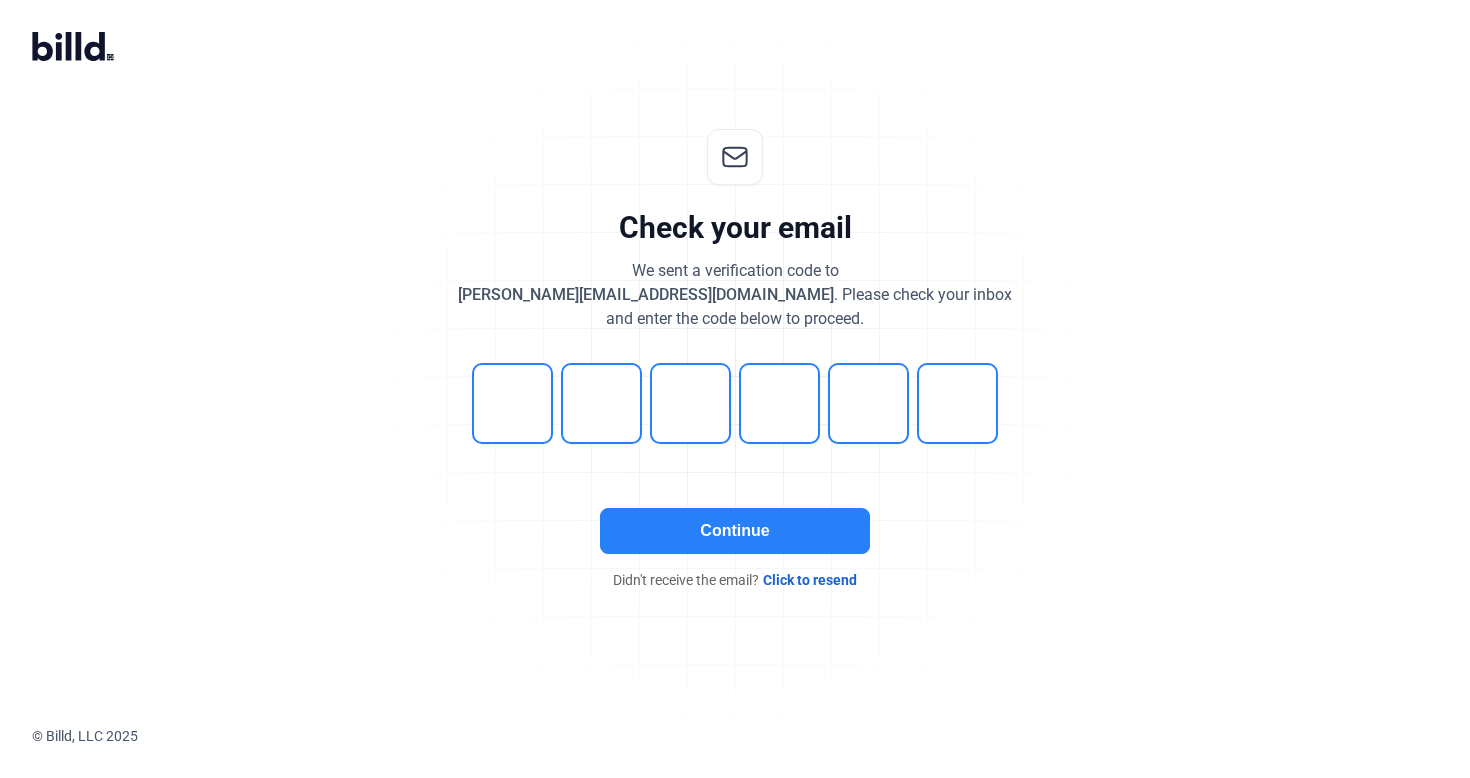 click on "Click to resend" 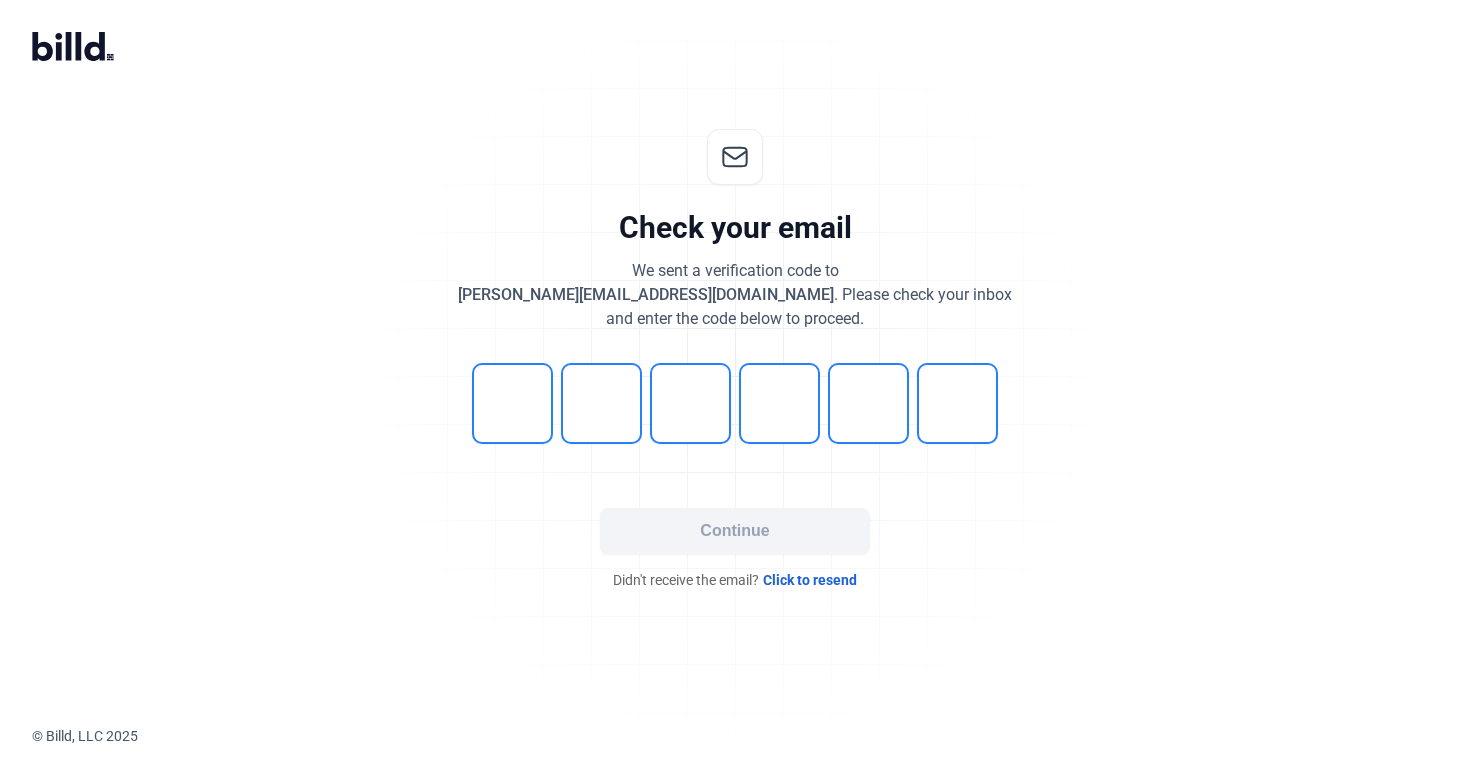 scroll, scrollTop: 0, scrollLeft: 0, axis: both 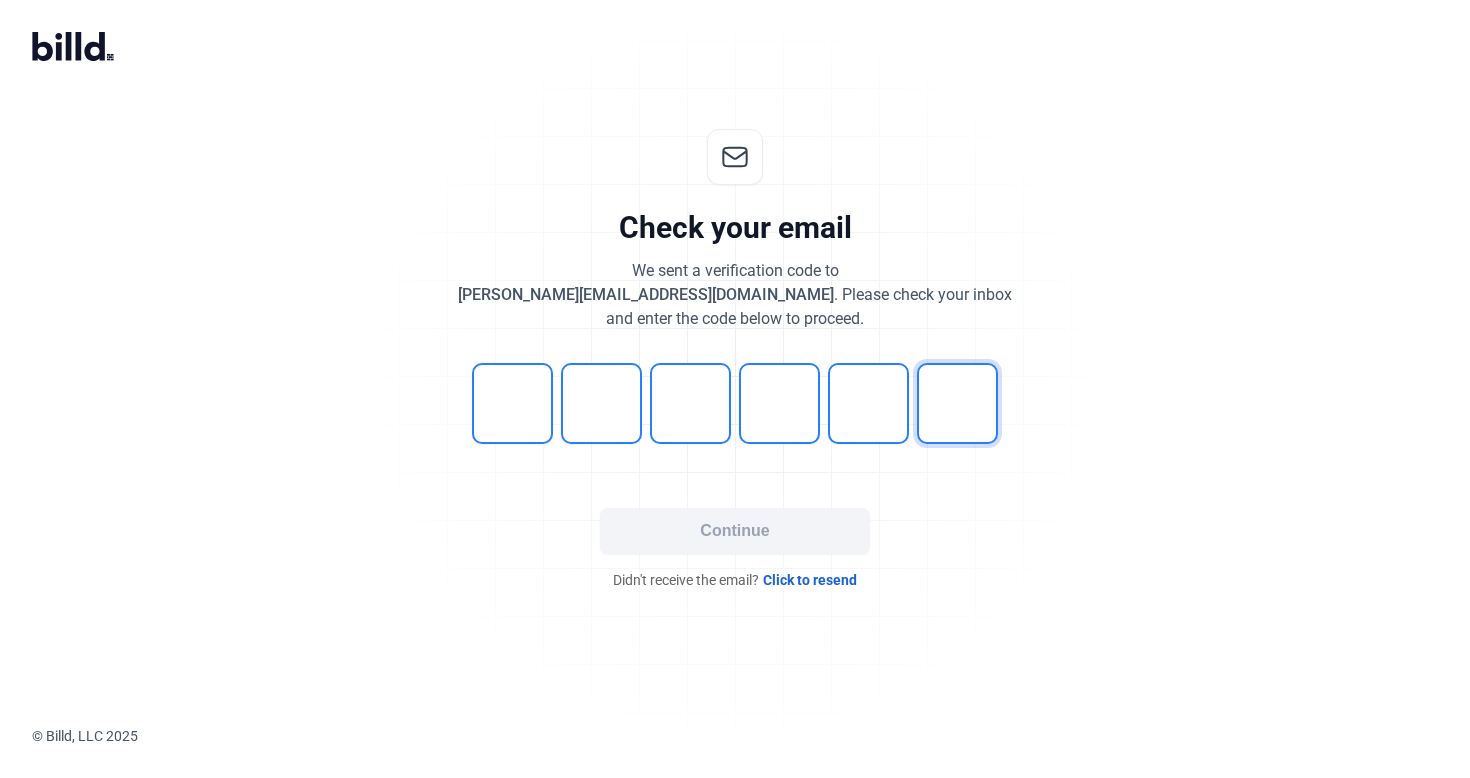type on "3" 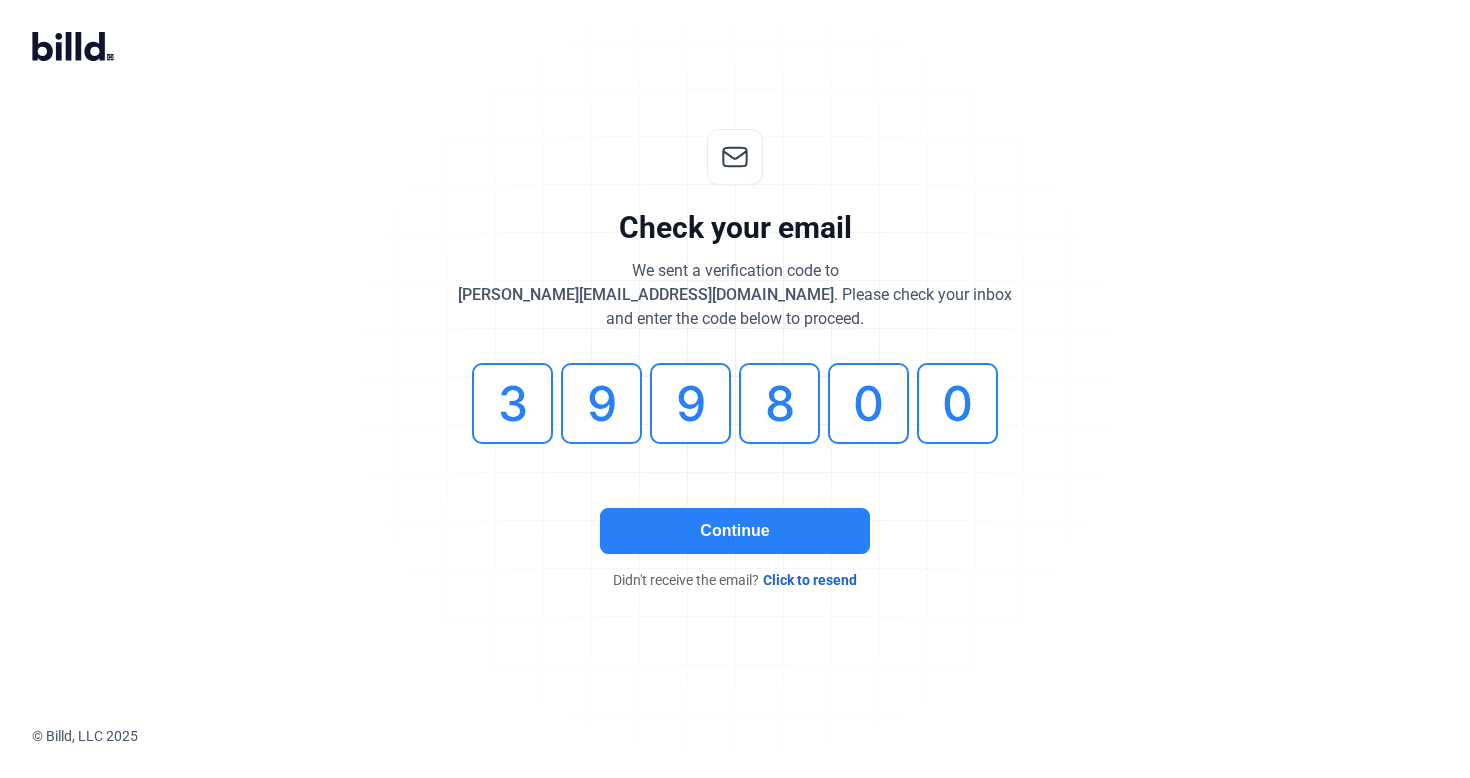 click on "Continue" 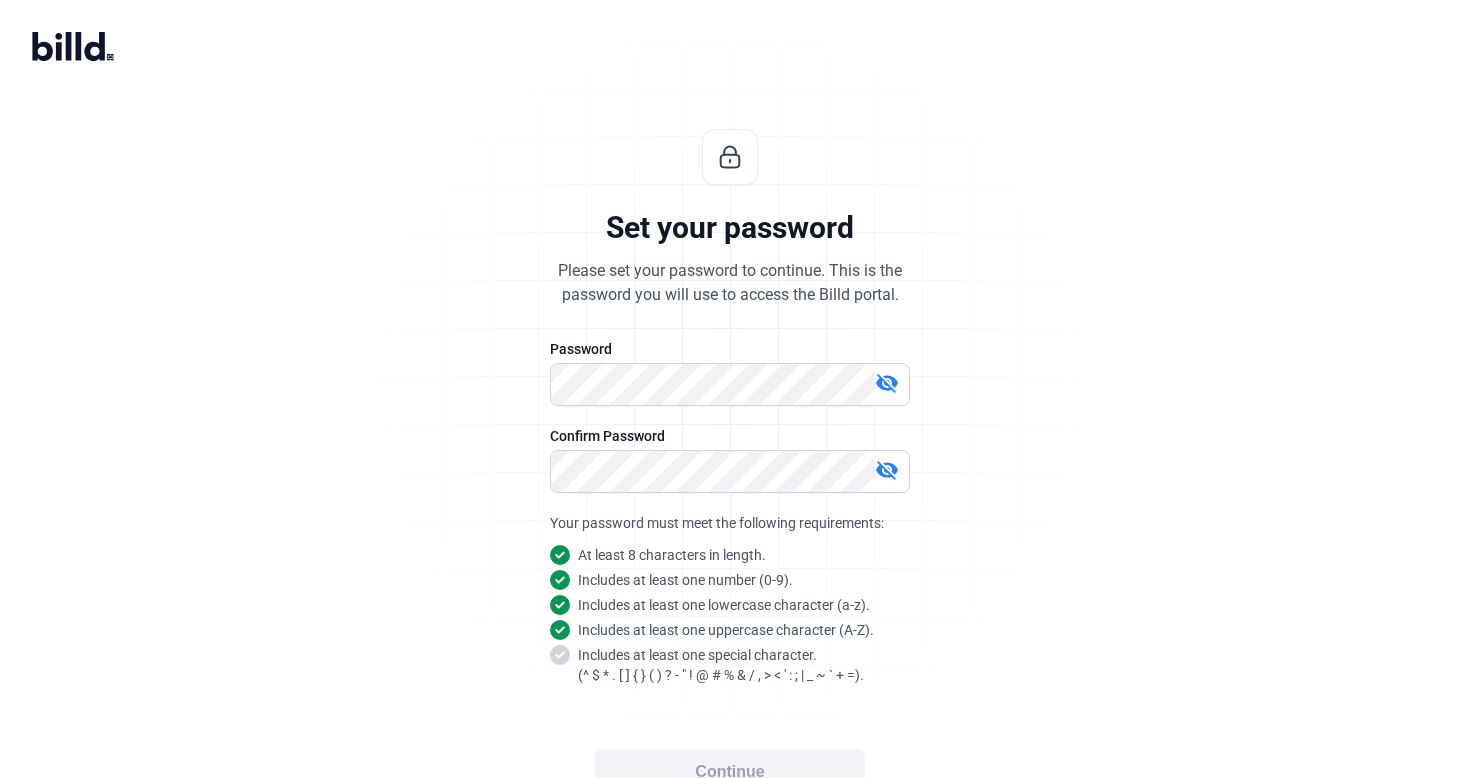 click on "visibility_off" at bounding box center [887, 383] 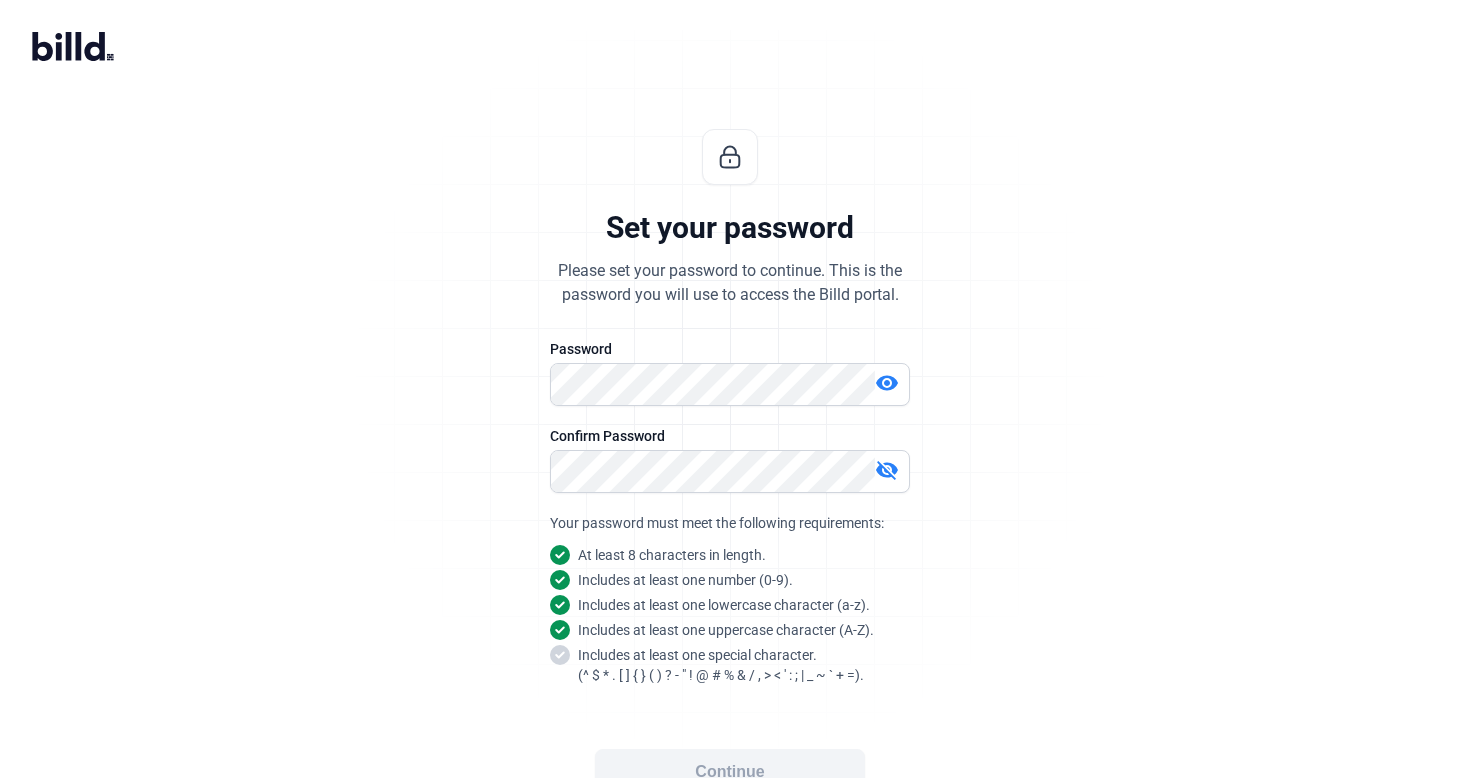 click on "visibility_off" at bounding box center (887, 470) 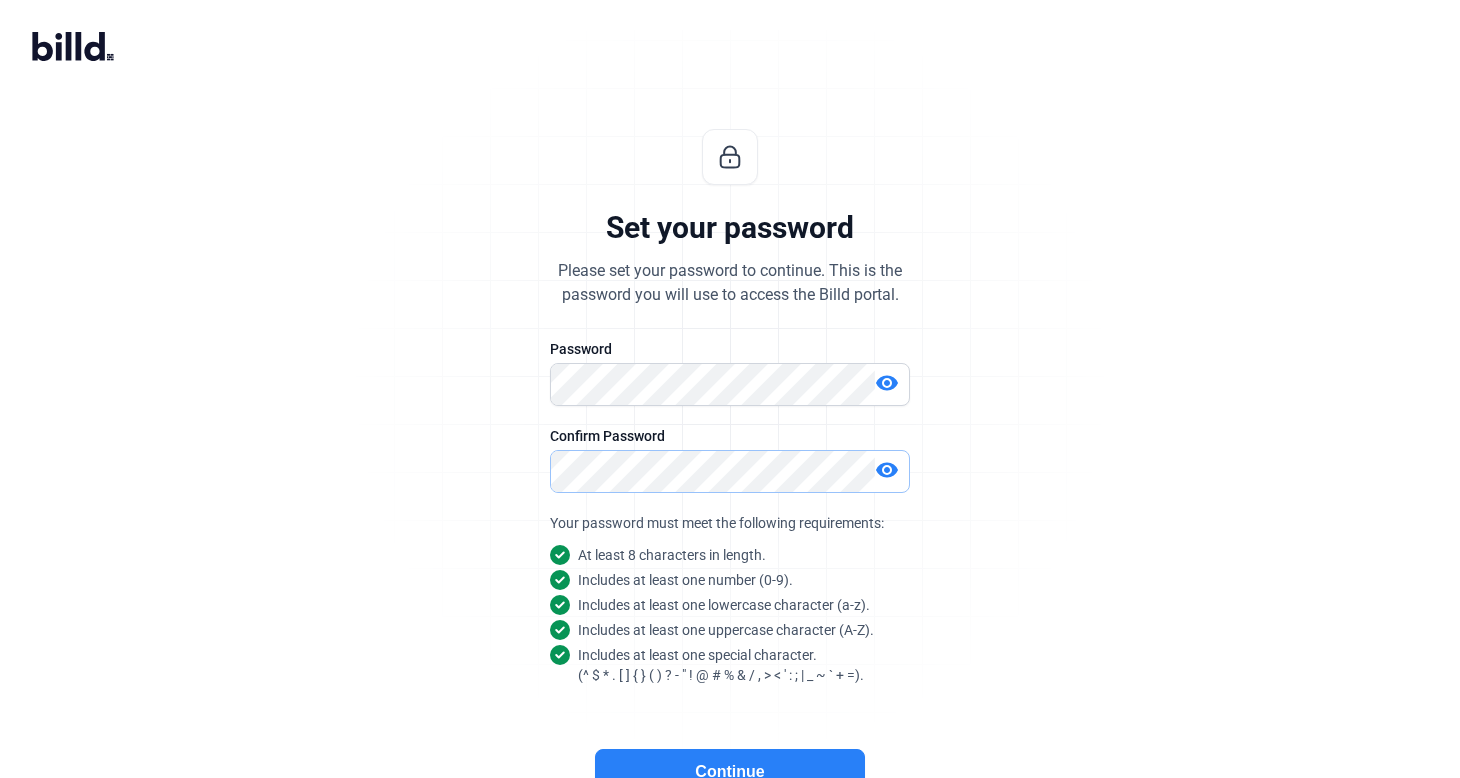 scroll, scrollTop: 111, scrollLeft: 0, axis: vertical 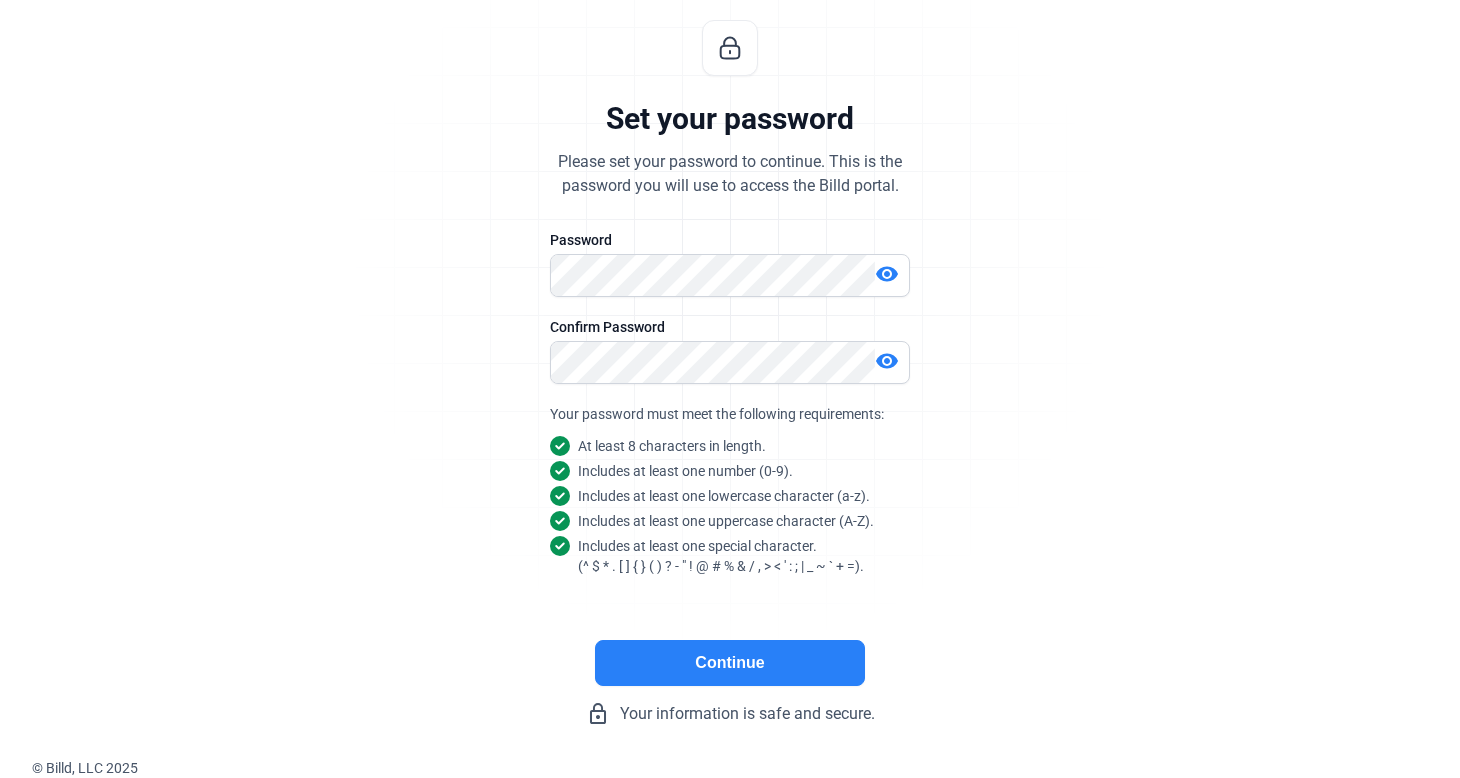 click on "Continue" 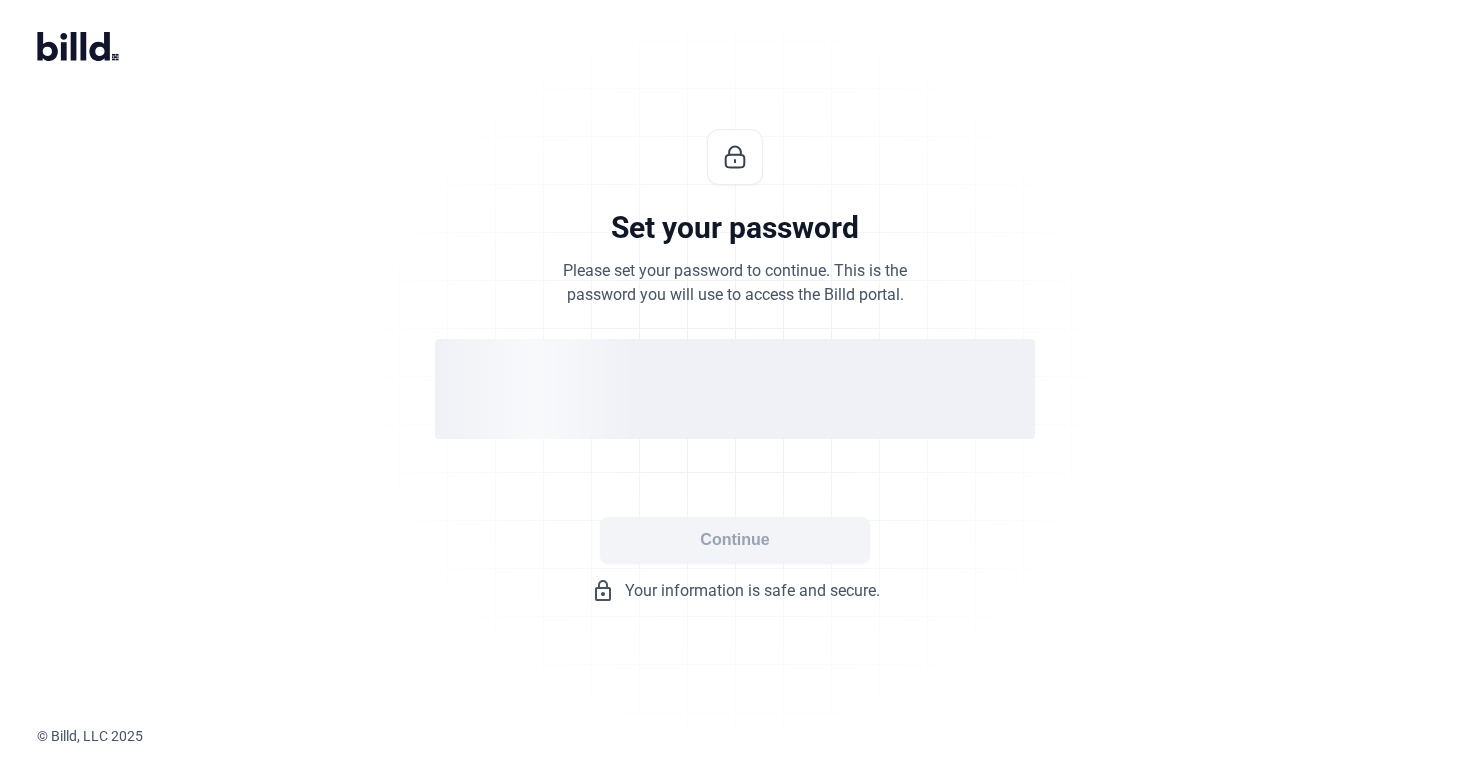 scroll, scrollTop: 0, scrollLeft: 0, axis: both 